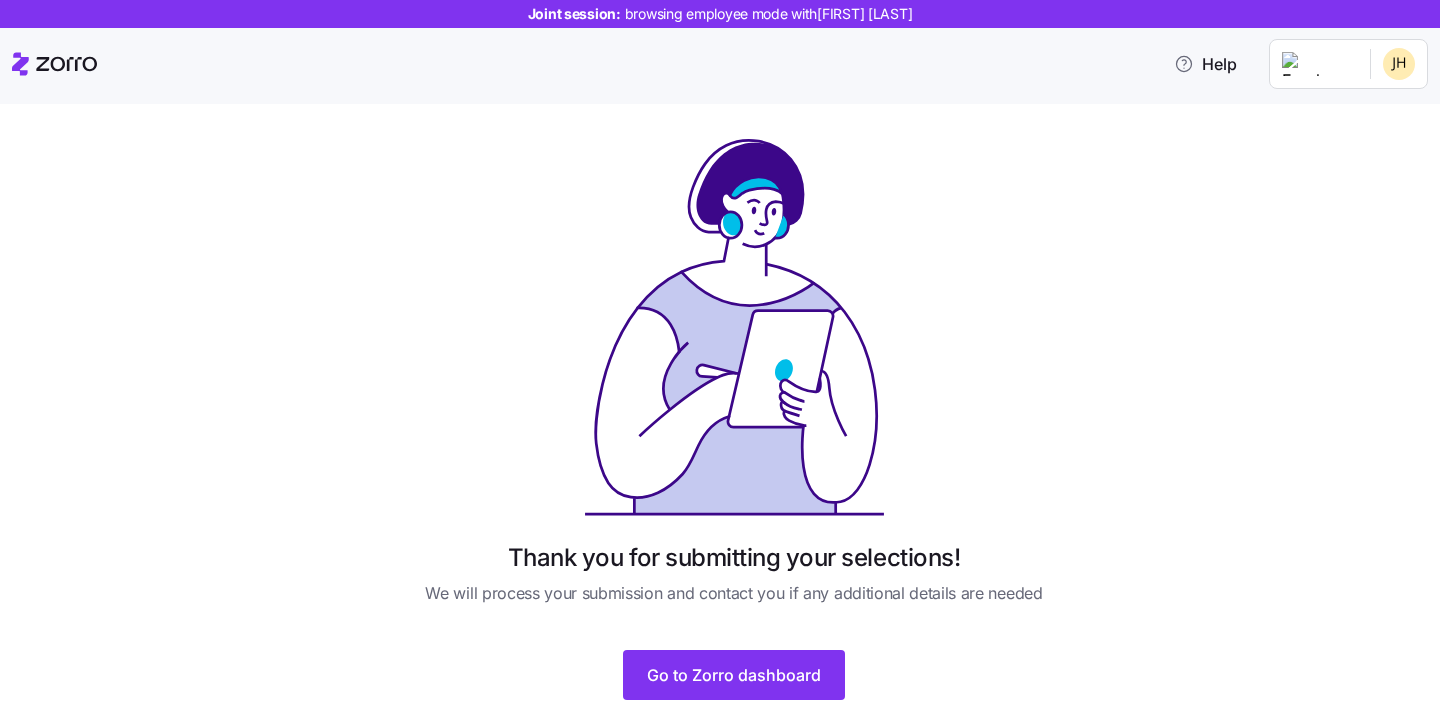 scroll, scrollTop: 0, scrollLeft: 0, axis: both 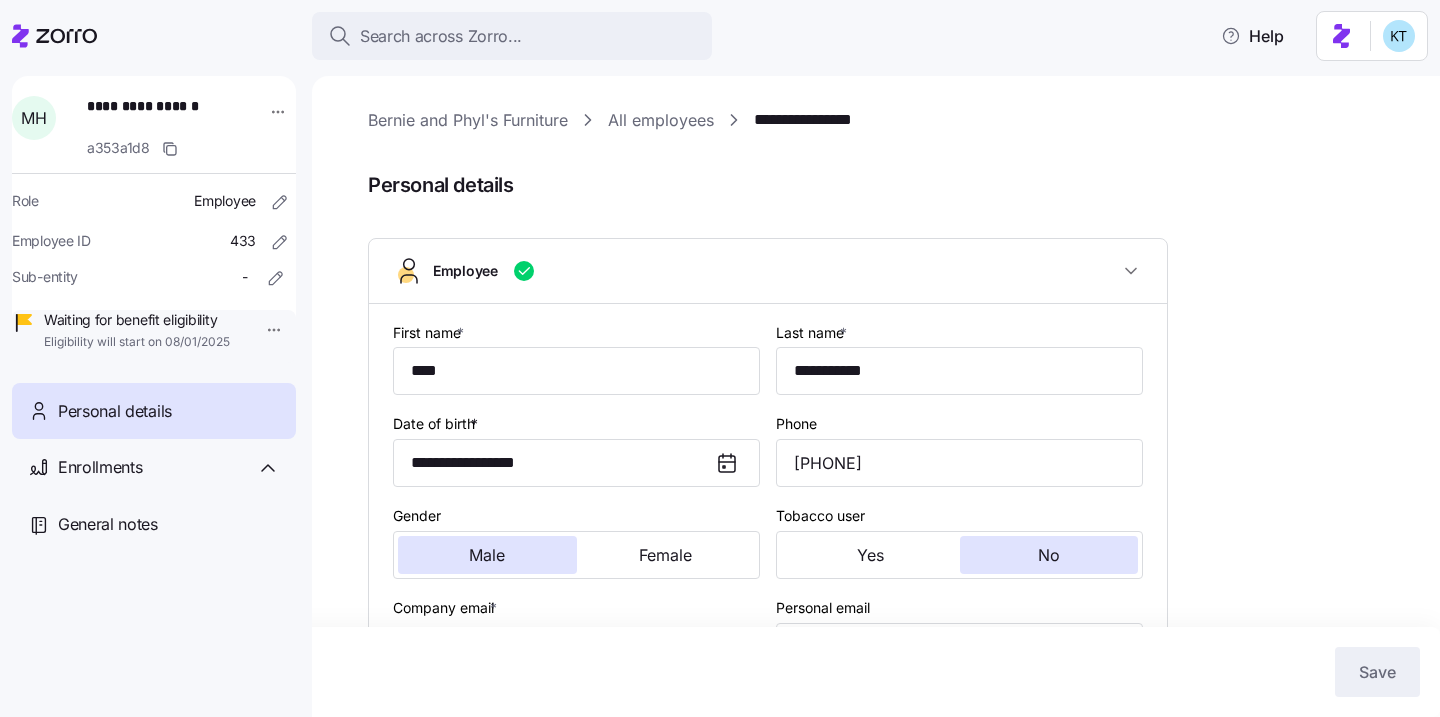 click on "Bernie and Phyl's Furniture" at bounding box center (468, 120) 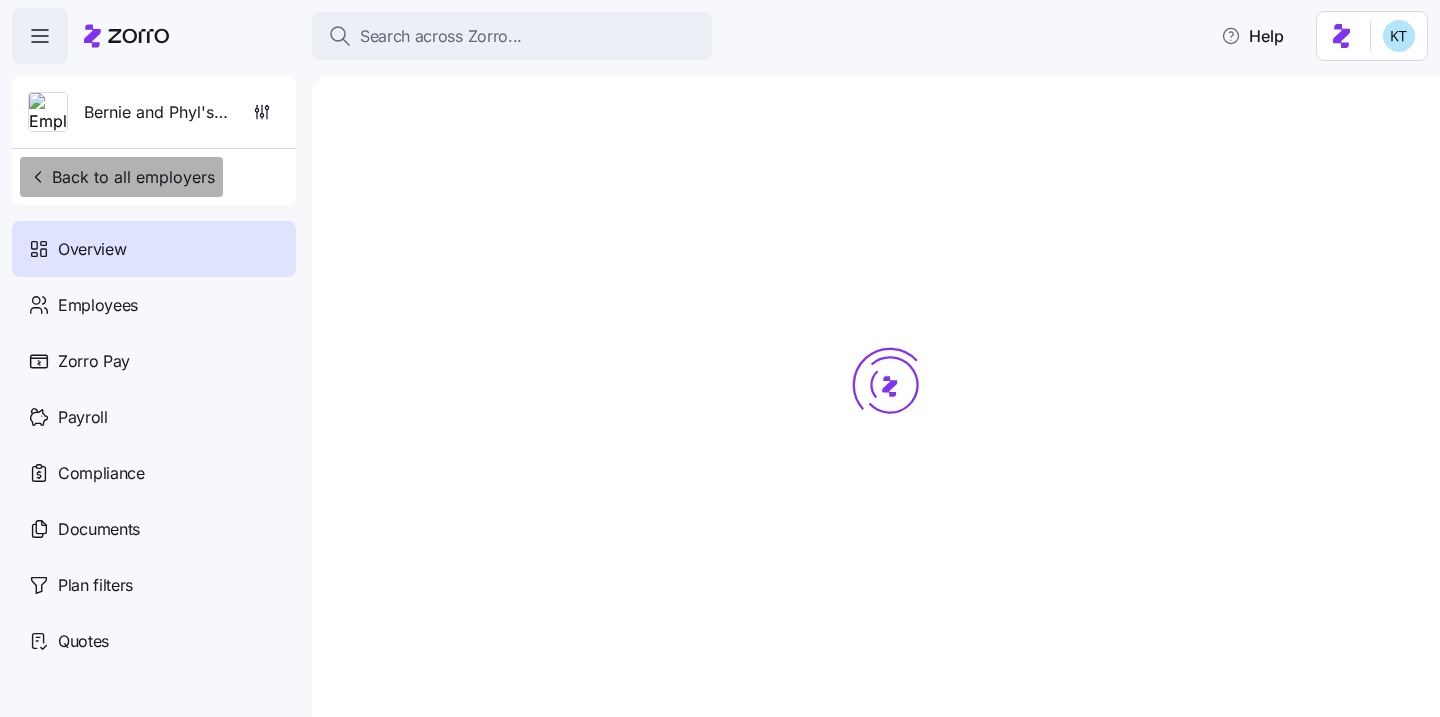 click on "Back to all employers" at bounding box center [121, 177] 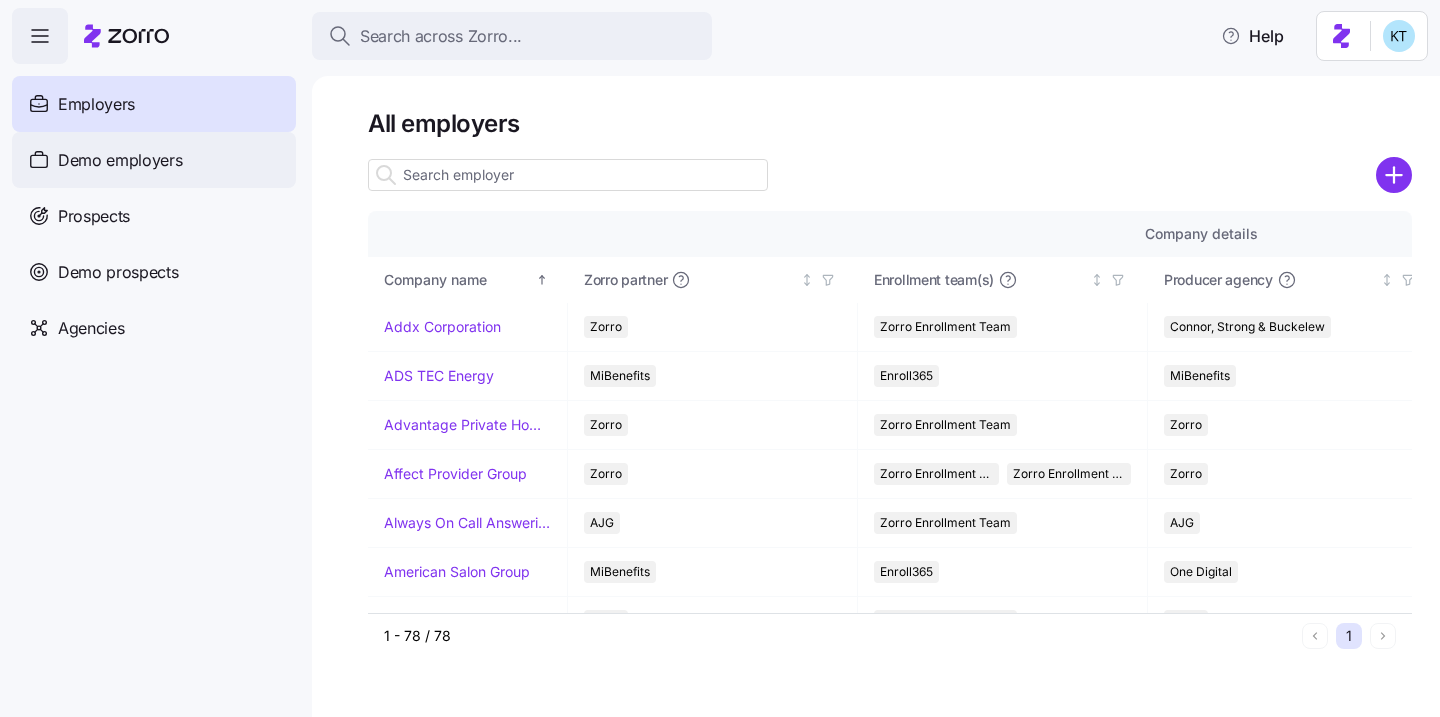 click on "Demo employers" at bounding box center [154, 160] 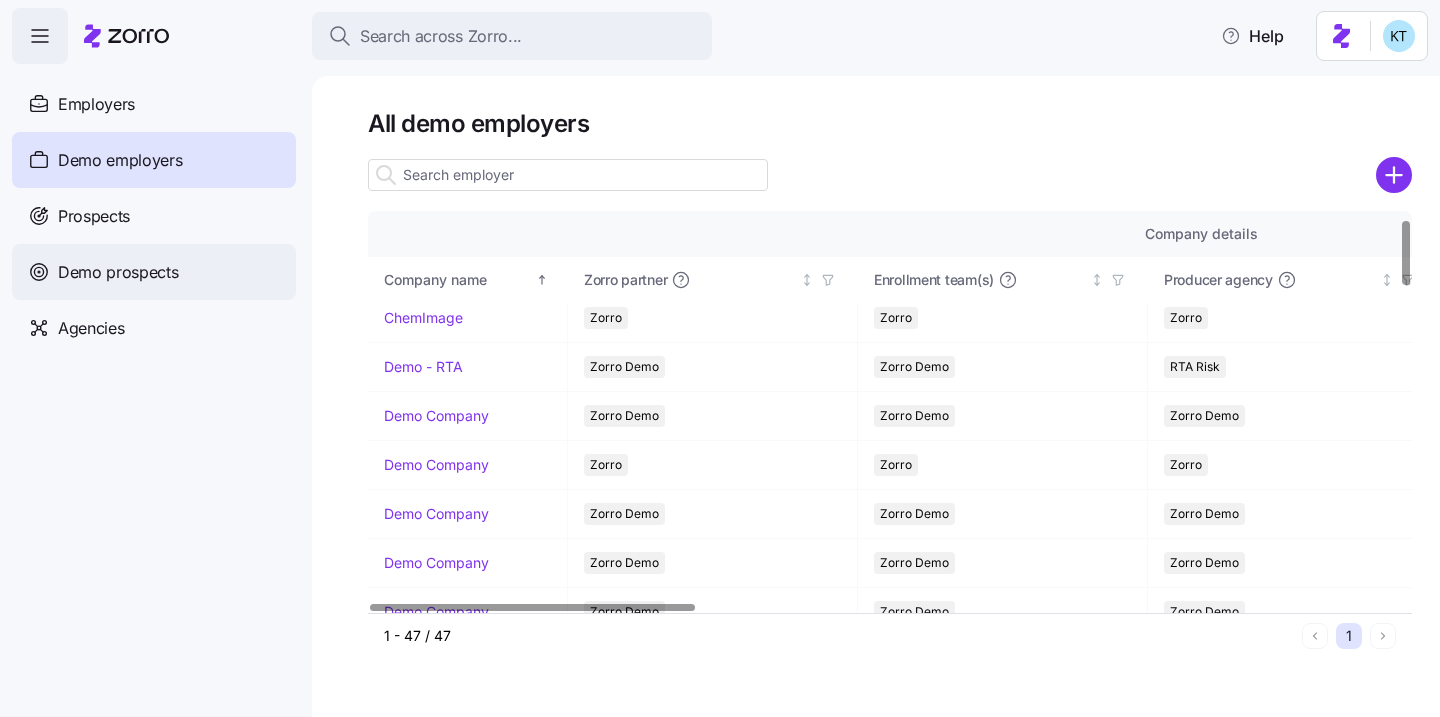 scroll, scrollTop: 913, scrollLeft: 0, axis: vertical 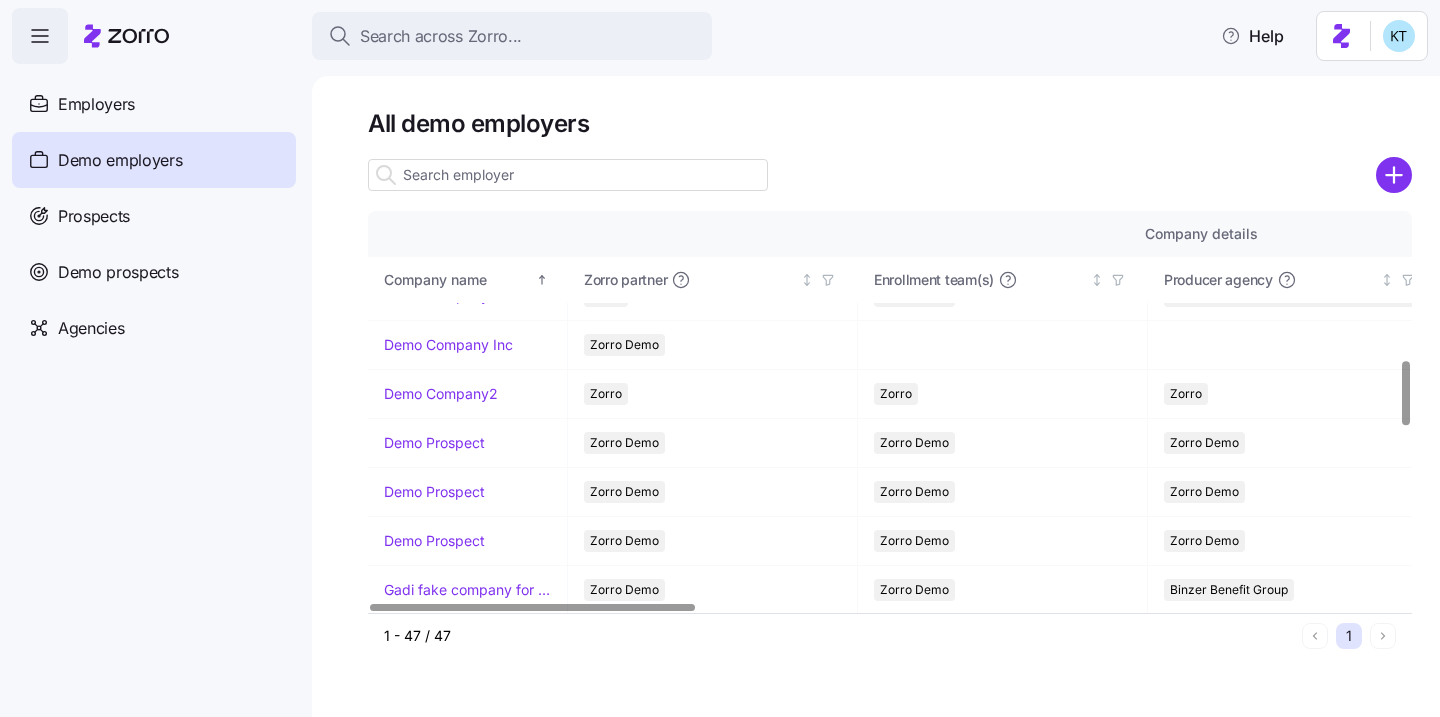 click at bounding box center (568, 175) 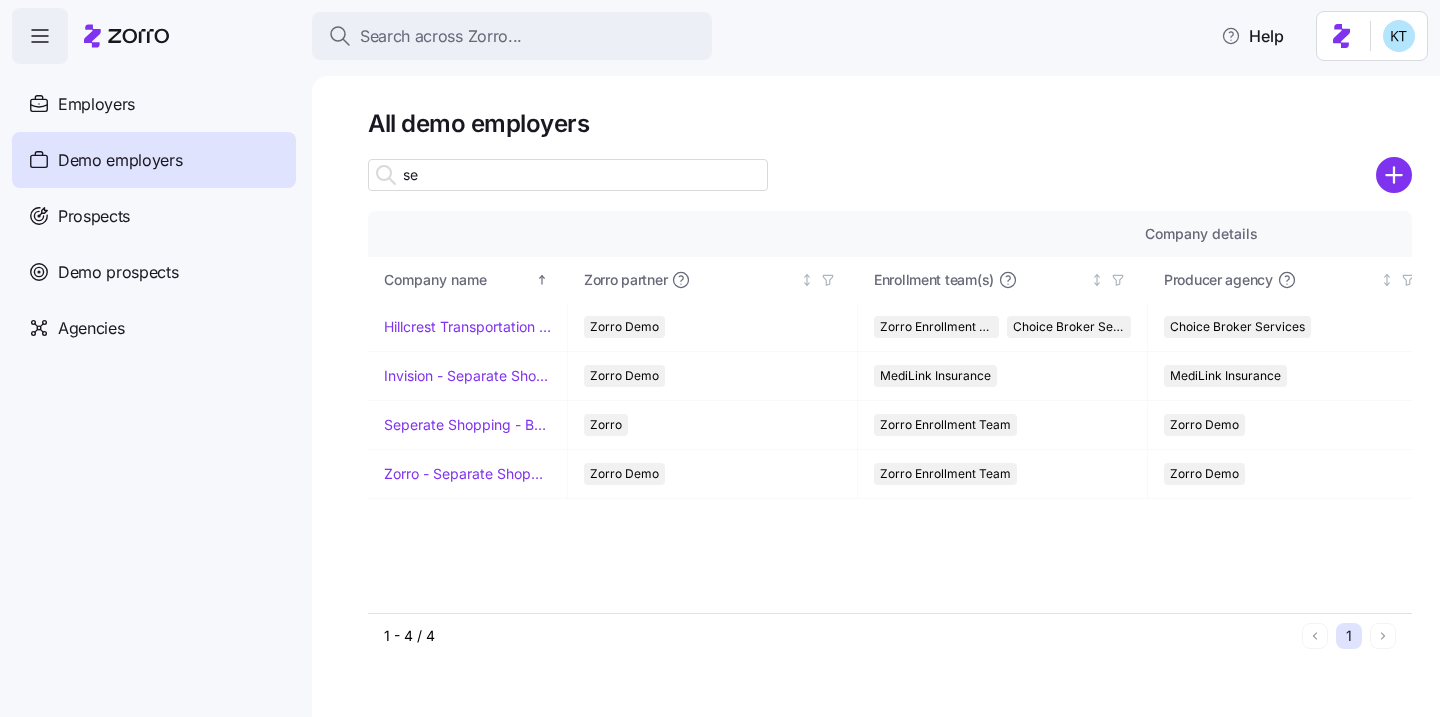 scroll, scrollTop: 0, scrollLeft: 0, axis: both 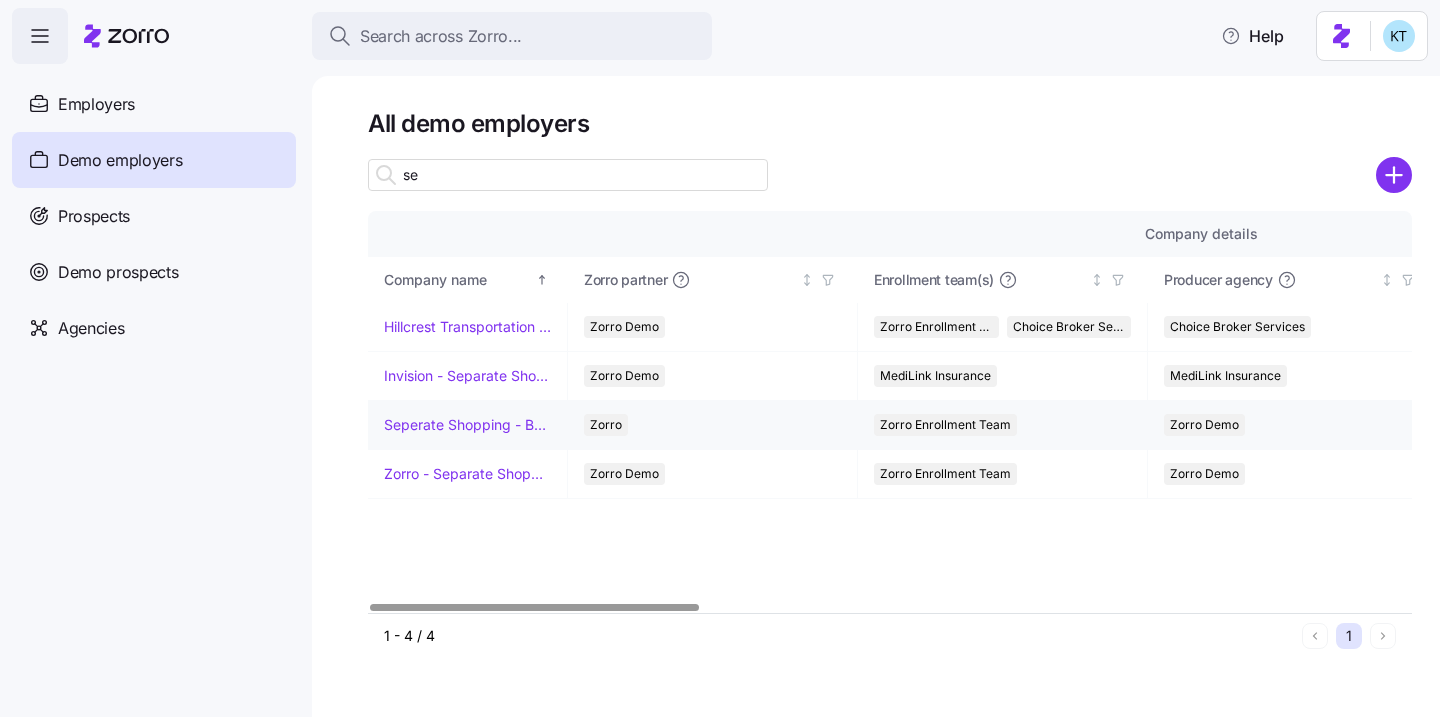 type on "se" 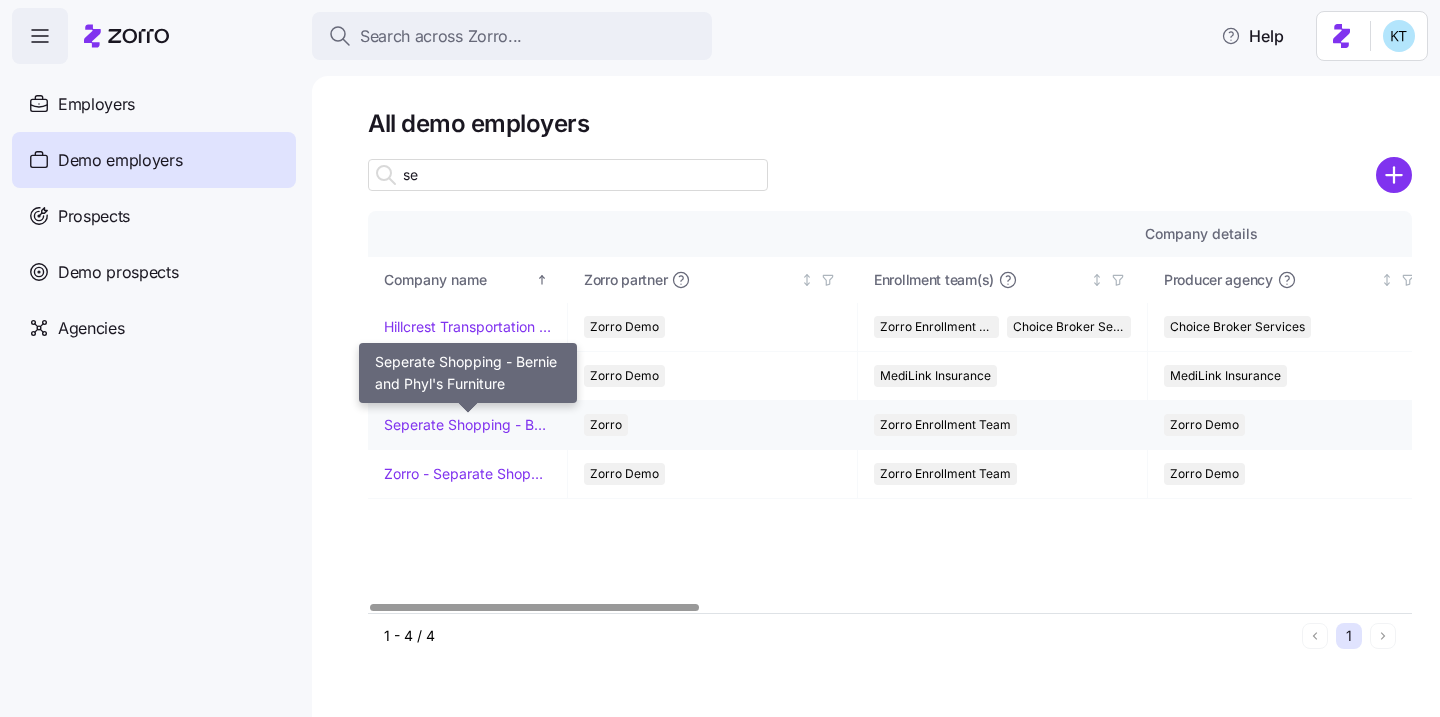 click on "Seperate Shopping - Bernie and Phyl's Furniture" at bounding box center [467, 425] 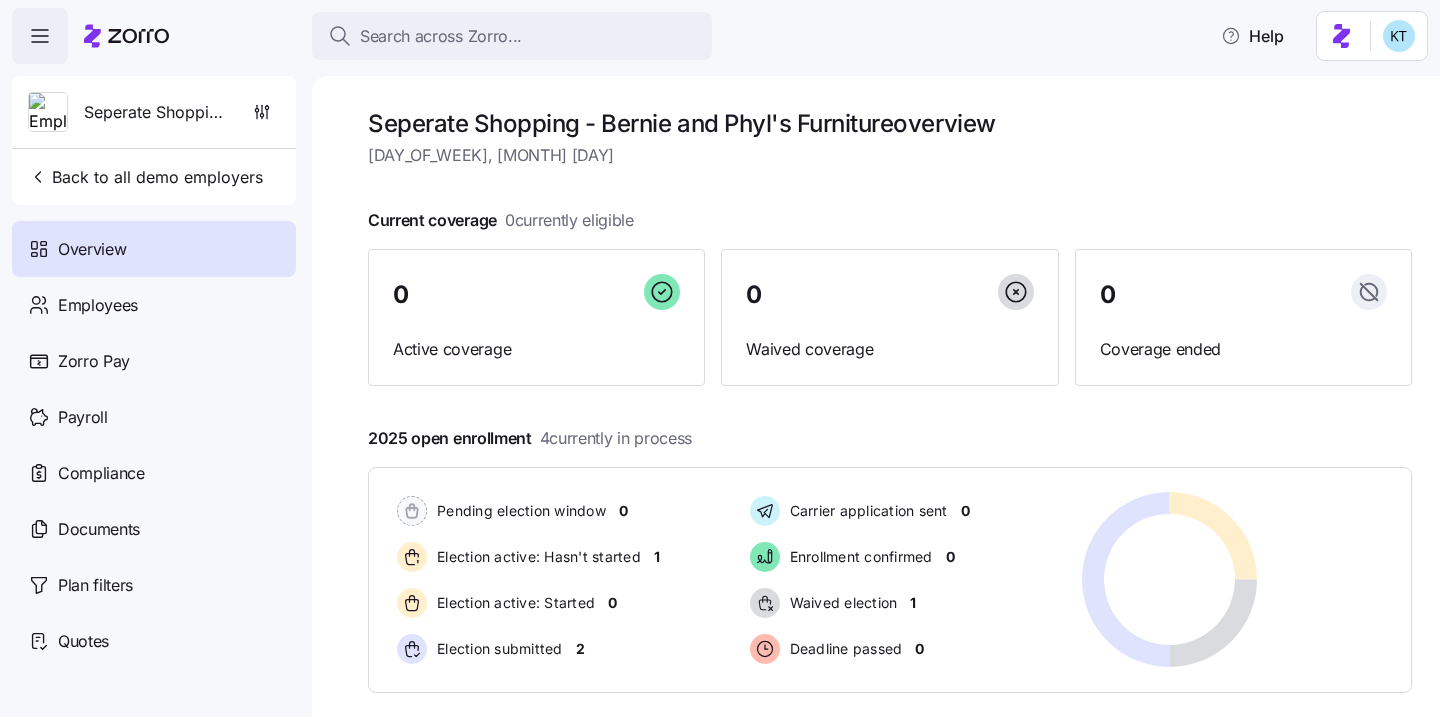 scroll, scrollTop: 269, scrollLeft: 0, axis: vertical 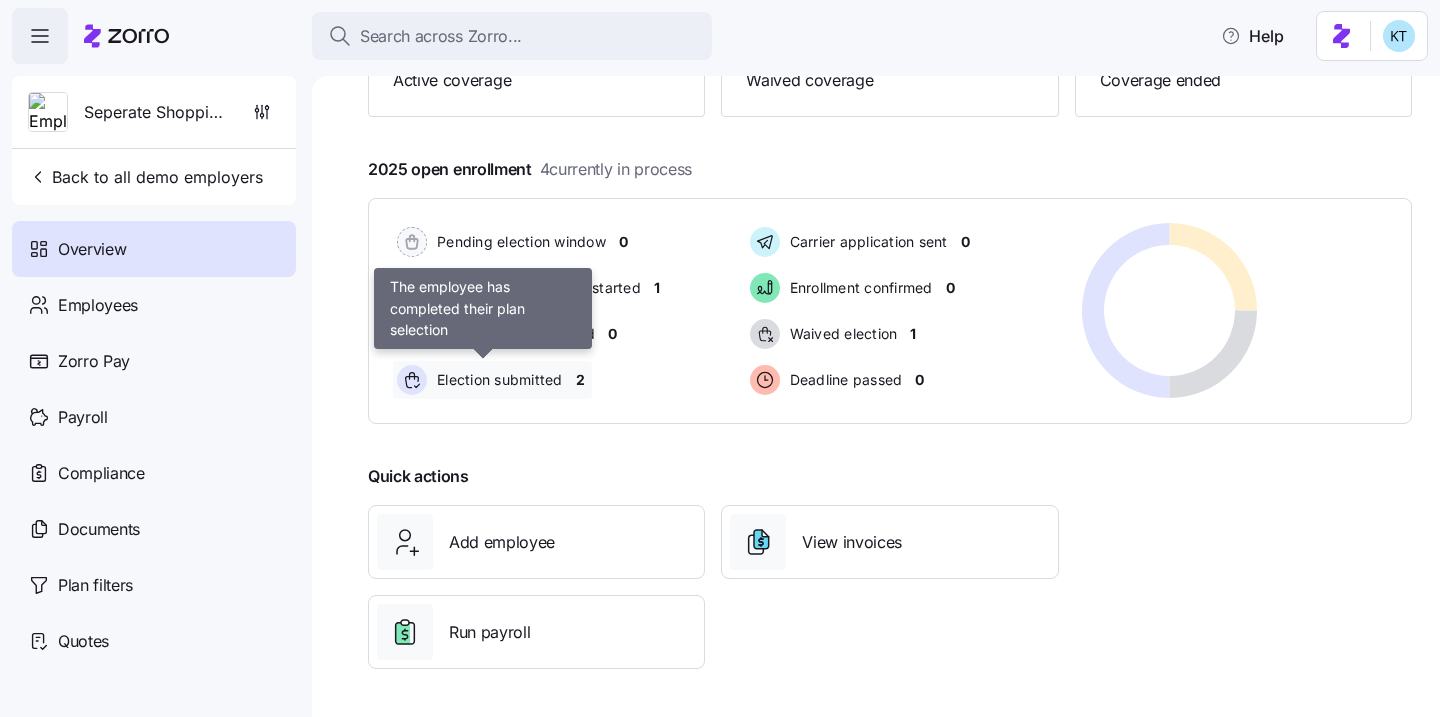 click on "Election submitted" at bounding box center [497, 380] 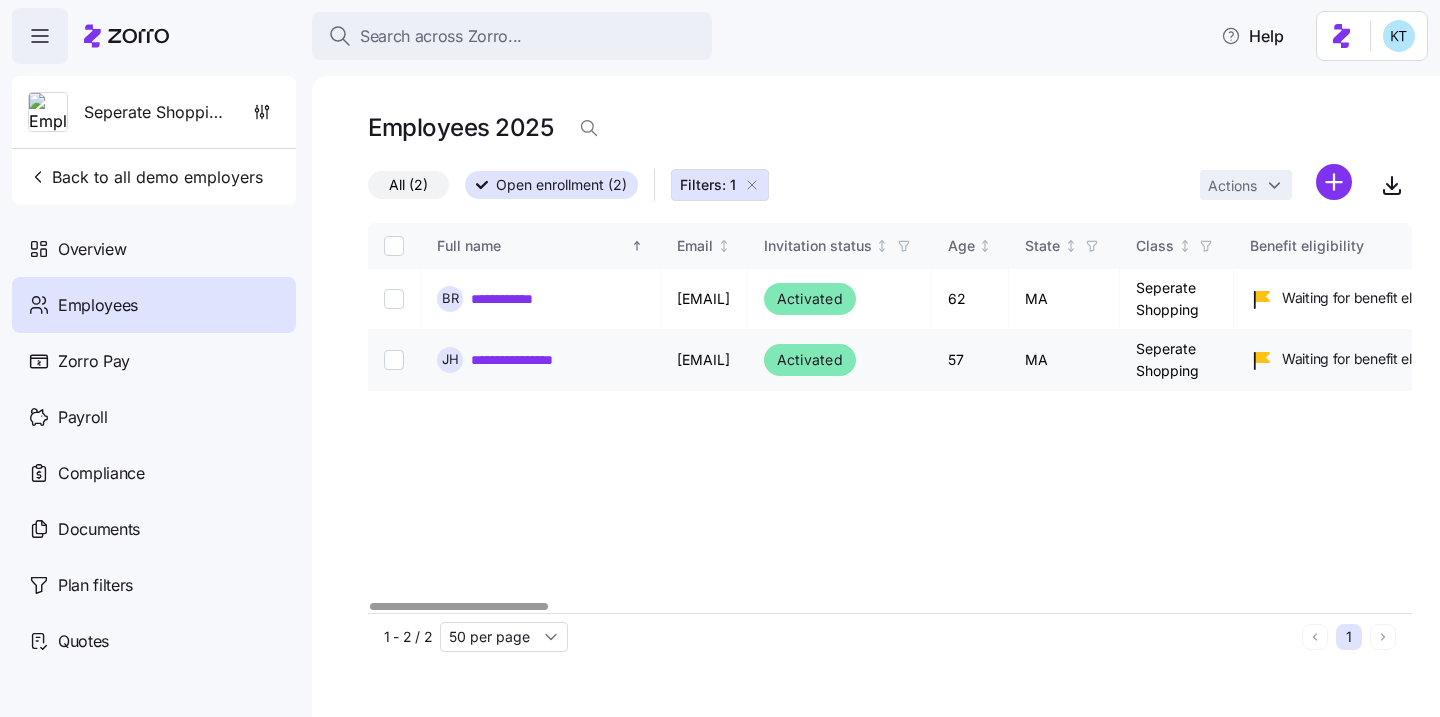 click on "**********" at bounding box center [526, 360] 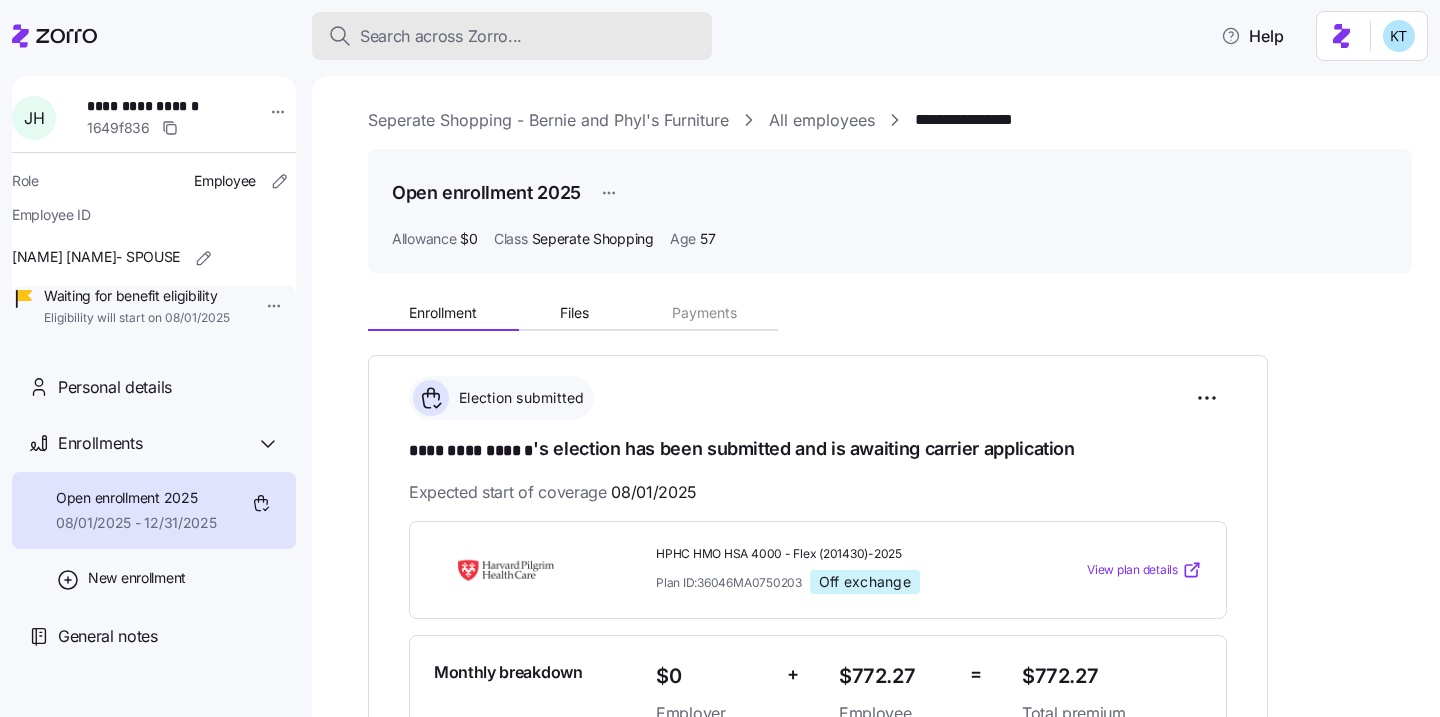 click on "Search across Zorro..." at bounding box center (441, 36) 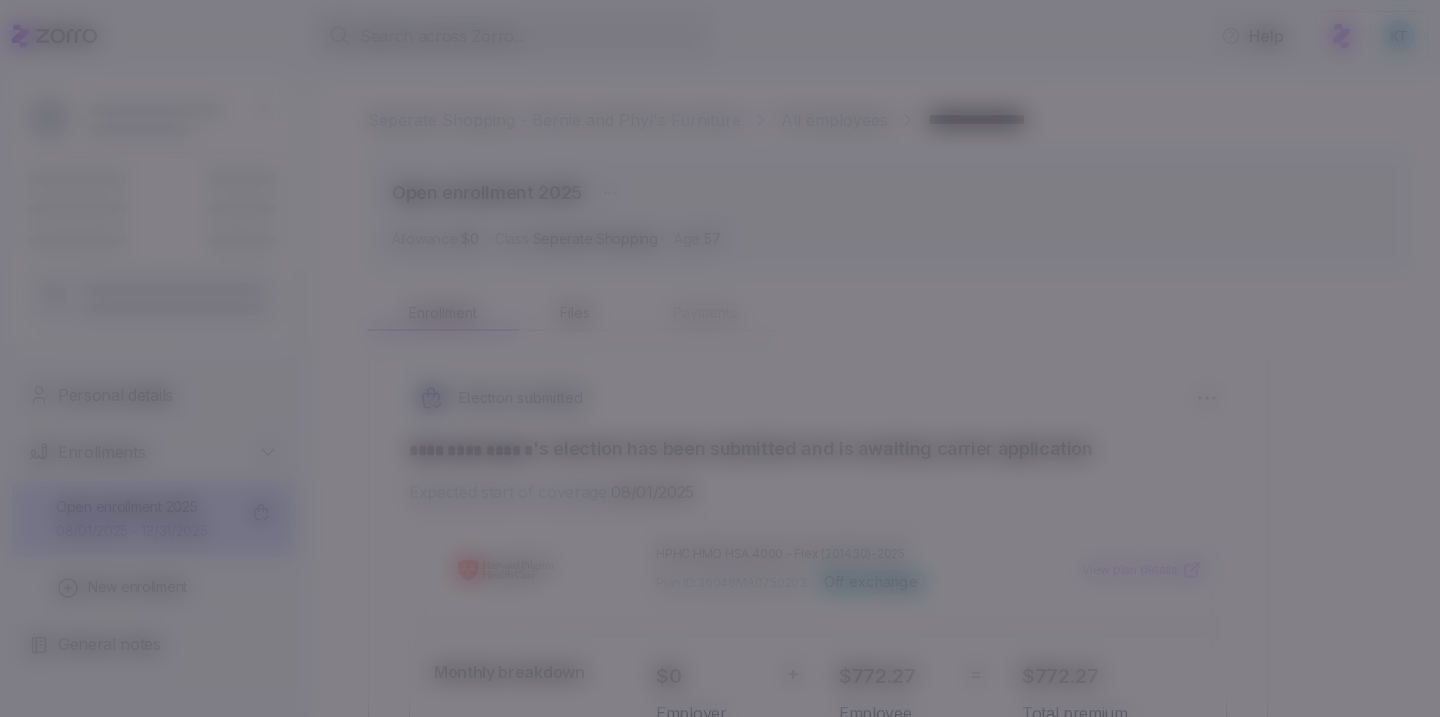 scroll, scrollTop: 0, scrollLeft: 0, axis: both 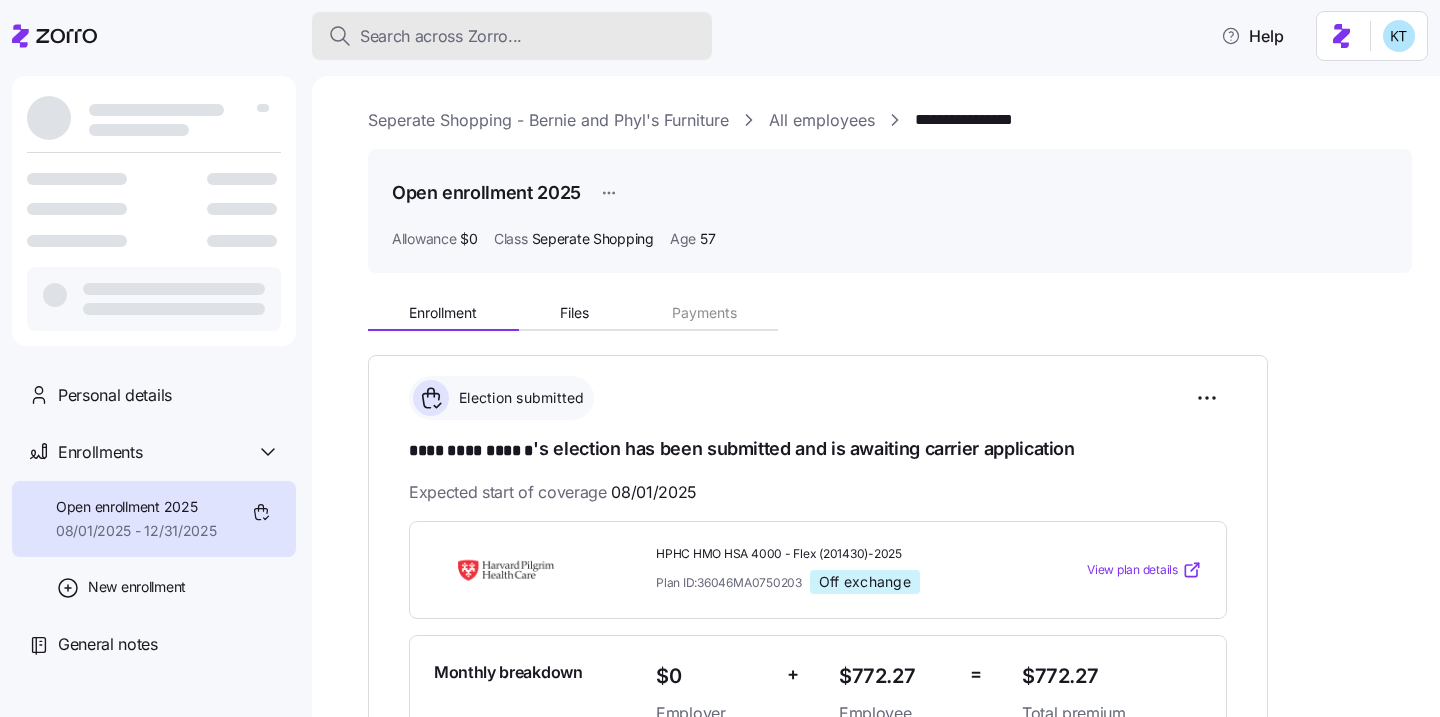 click on "Search across Zorro..." at bounding box center [441, 36] 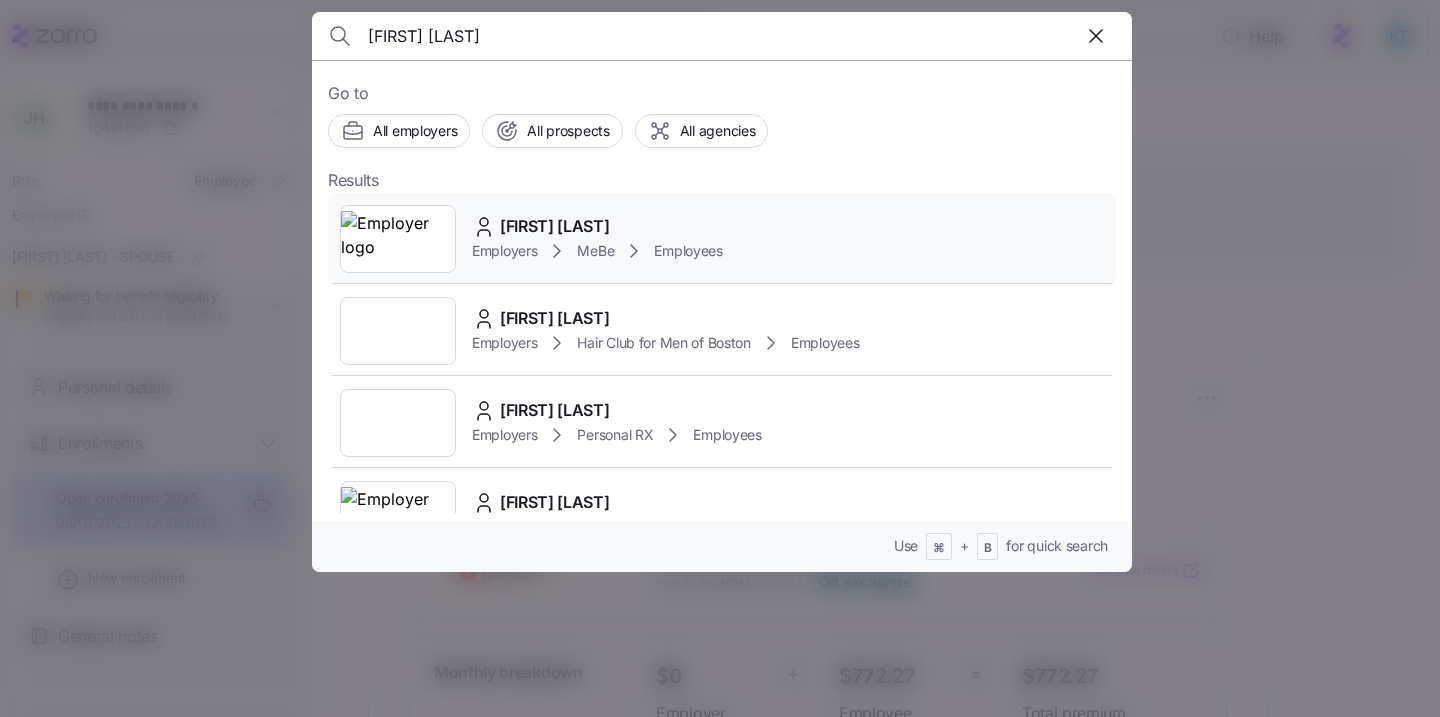 type on "Nicolas Worlund" 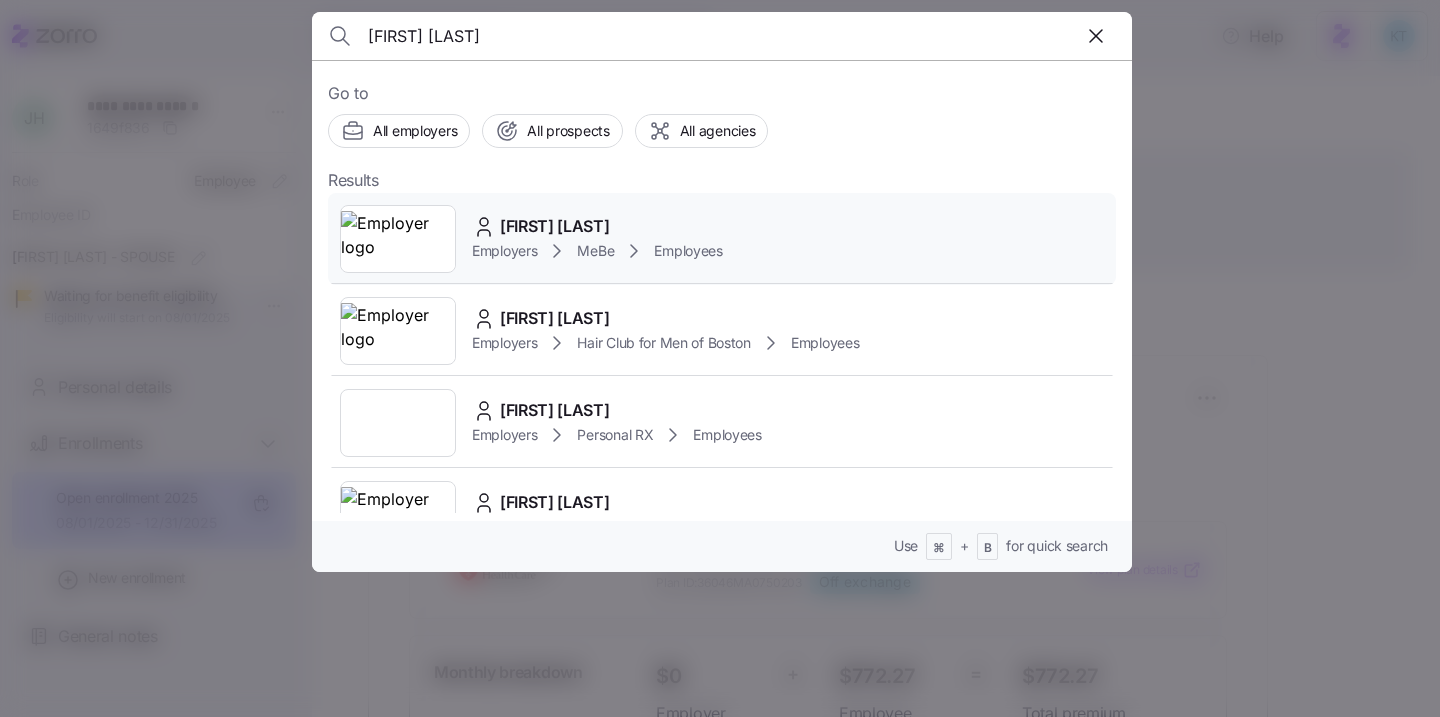 click at bounding box center [398, 239] 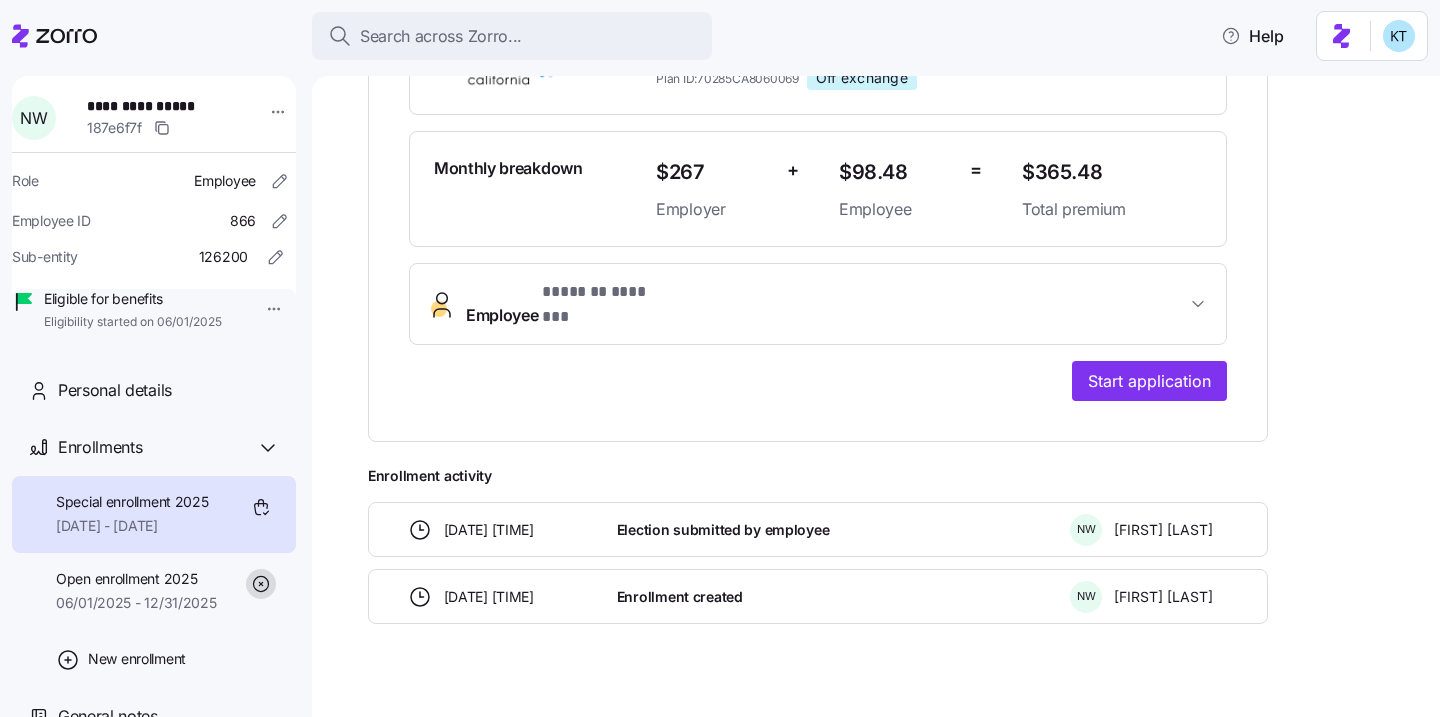 scroll, scrollTop: 512, scrollLeft: 0, axis: vertical 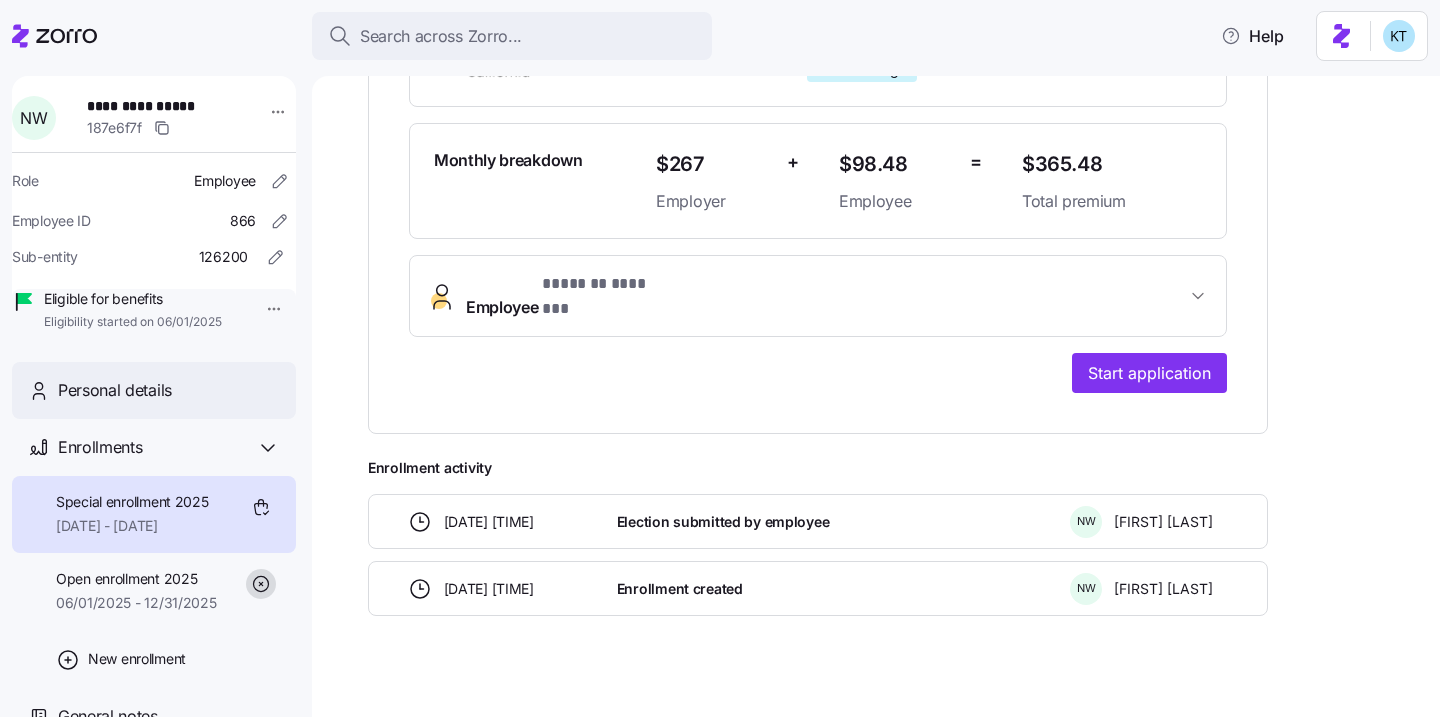 click on "Personal details" at bounding box center (154, 390) 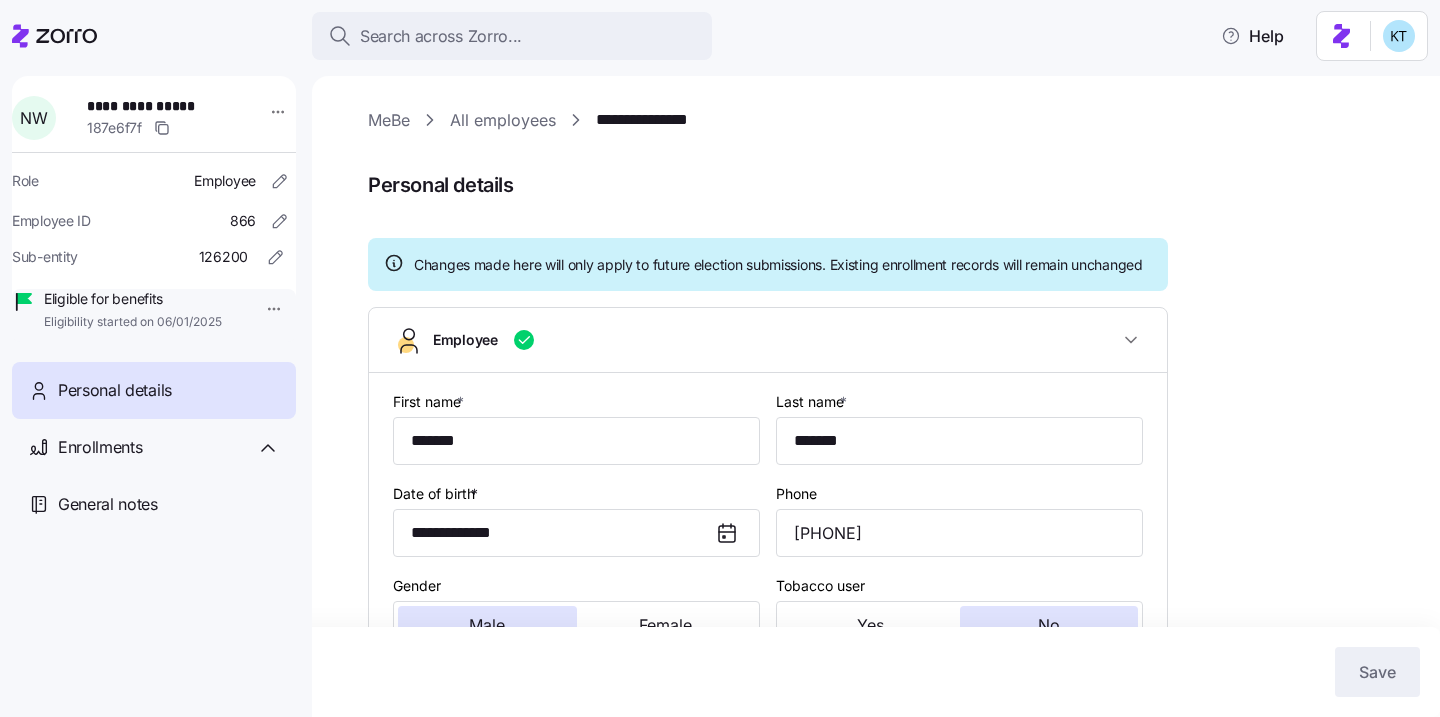 type on "CA" 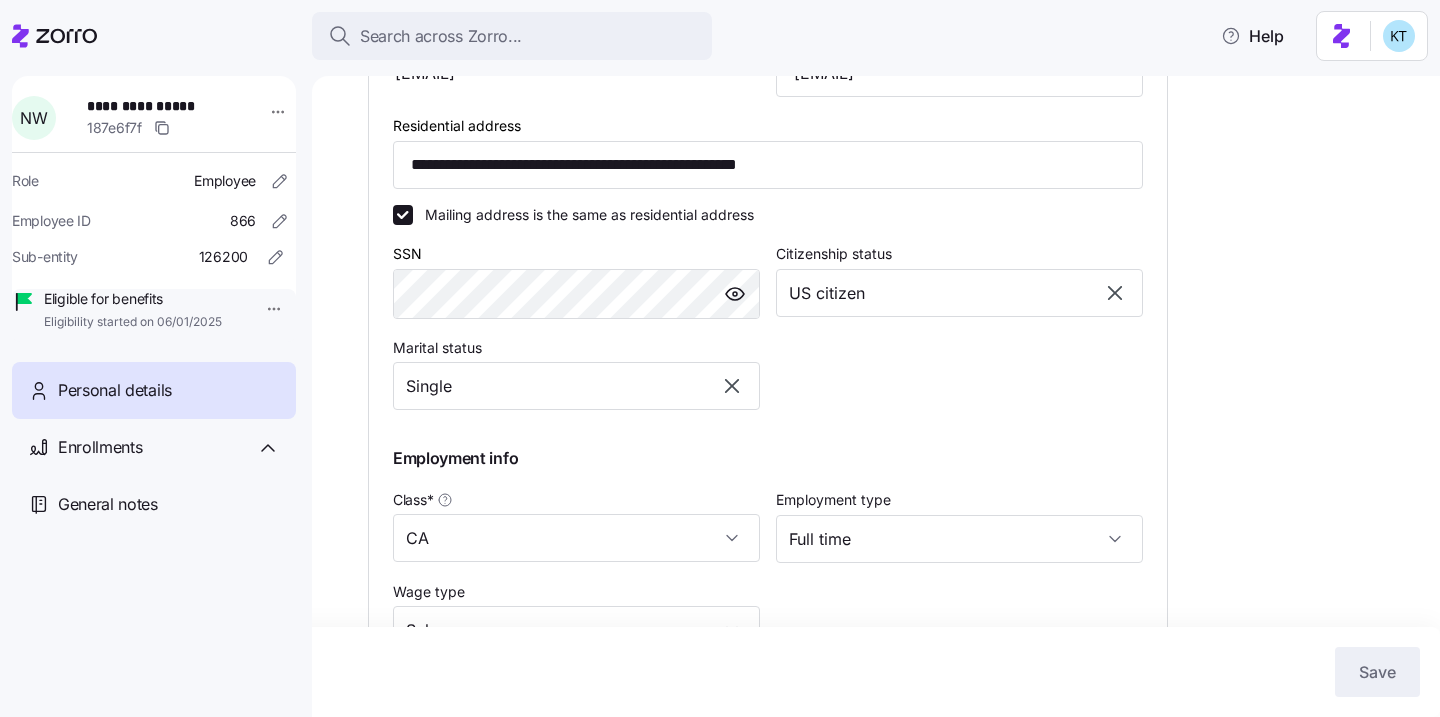 scroll, scrollTop: 473, scrollLeft: 0, axis: vertical 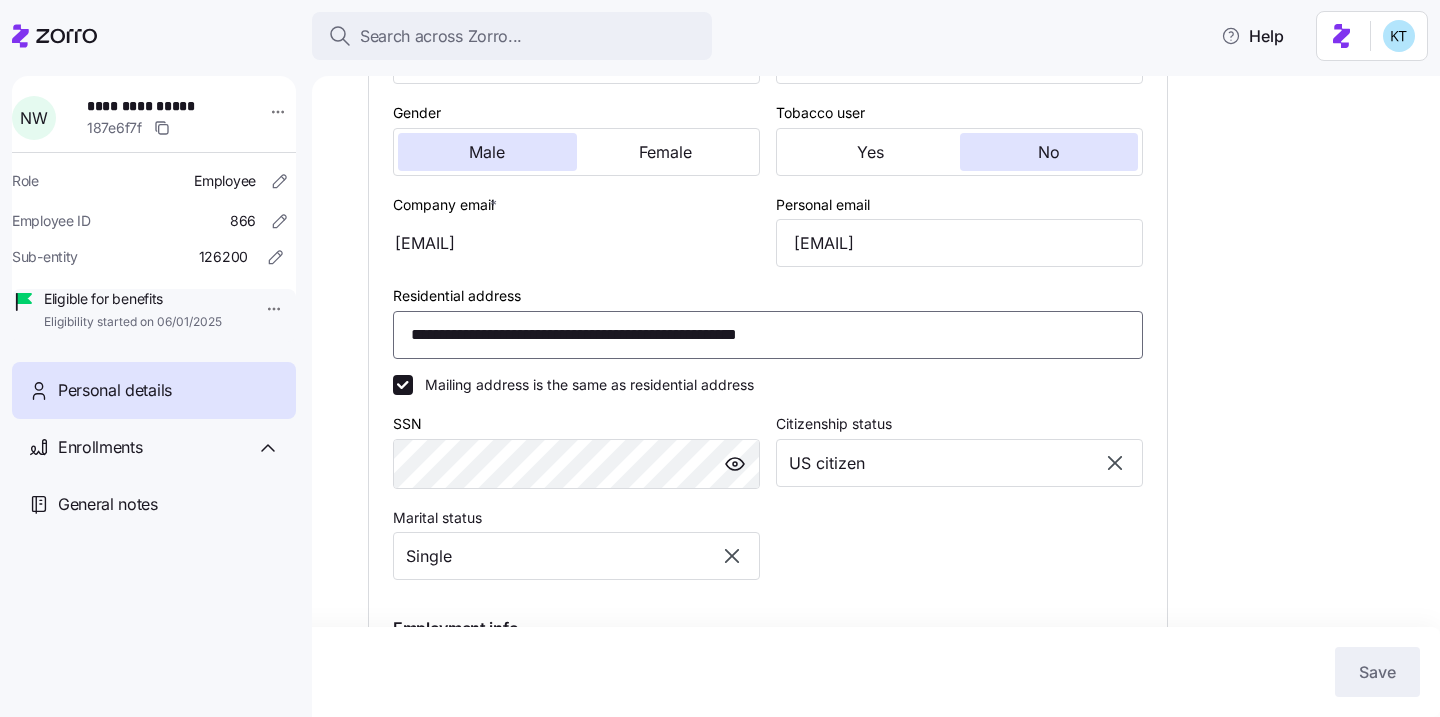 click on "**********" at bounding box center [768, 335] 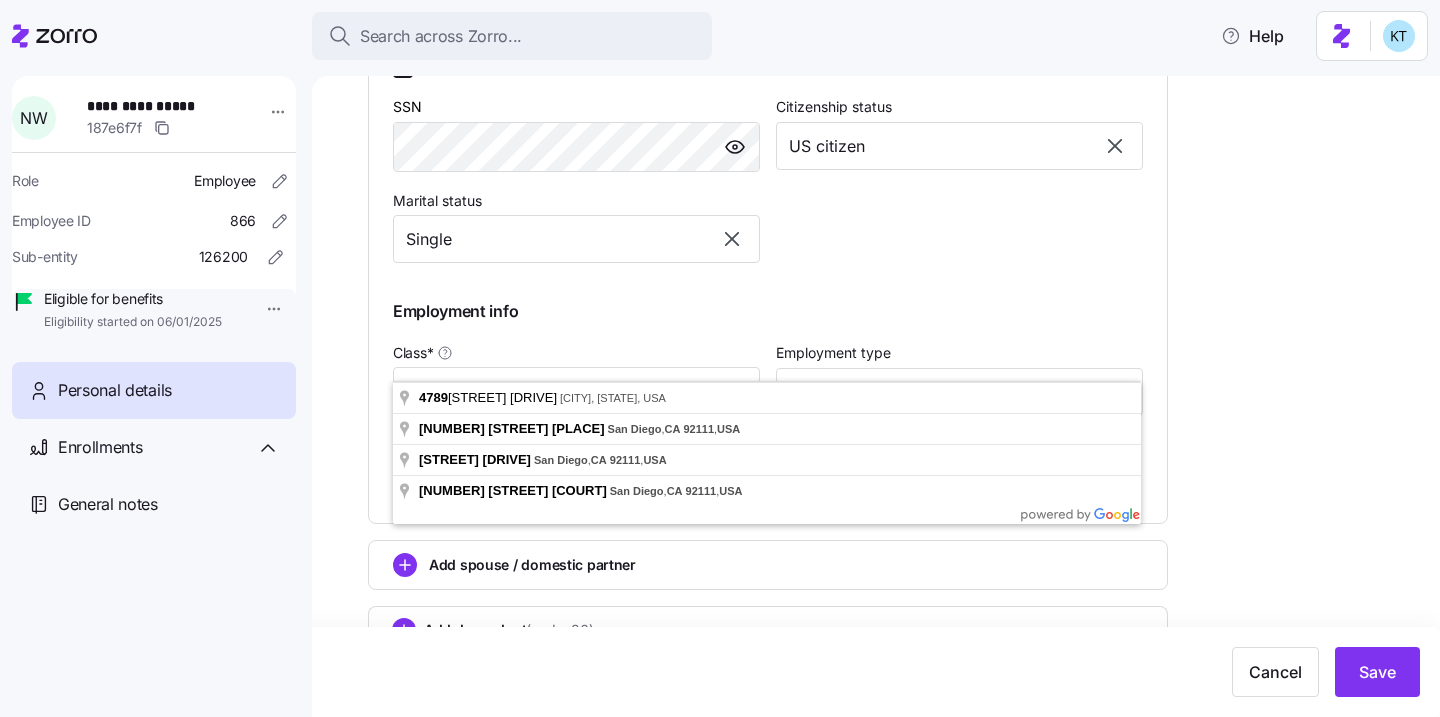 scroll, scrollTop: 856, scrollLeft: 0, axis: vertical 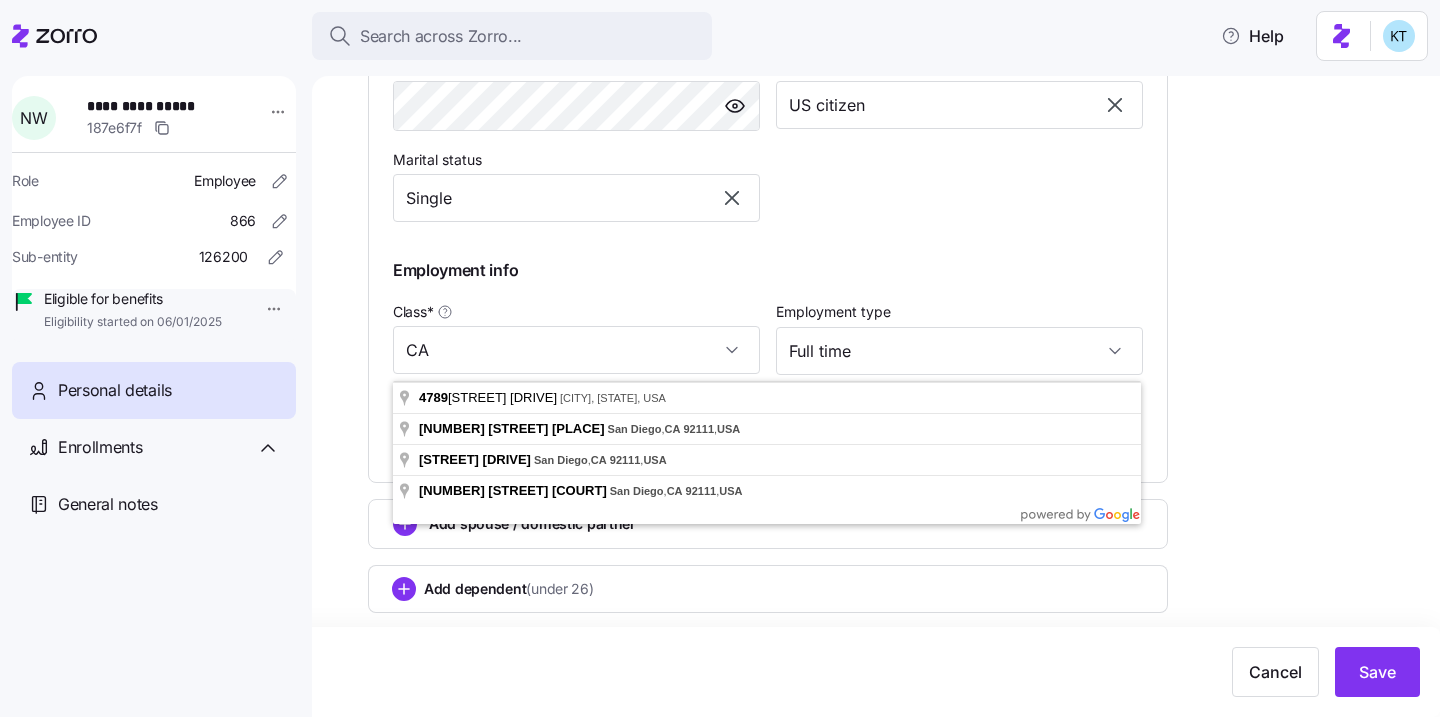 click on "**********" at bounding box center [890, -15] 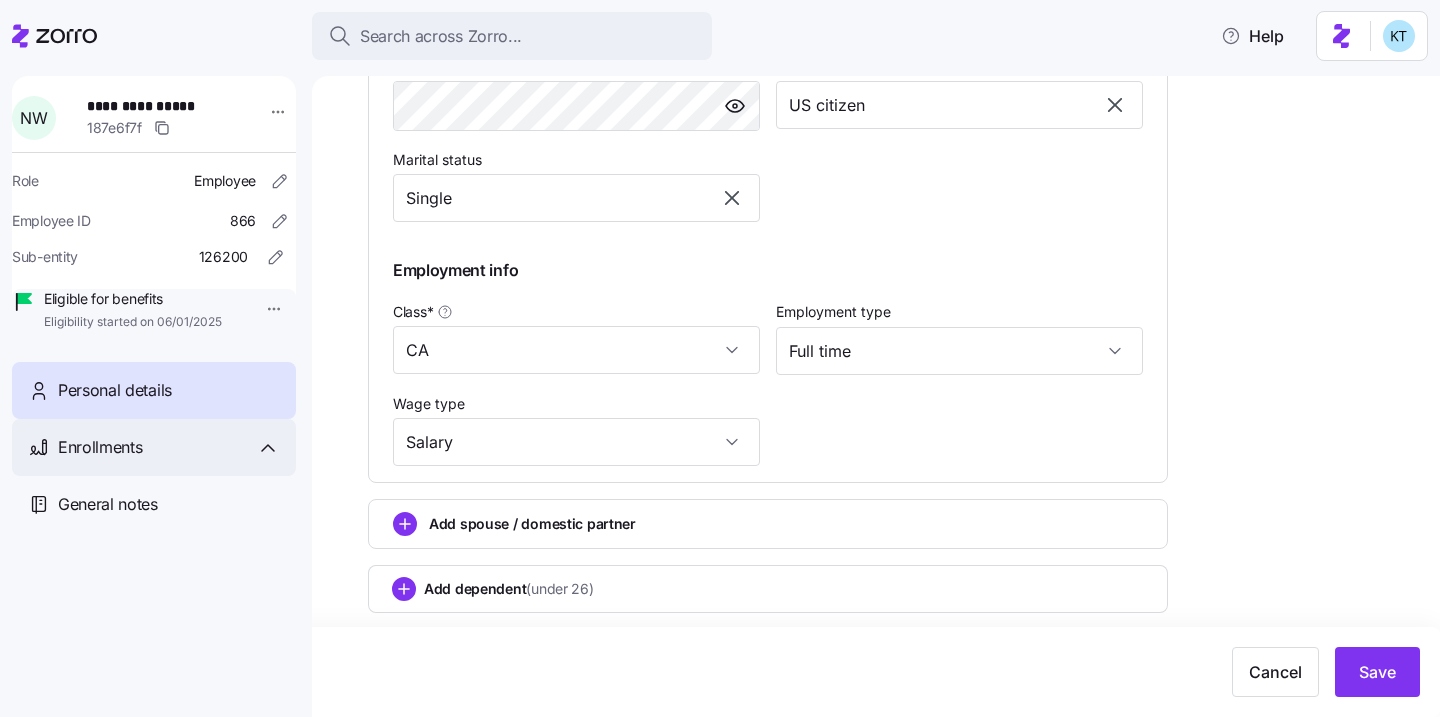 click on "Enrollments" at bounding box center (154, 447) 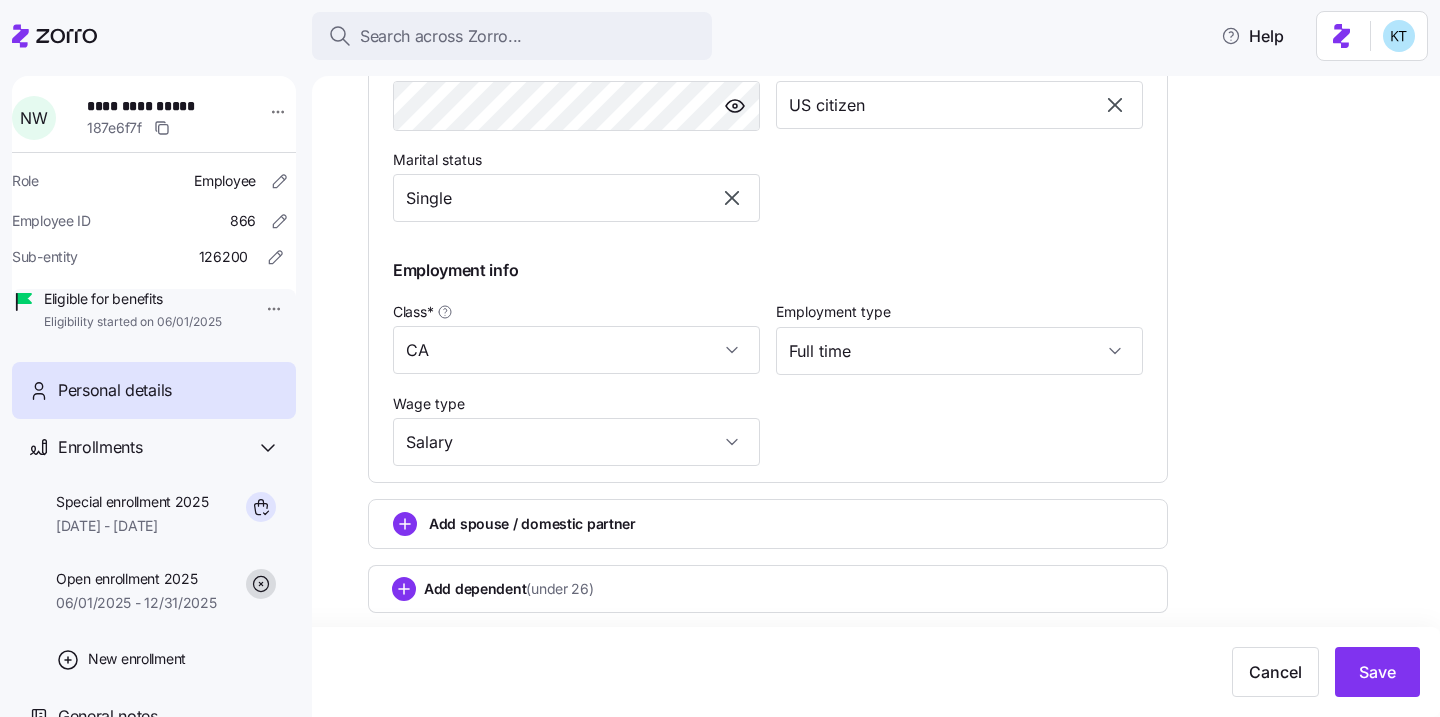 click on "187e6f7f" at bounding box center [114, 128] 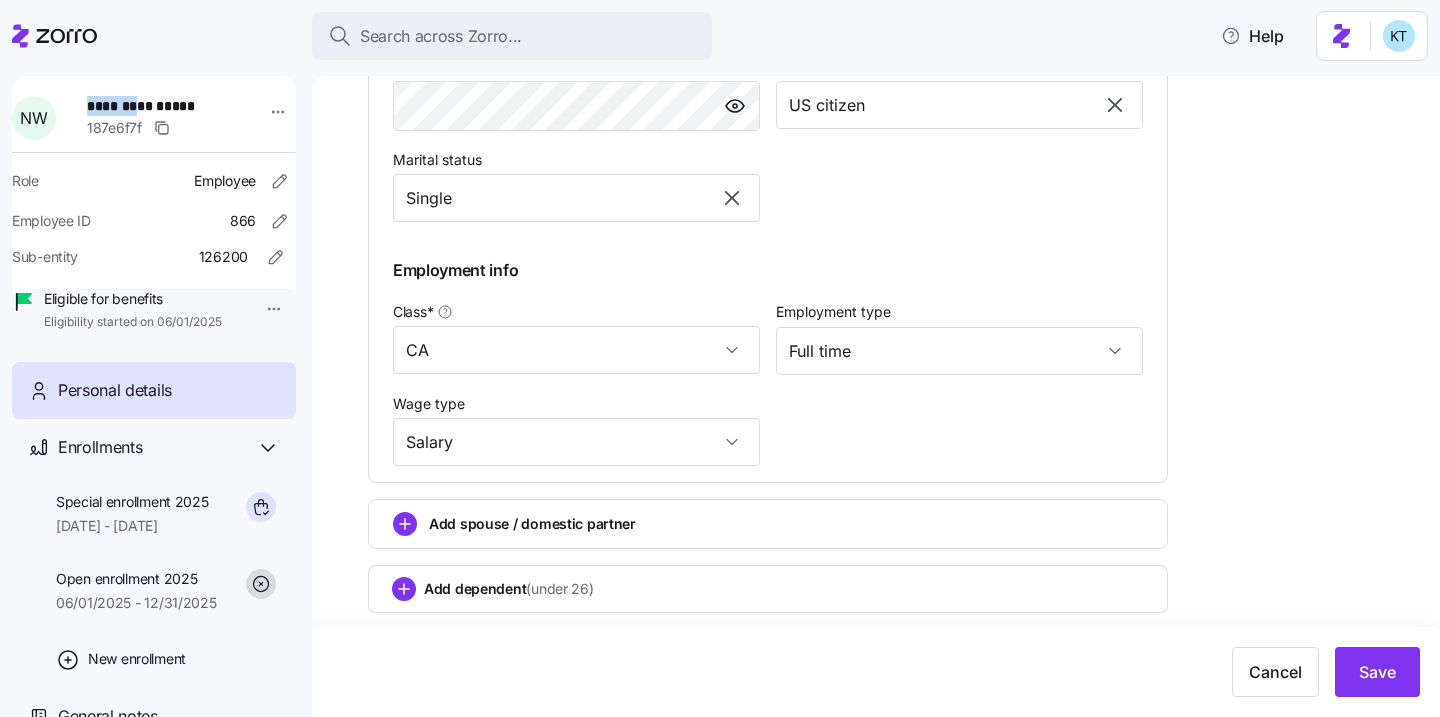 click on "**********" at bounding box center (153, 106) 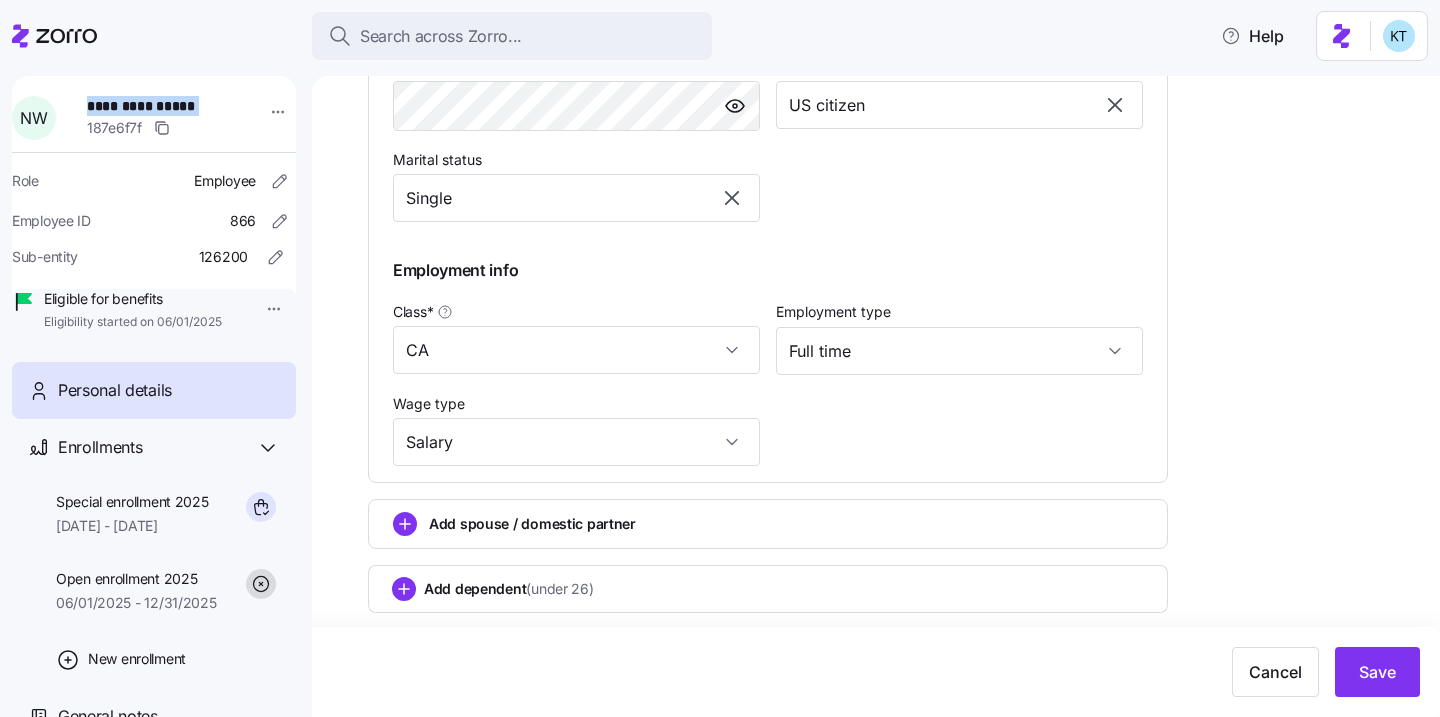 click on "**********" at bounding box center (153, 106) 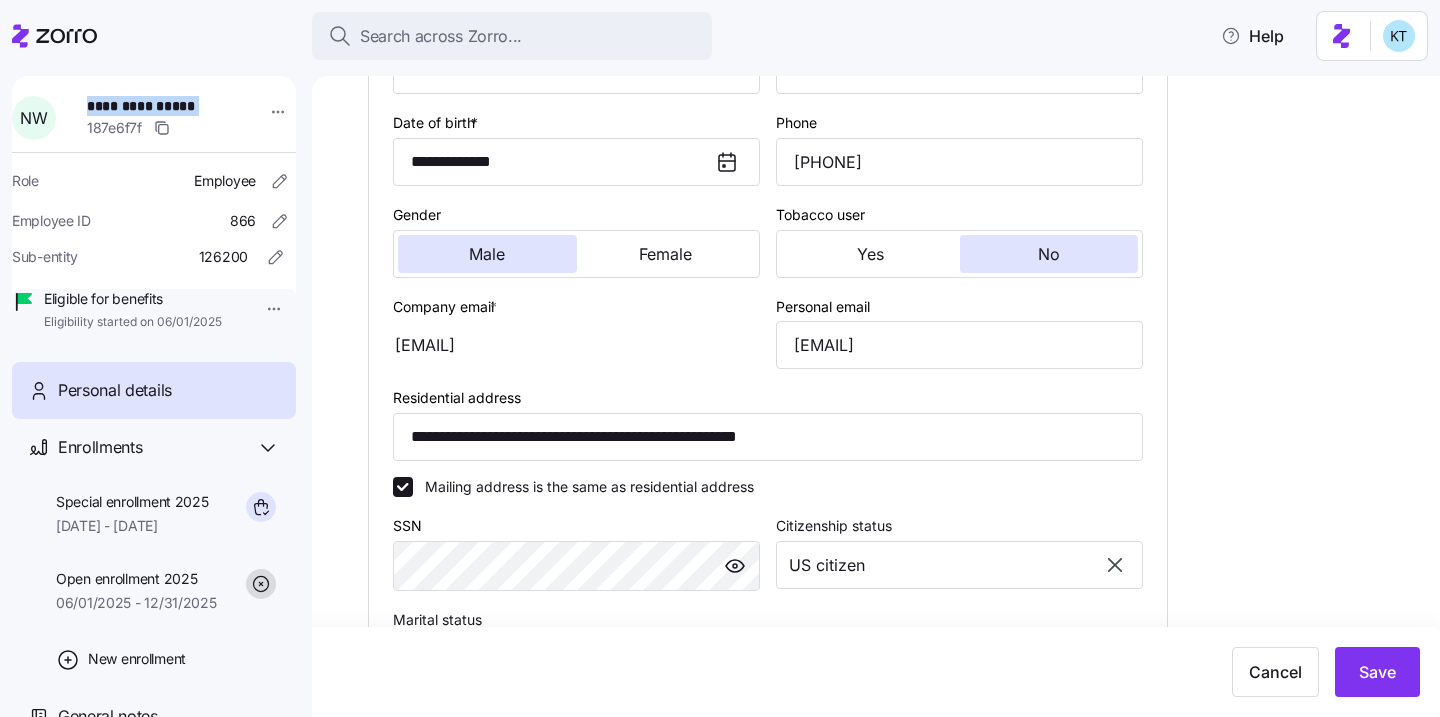 scroll, scrollTop: 331, scrollLeft: 0, axis: vertical 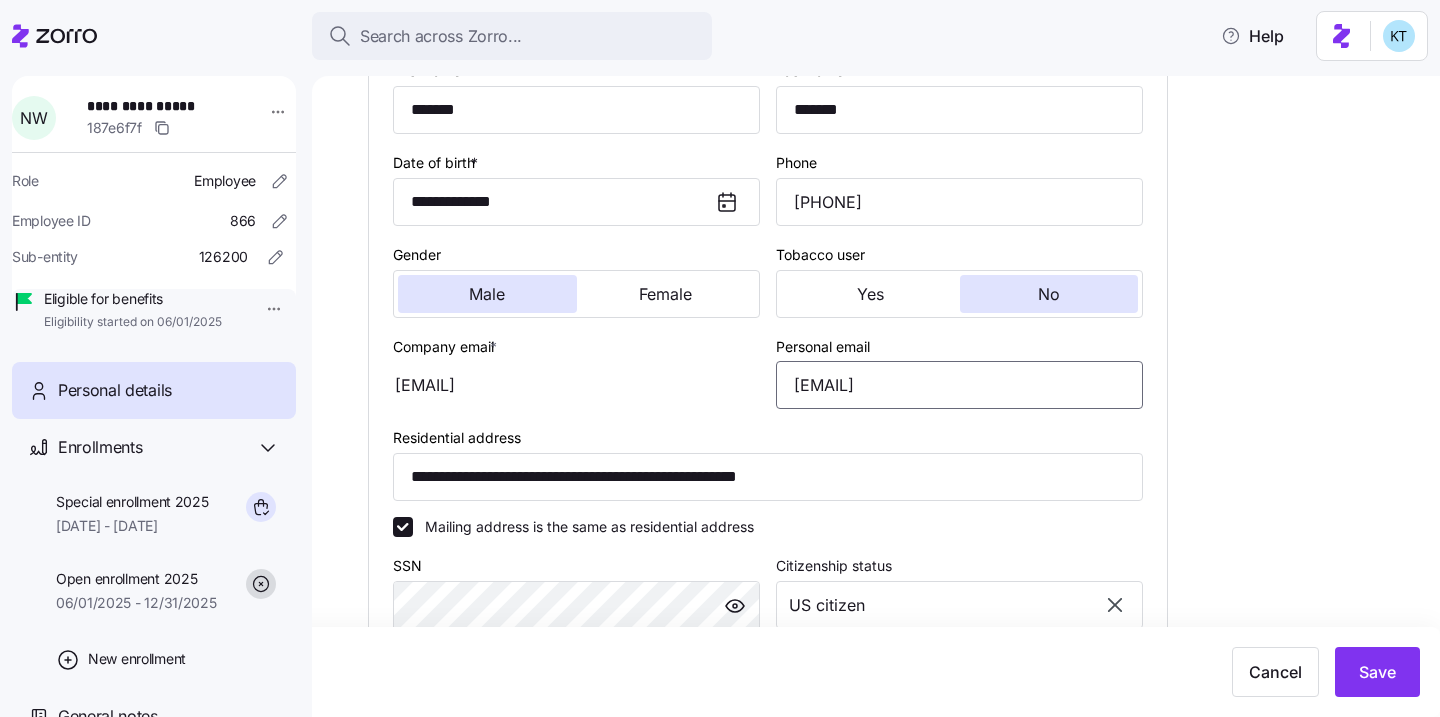 click on "nworlund@gmail.com" at bounding box center [959, 385] 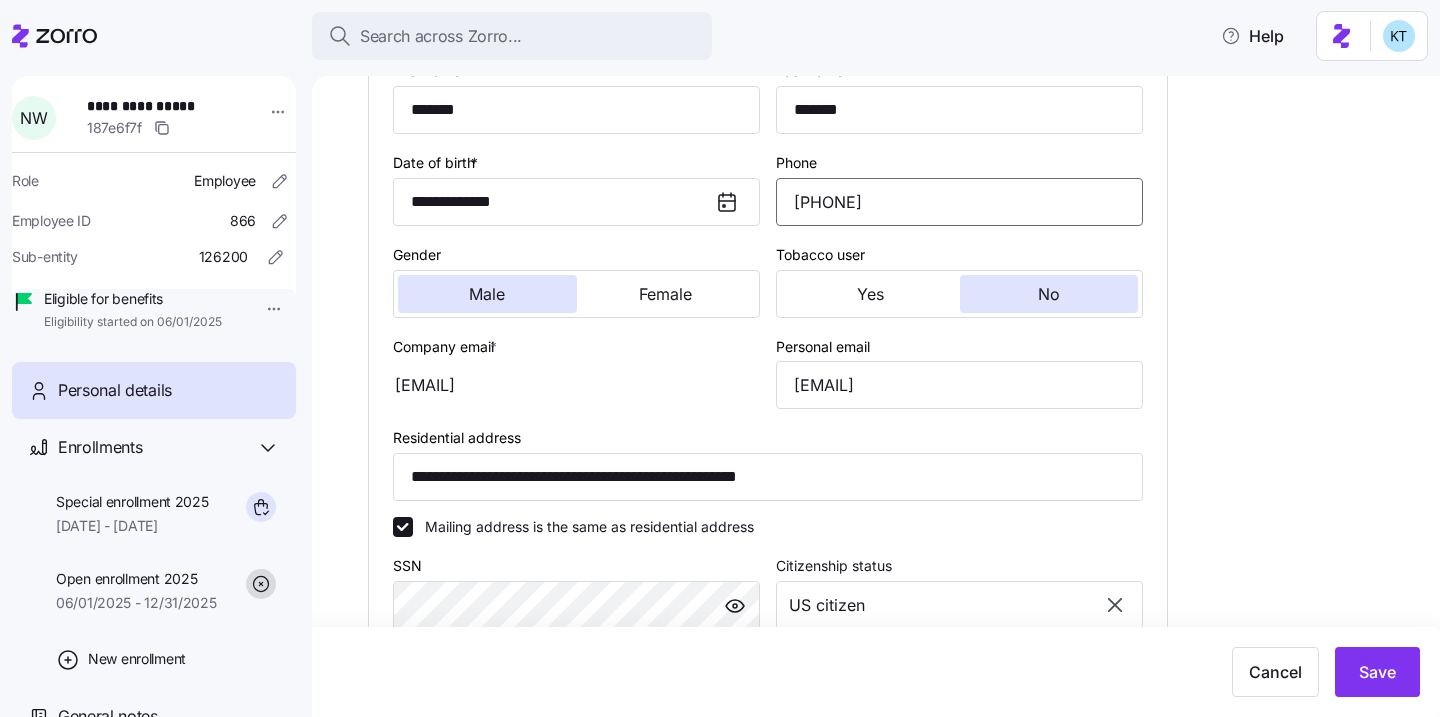 click on "(760) 402-2812" at bounding box center [959, 202] 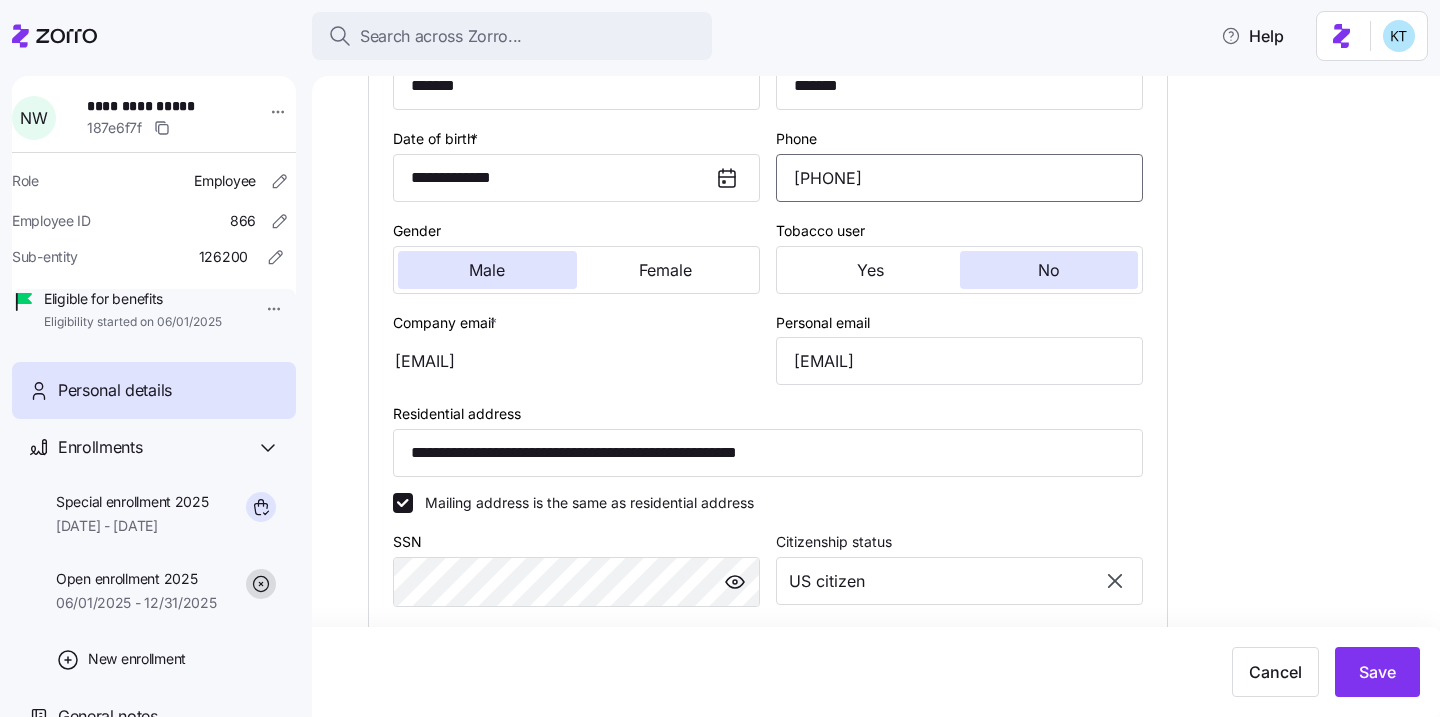 scroll, scrollTop: 550, scrollLeft: 0, axis: vertical 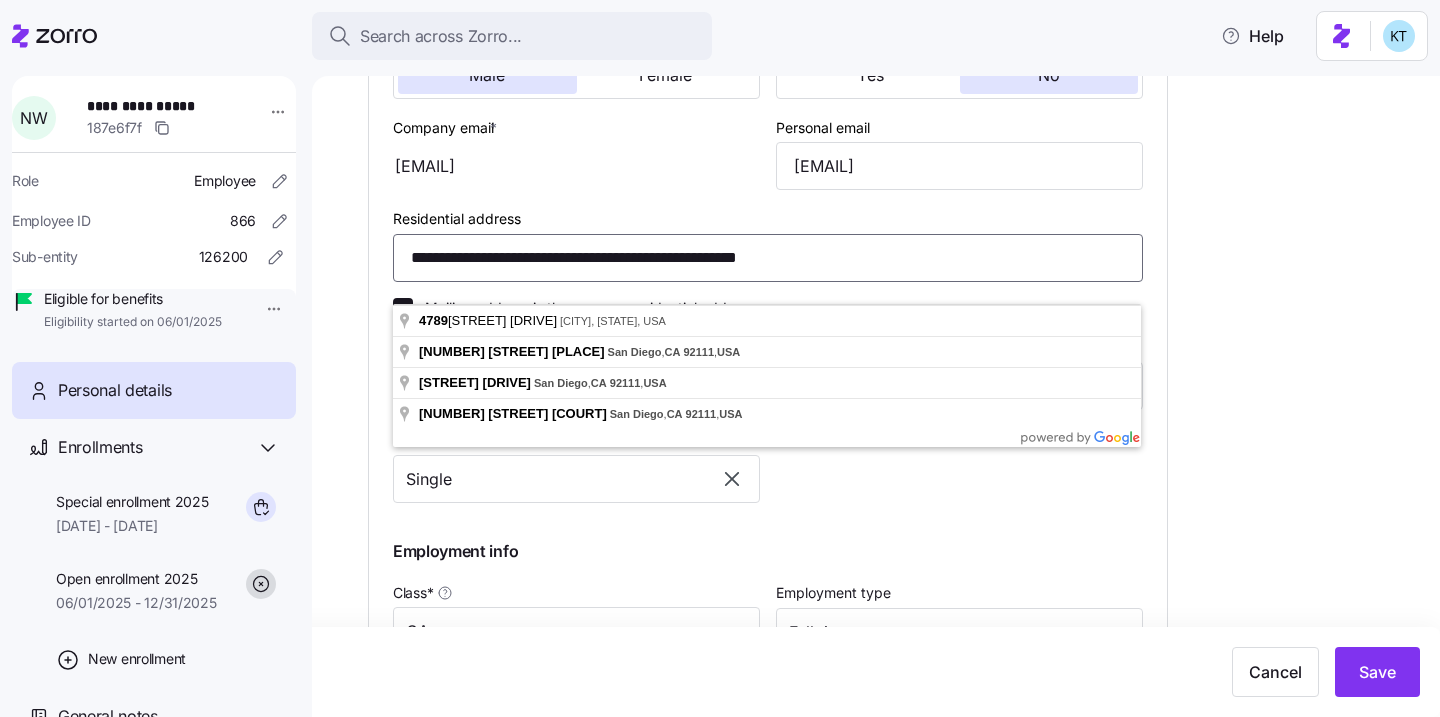 click on "**********" at bounding box center [768, 258] 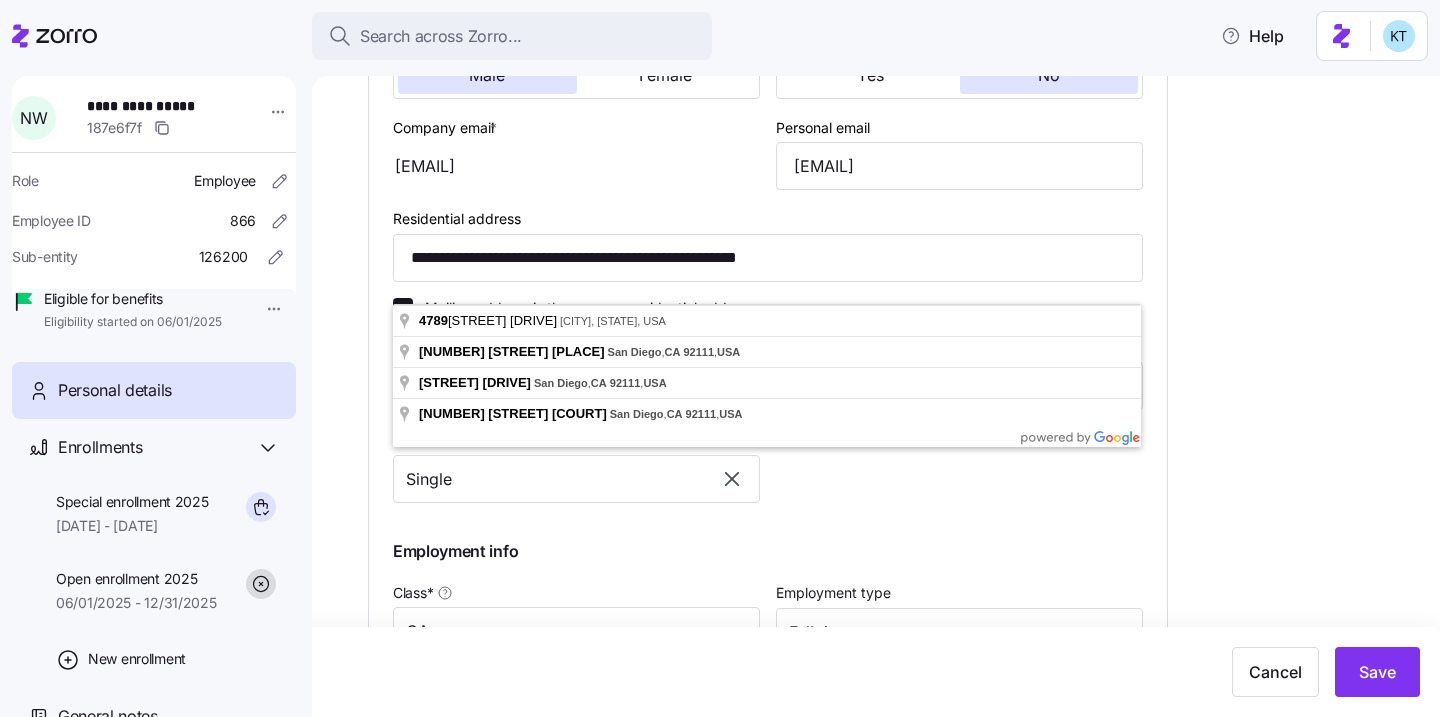 click on "**********" at bounding box center [890, 266] 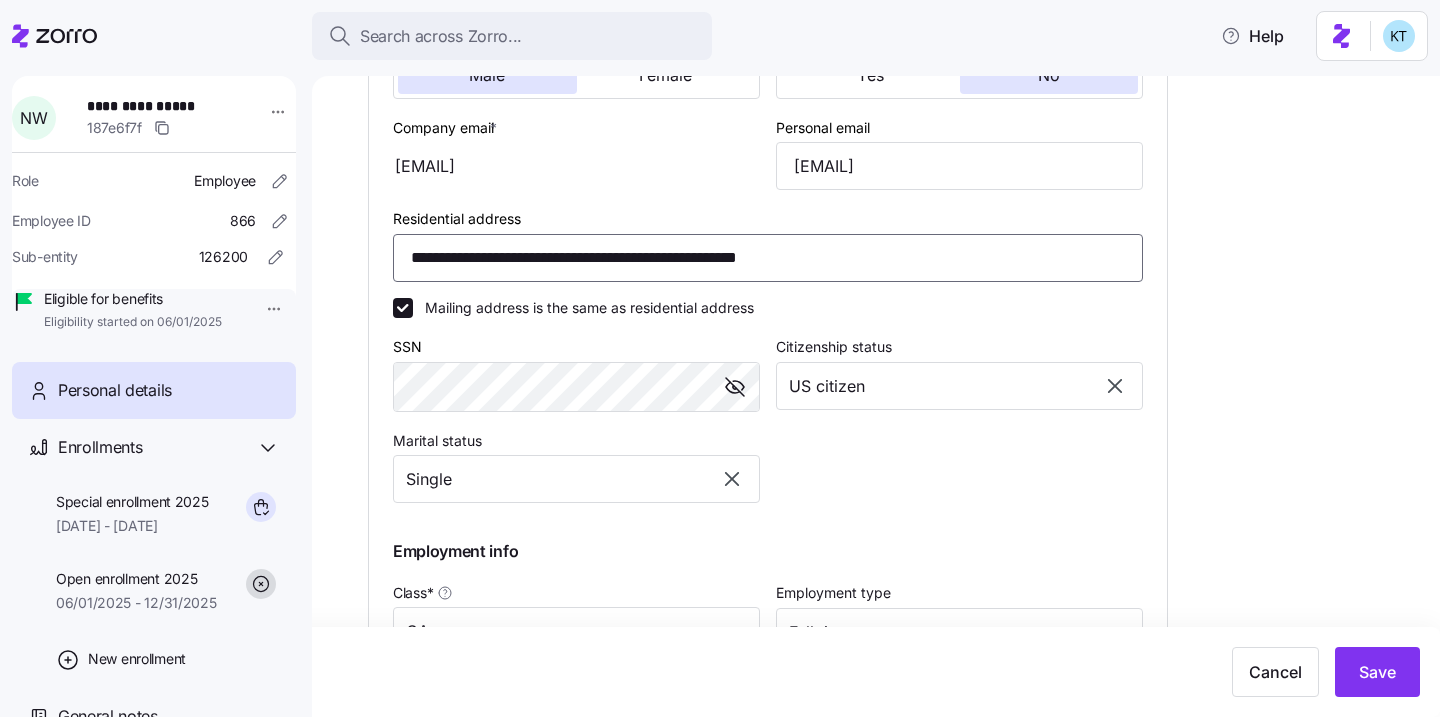 click on "**********" at bounding box center [768, 258] 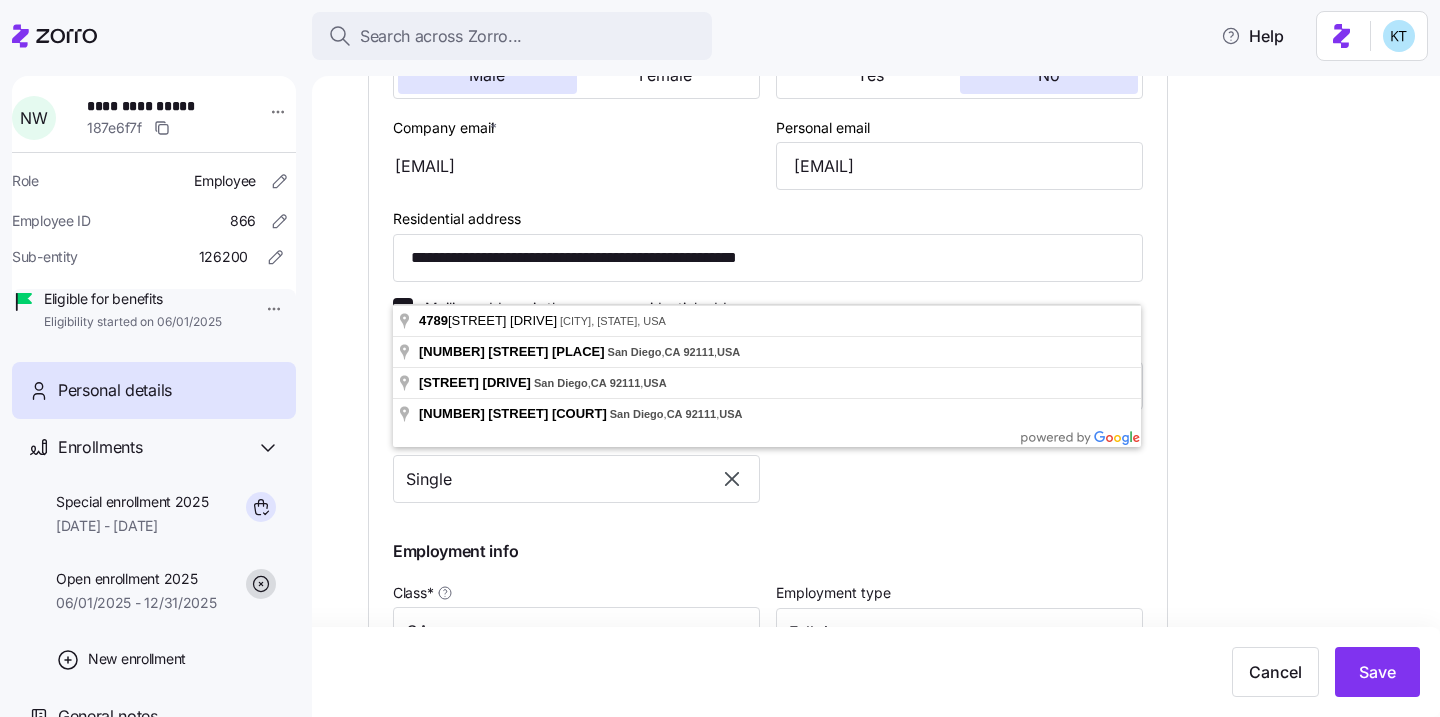 click on "**********" at bounding box center (890, 266) 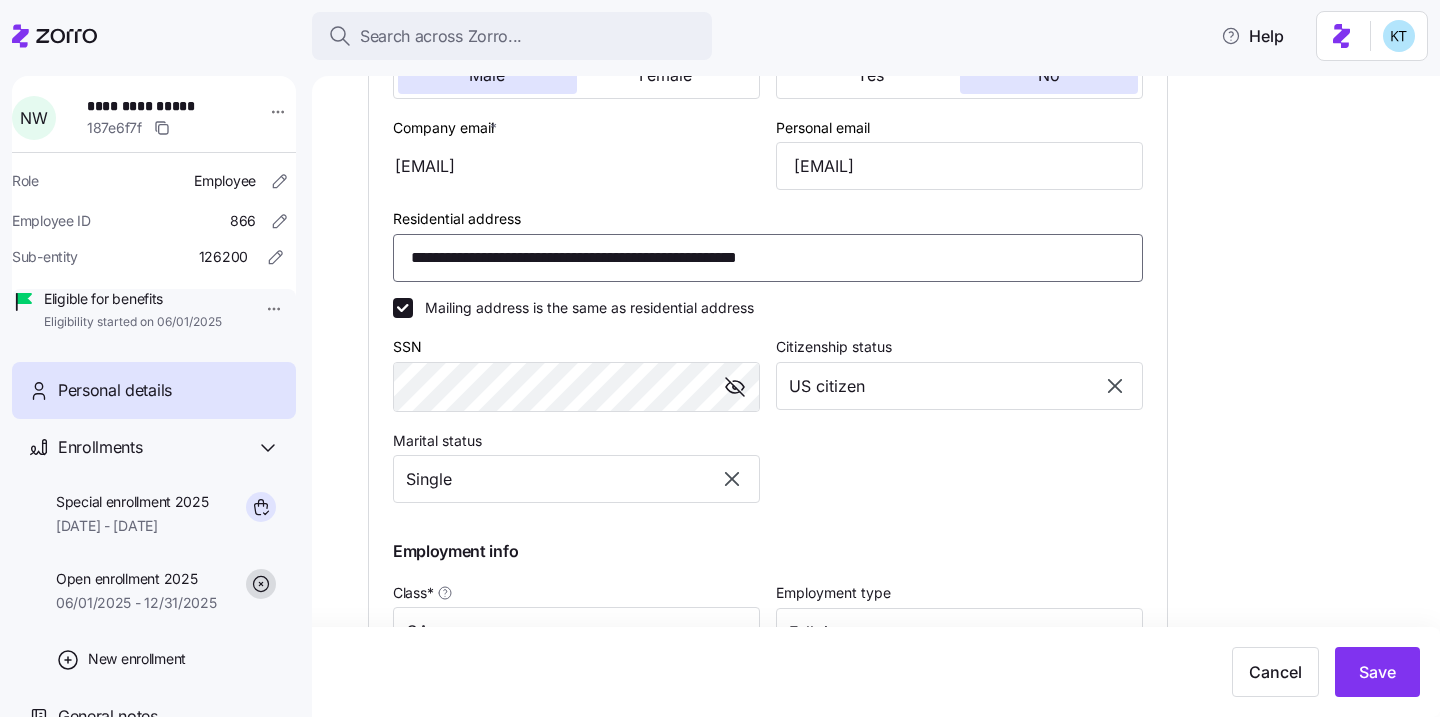click on "**********" at bounding box center (768, 258) 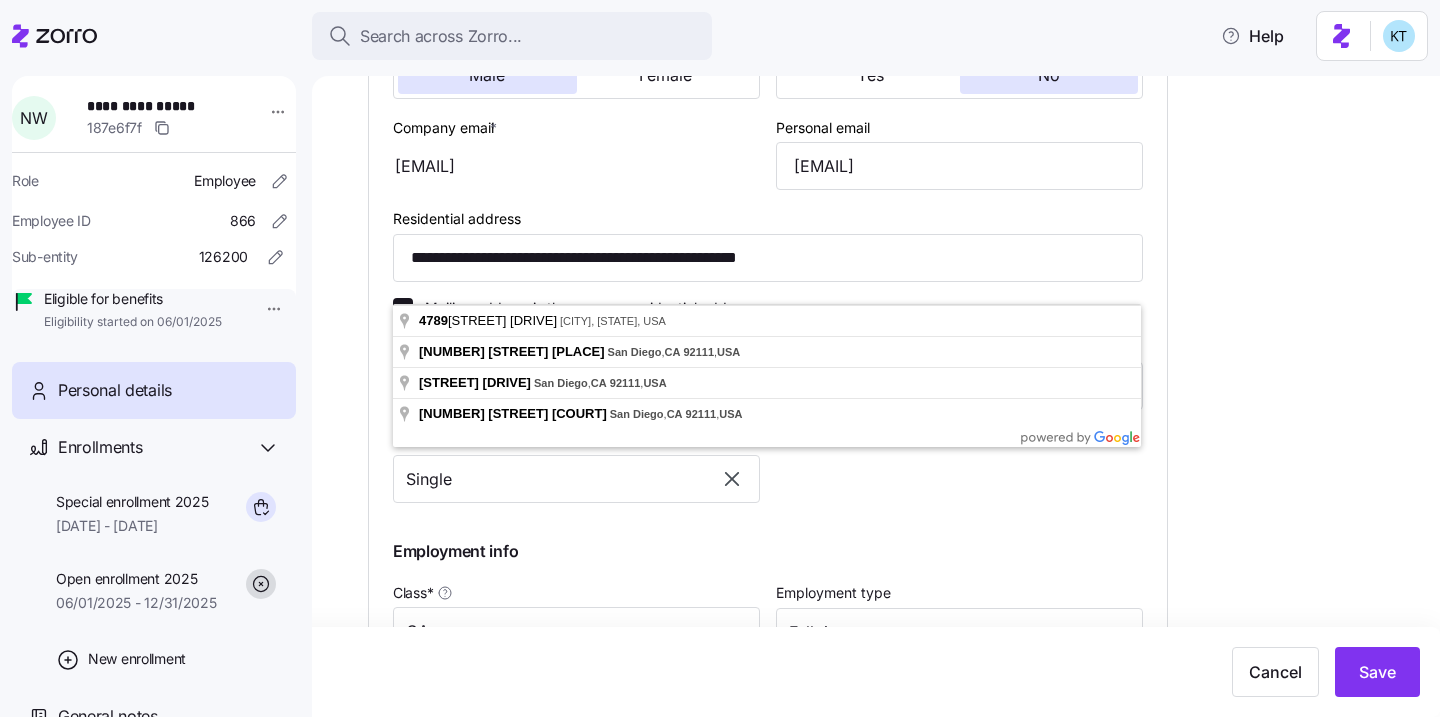 click on "**********" at bounding box center [890, 266] 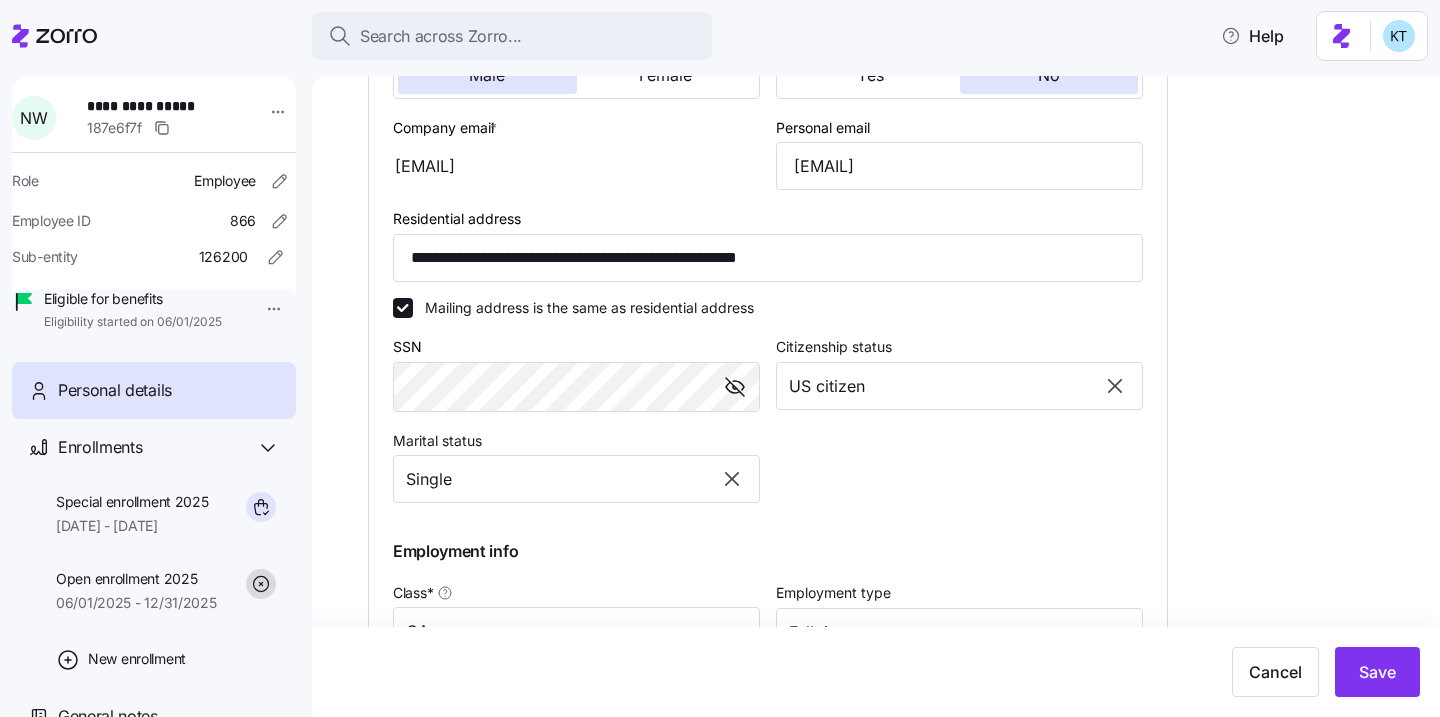 scroll, scrollTop: 856, scrollLeft: 0, axis: vertical 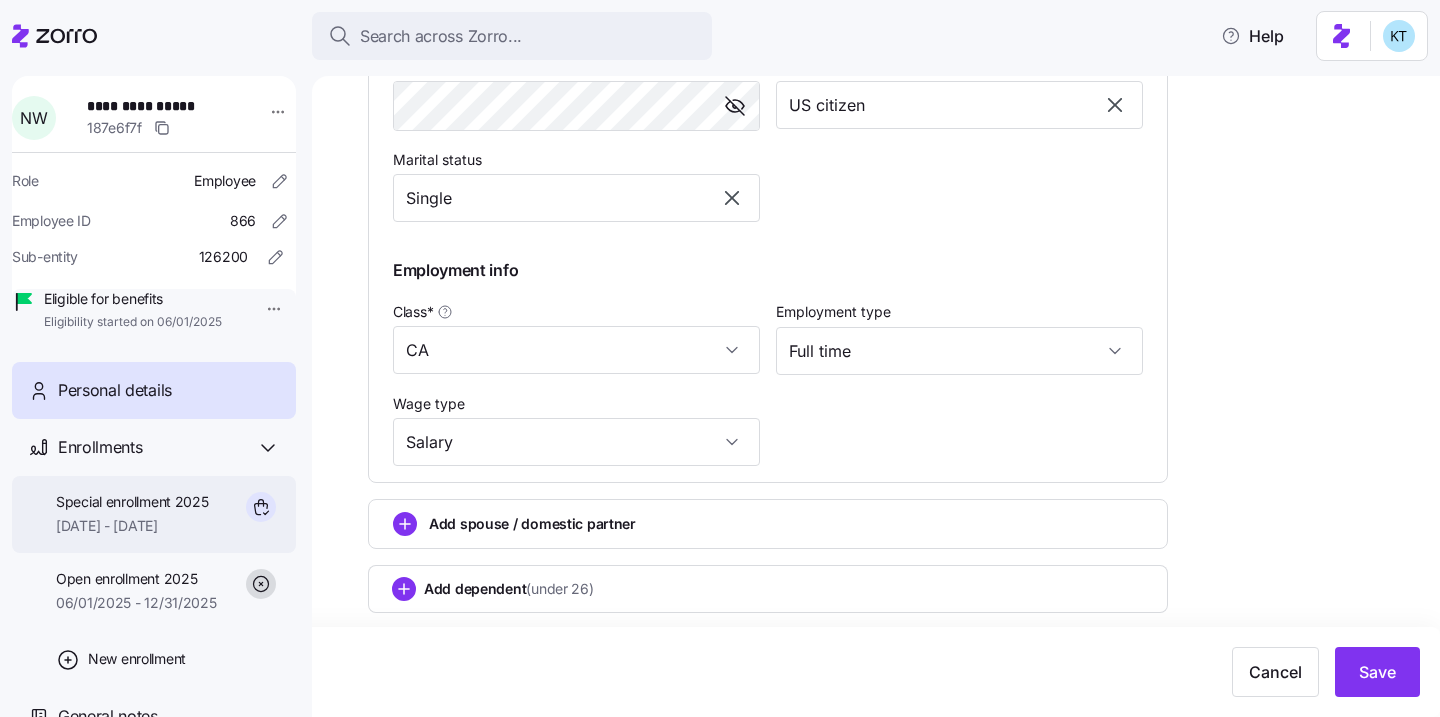 click on "Special enrollment 2025 08/06/2025 - 12/31/2025" at bounding box center (132, 514) 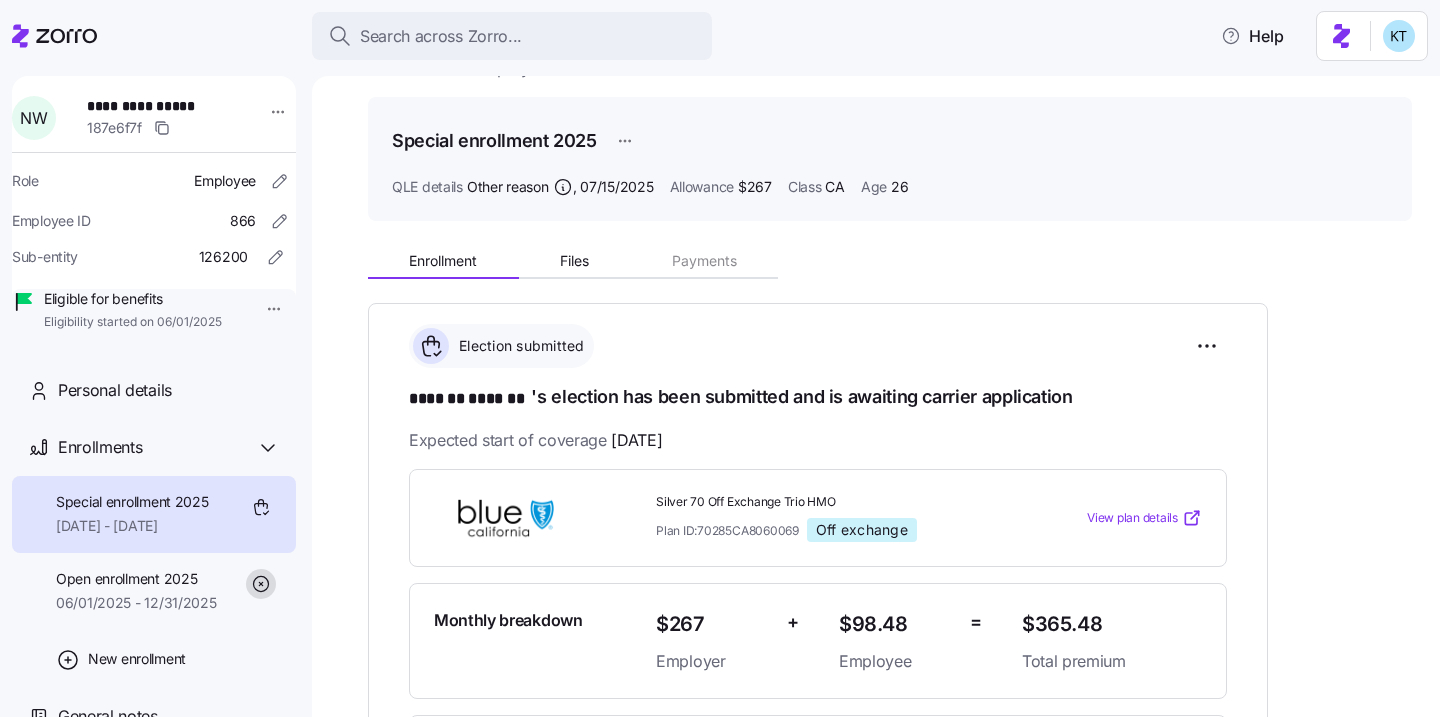 scroll, scrollTop: 54, scrollLeft: 0, axis: vertical 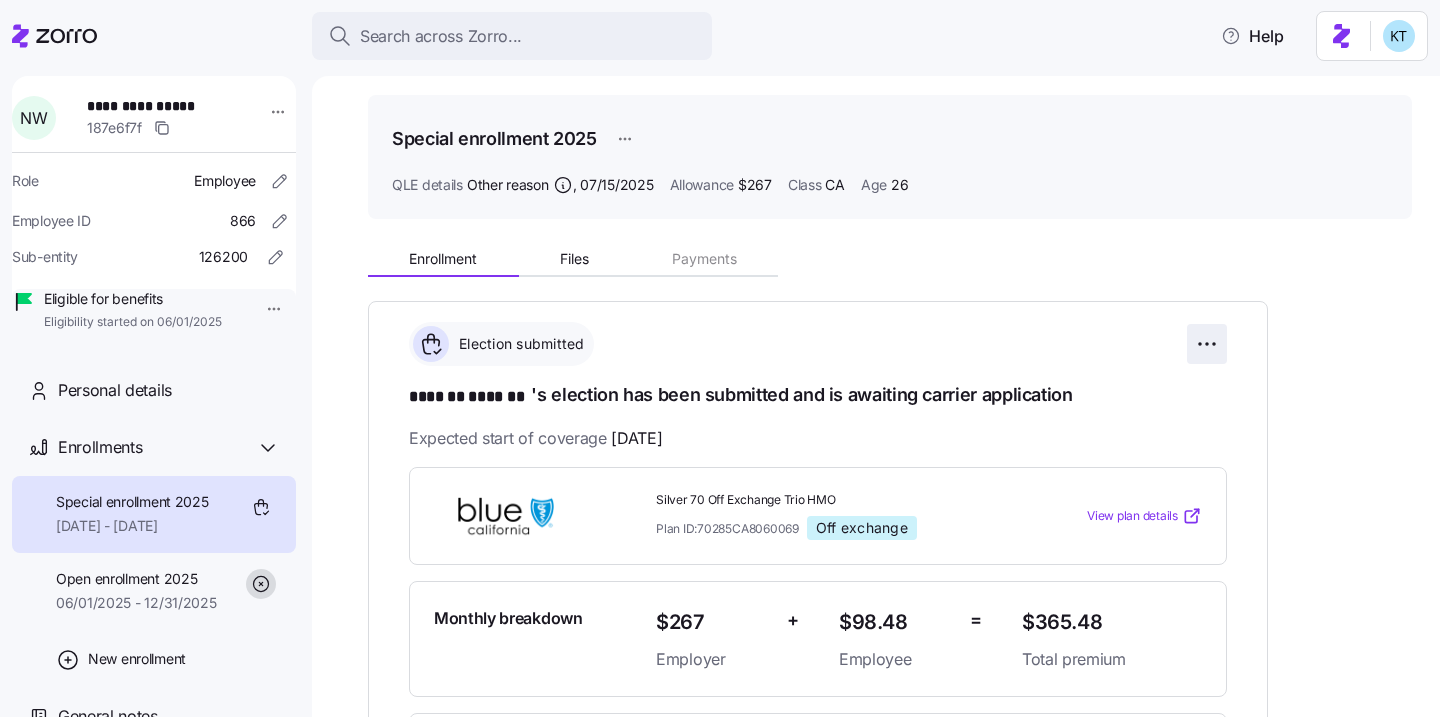 click on "**********" at bounding box center (720, 352) 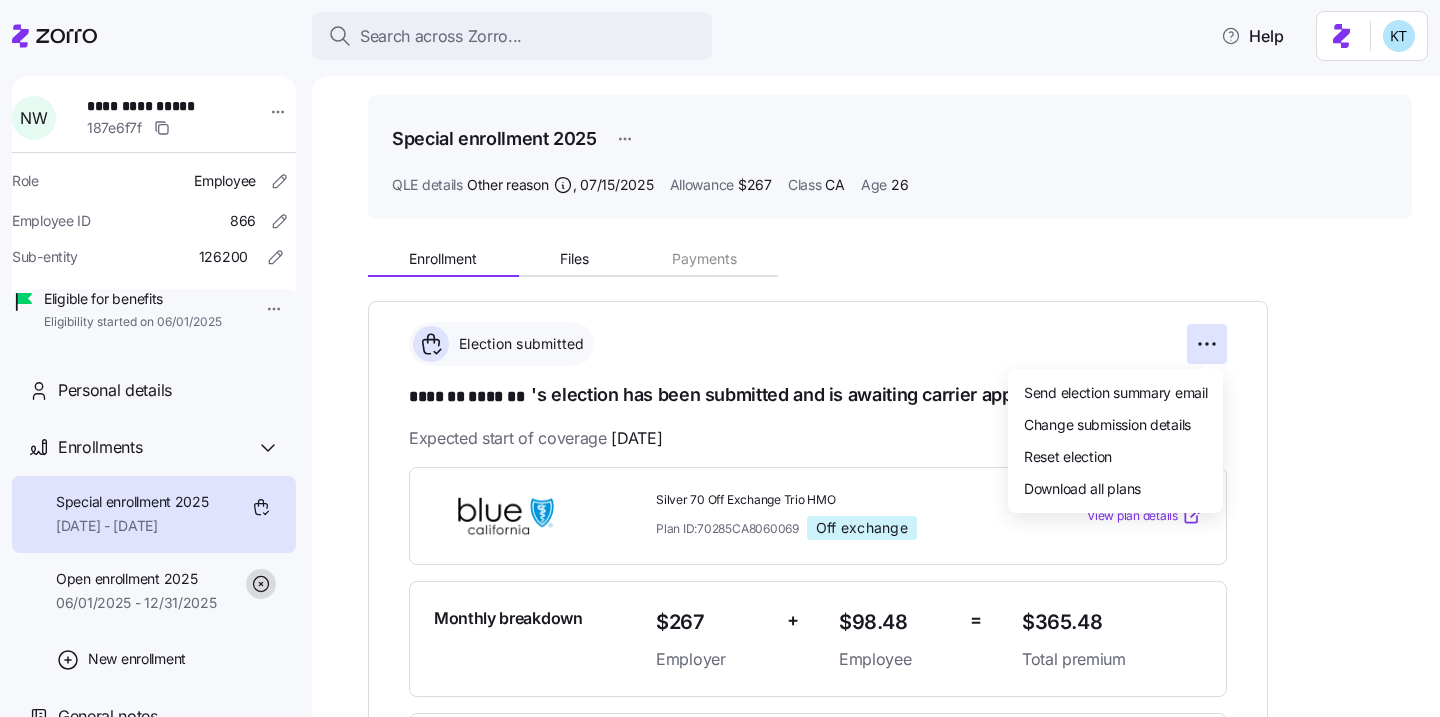 click on "**********" at bounding box center [720, 352] 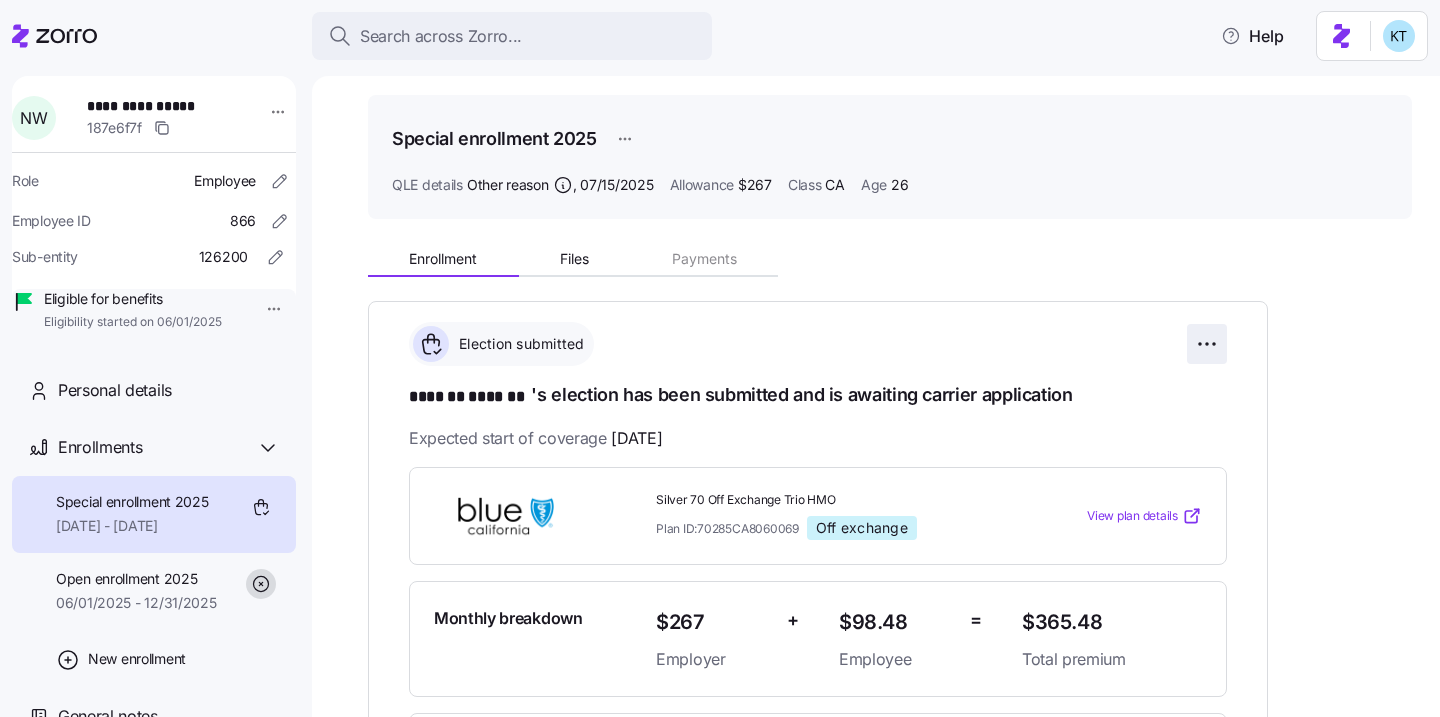 click on "**********" at bounding box center (720, 352) 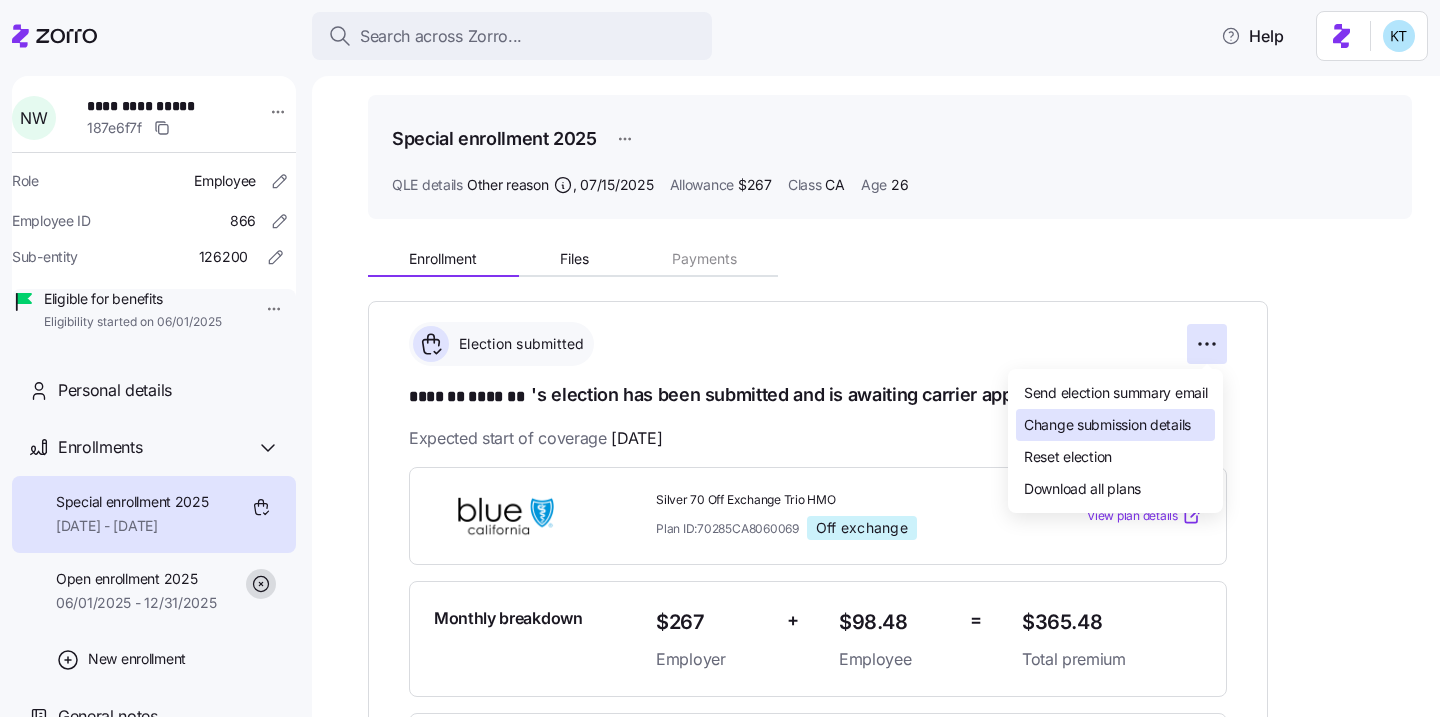 click on "Change submission details" at bounding box center [1107, 425] 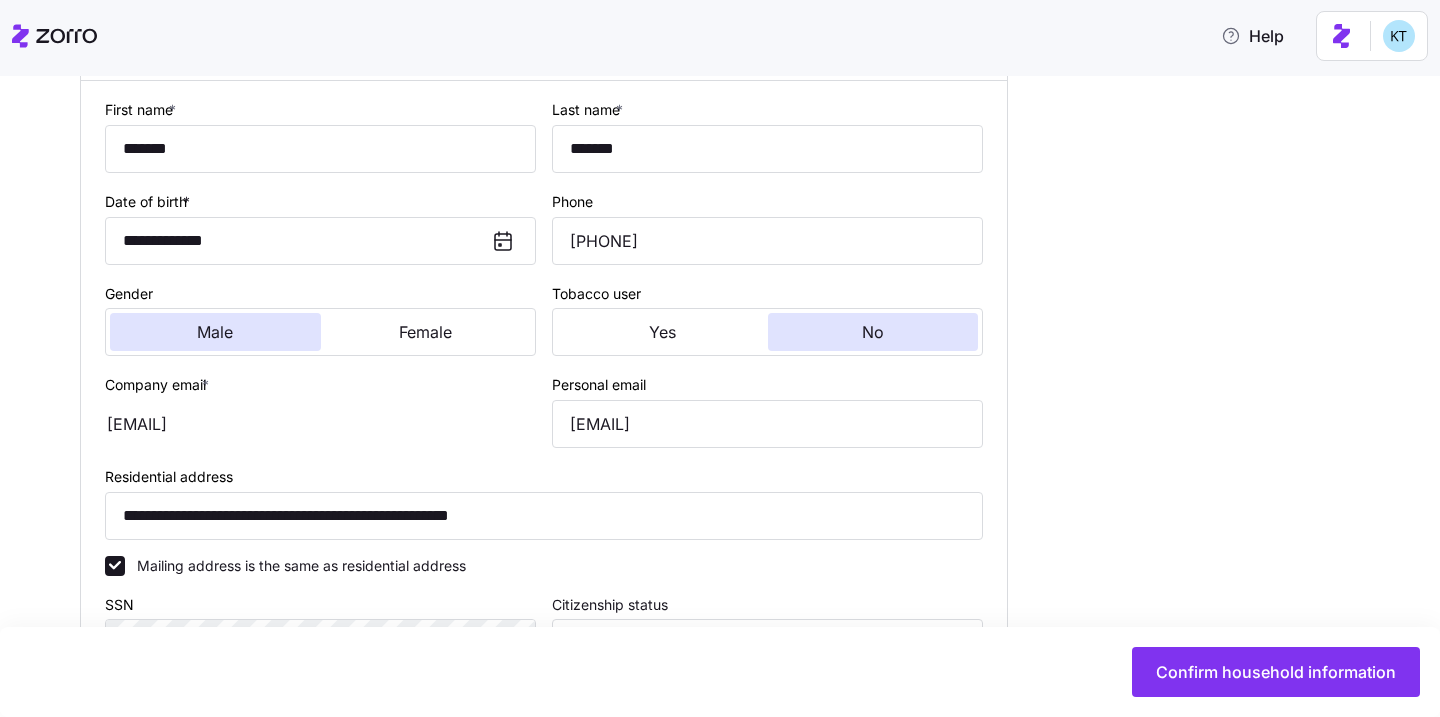 scroll, scrollTop: 0, scrollLeft: 0, axis: both 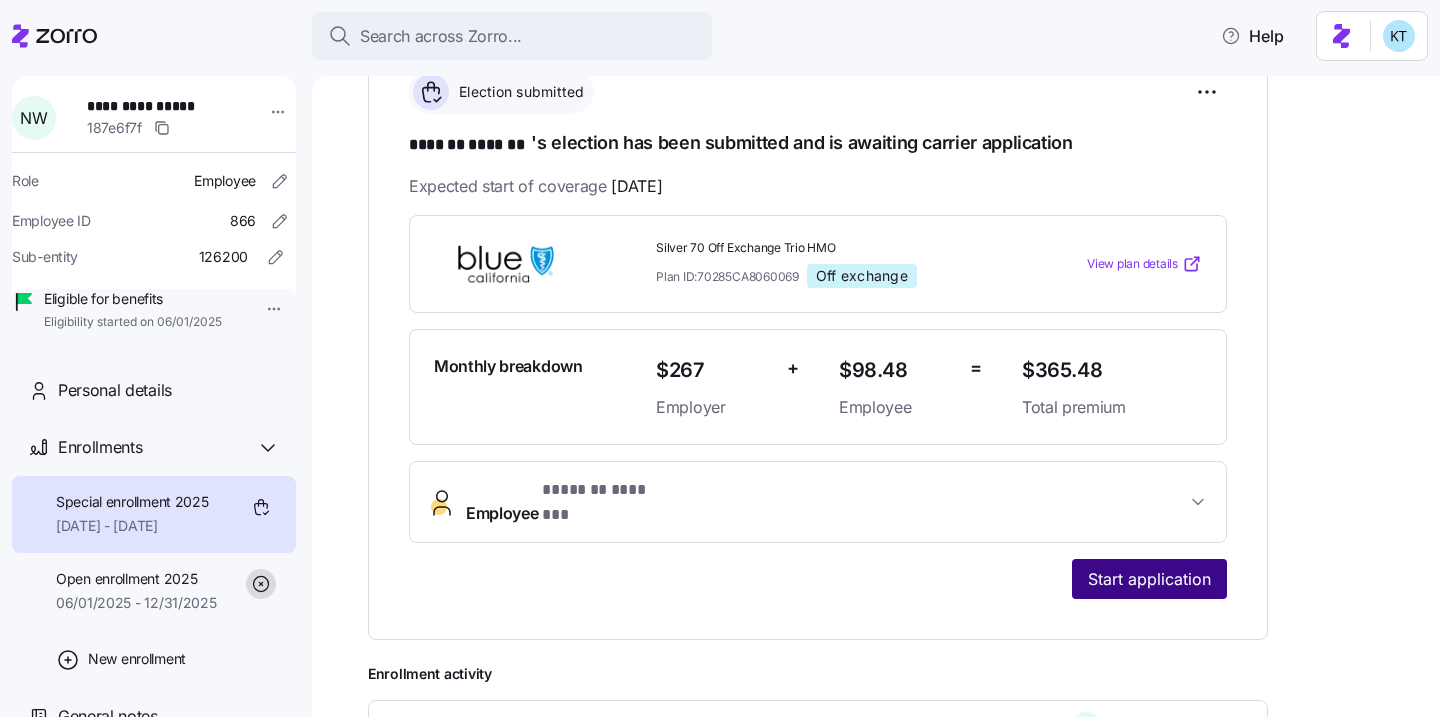 click on "Start application" at bounding box center [1149, 579] 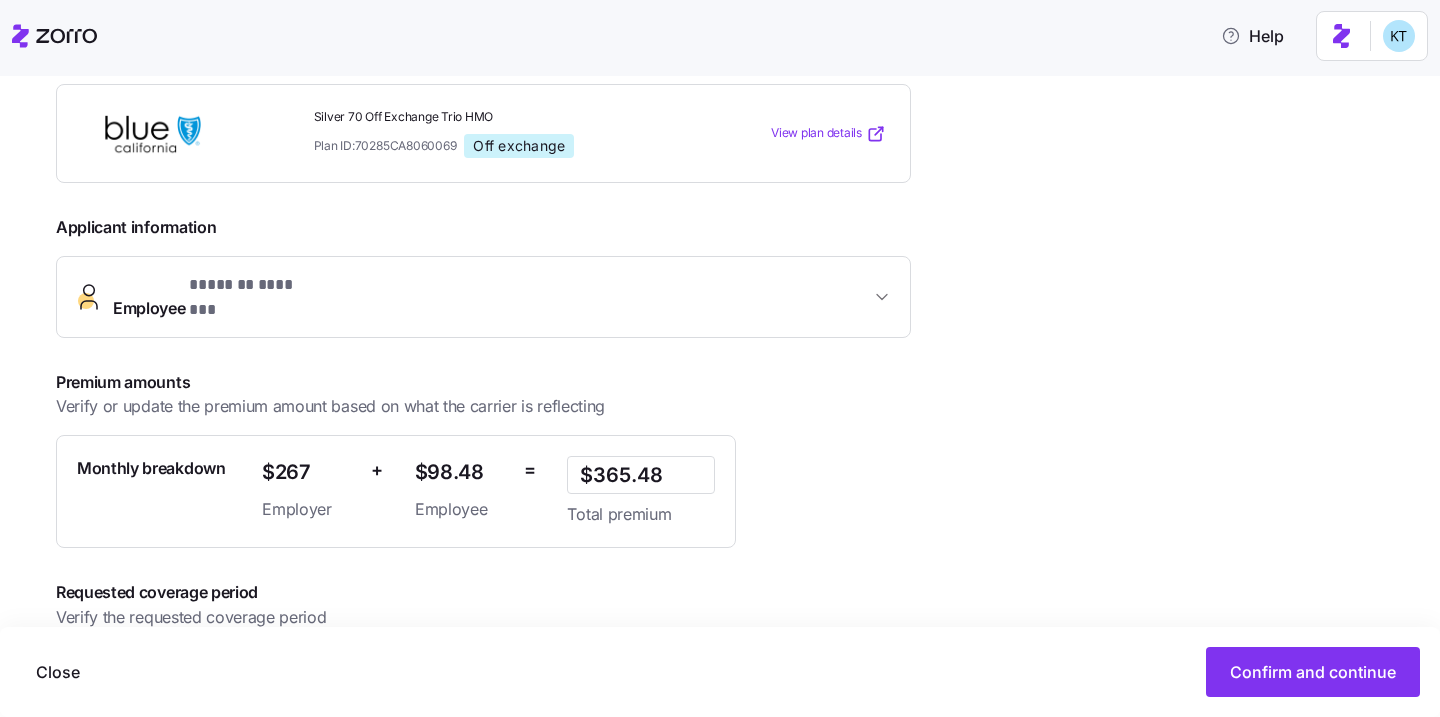 scroll, scrollTop: 489, scrollLeft: 0, axis: vertical 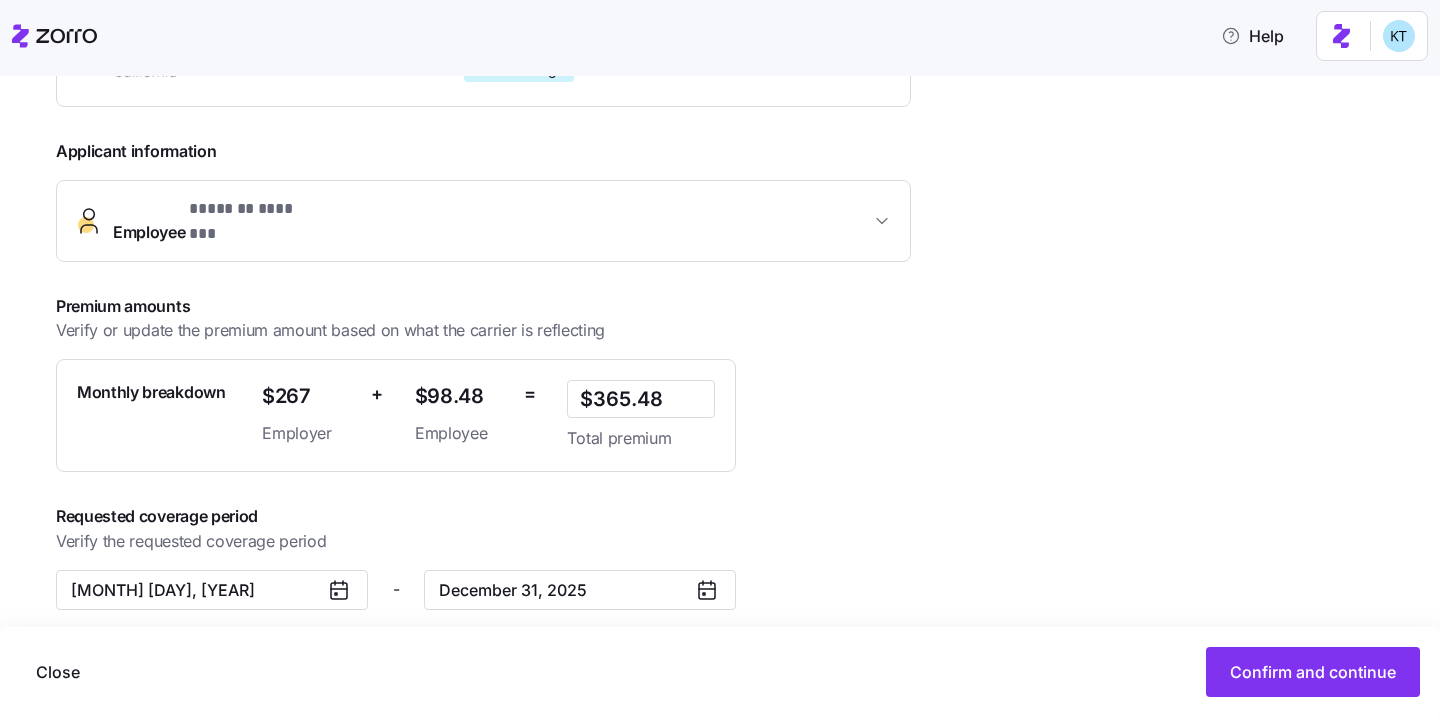 click 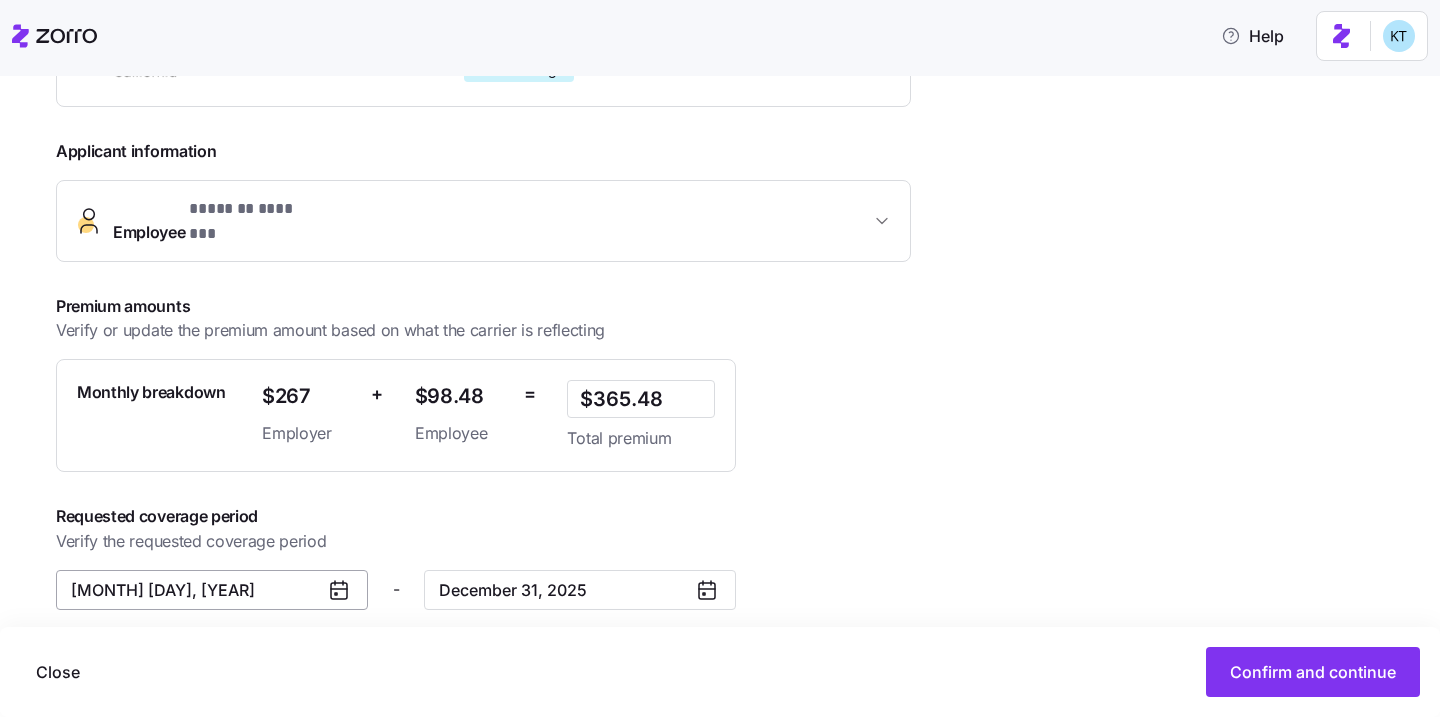click on "August 6, 2025" at bounding box center [212, 590] 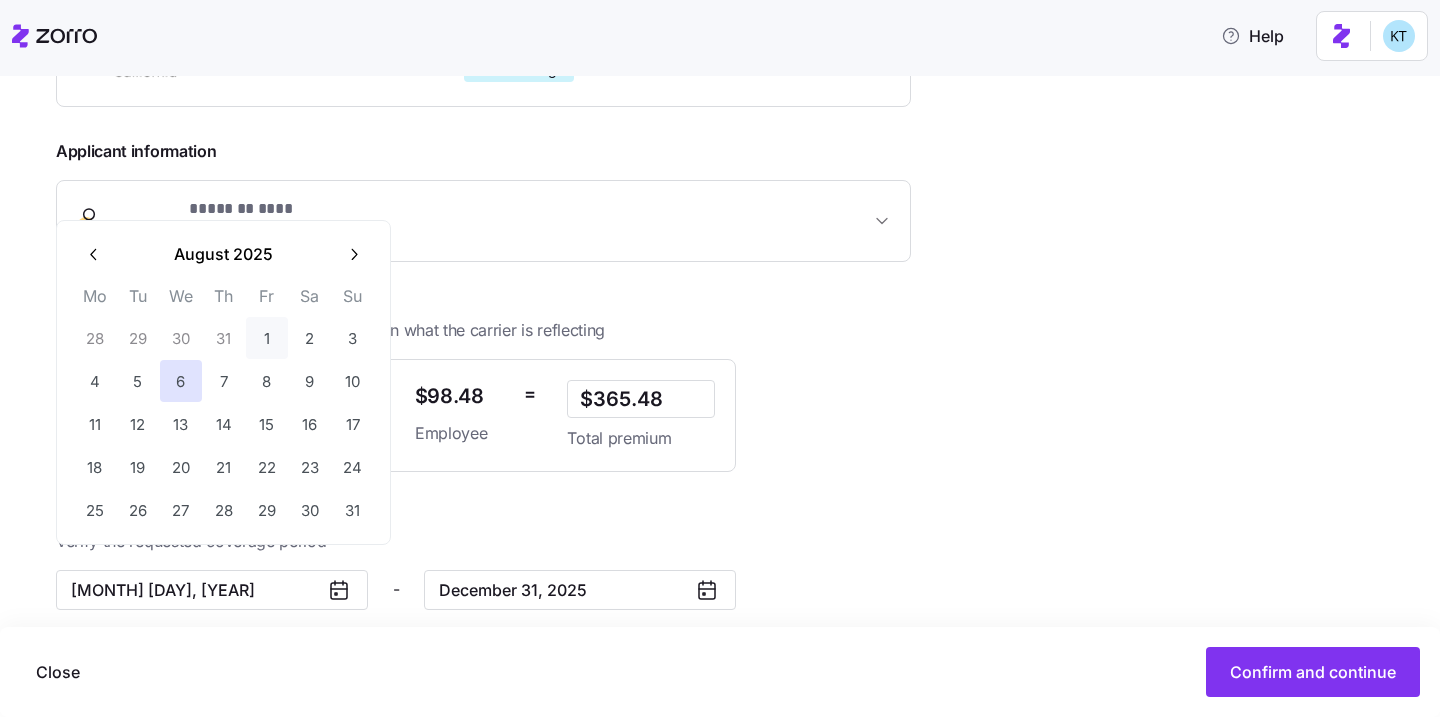 click on "1" at bounding box center (267, 338) 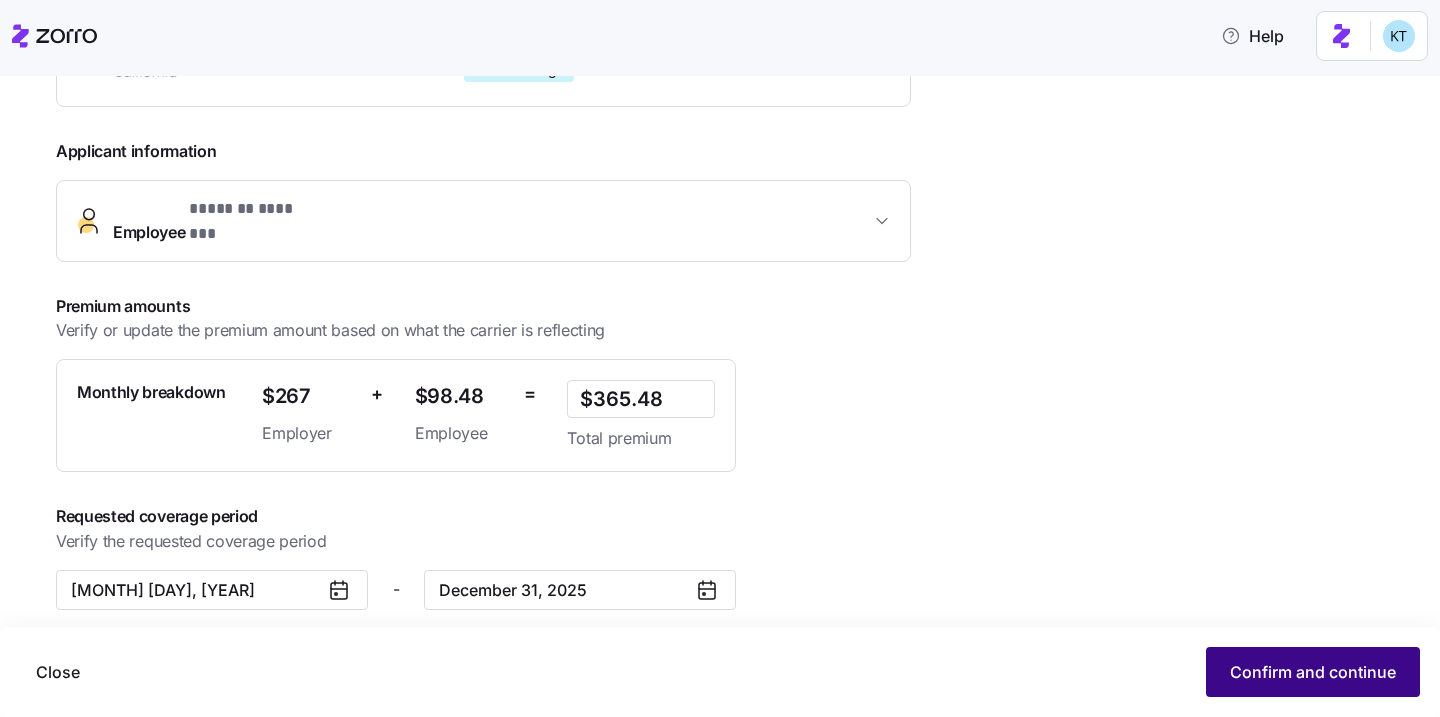 click on "Confirm and continue" at bounding box center (1313, 672) 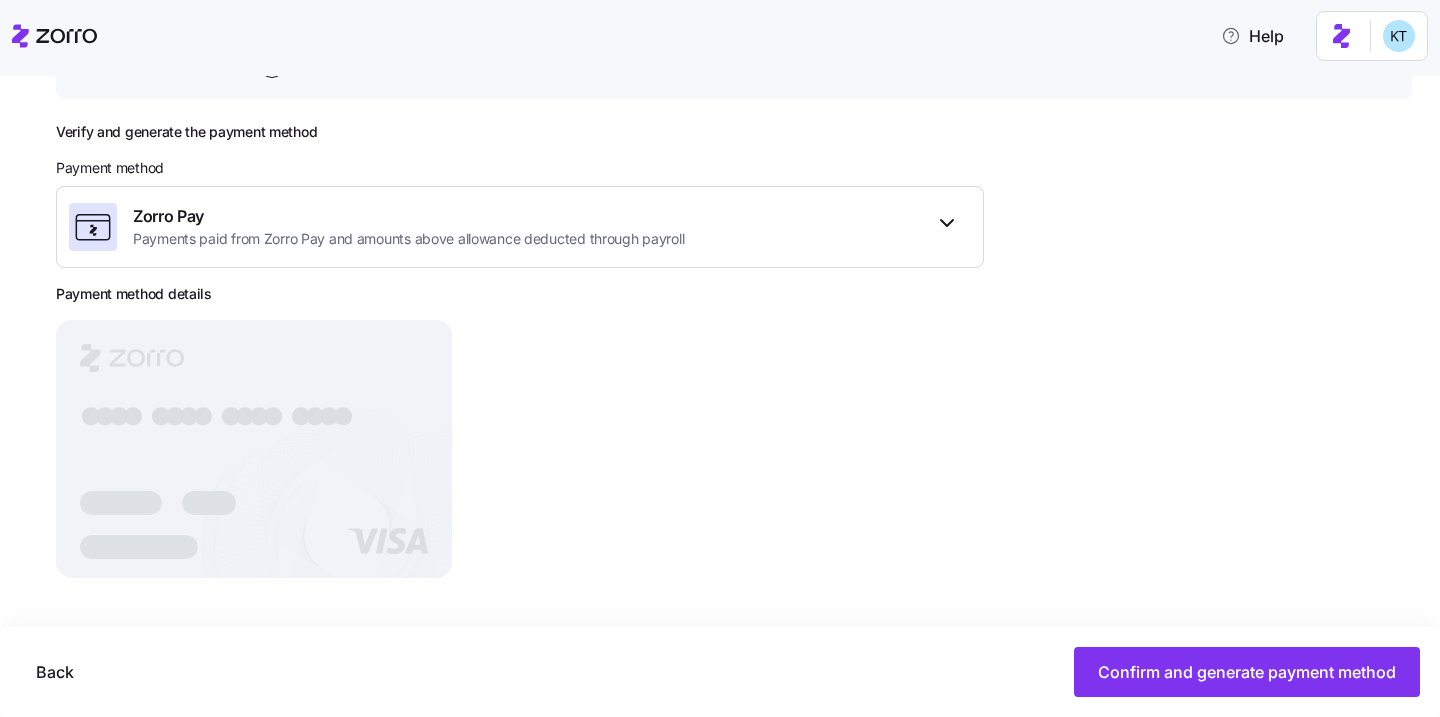 scroll, scrollTop: 238, scrollLeft: 0, axis: vertical 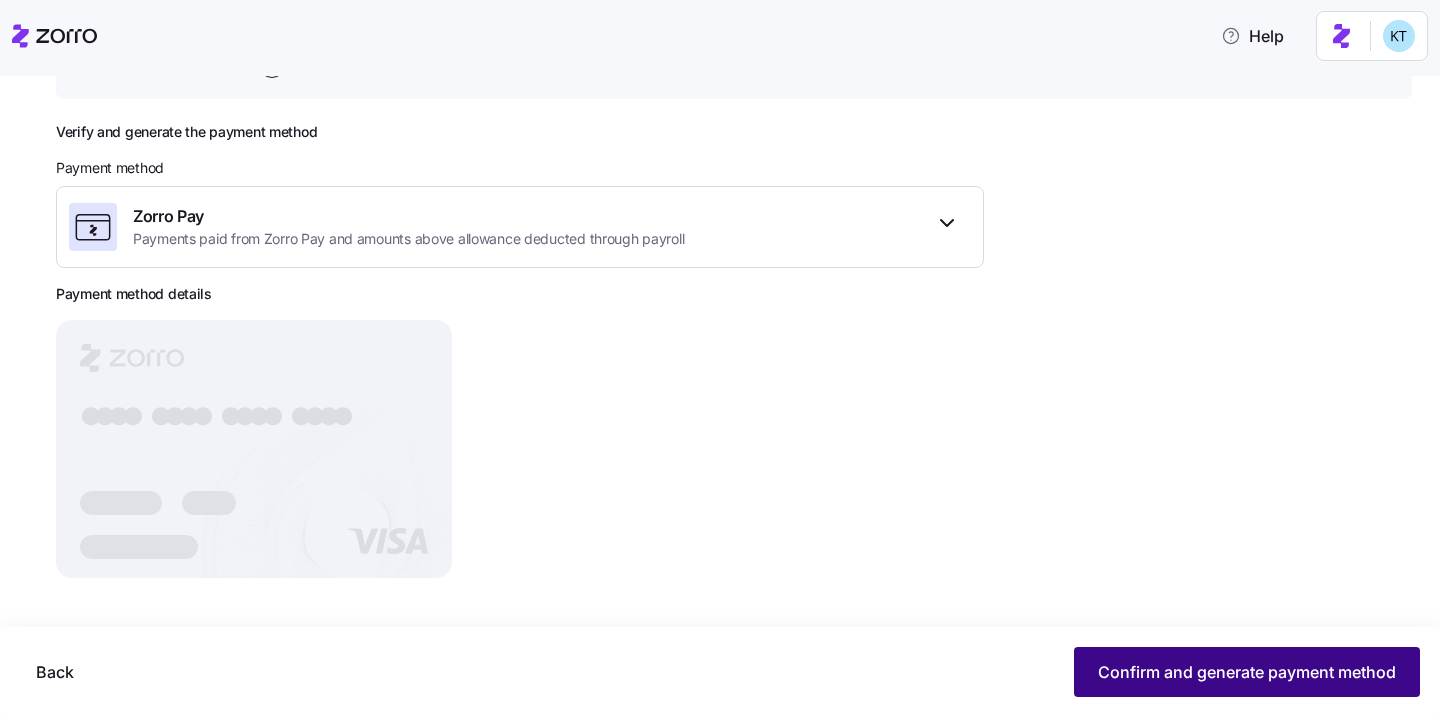 click on "Confirm and generate payment method" at bounding box center (1247, 672) 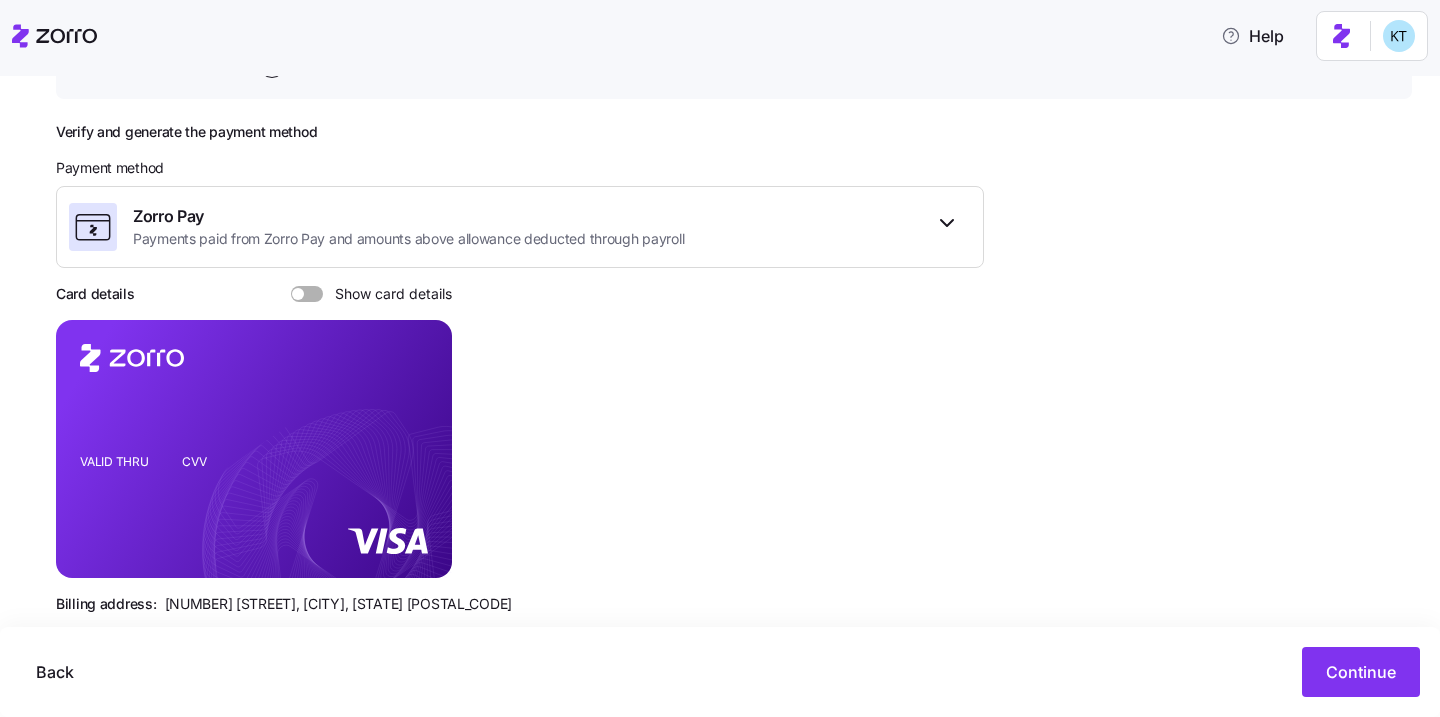click on "Show card details" at bounding box center (387, 294) 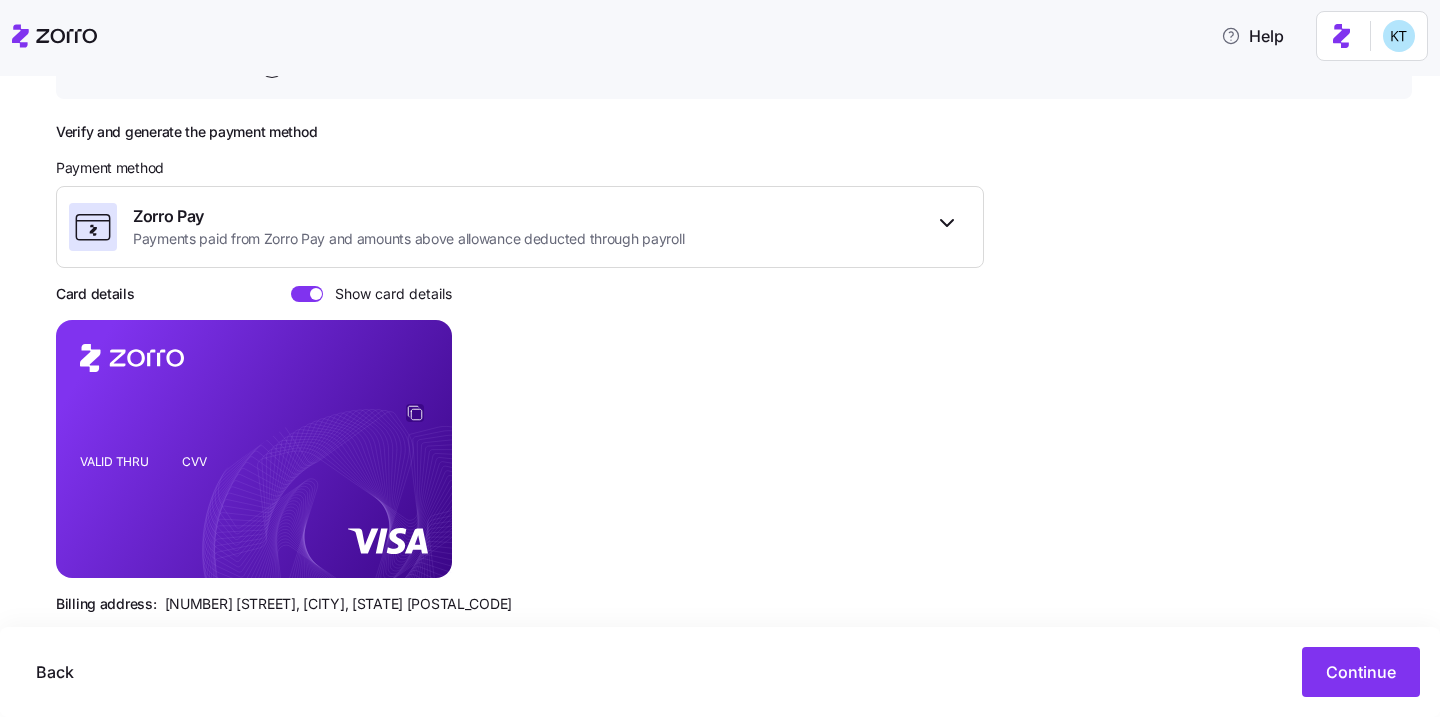 click 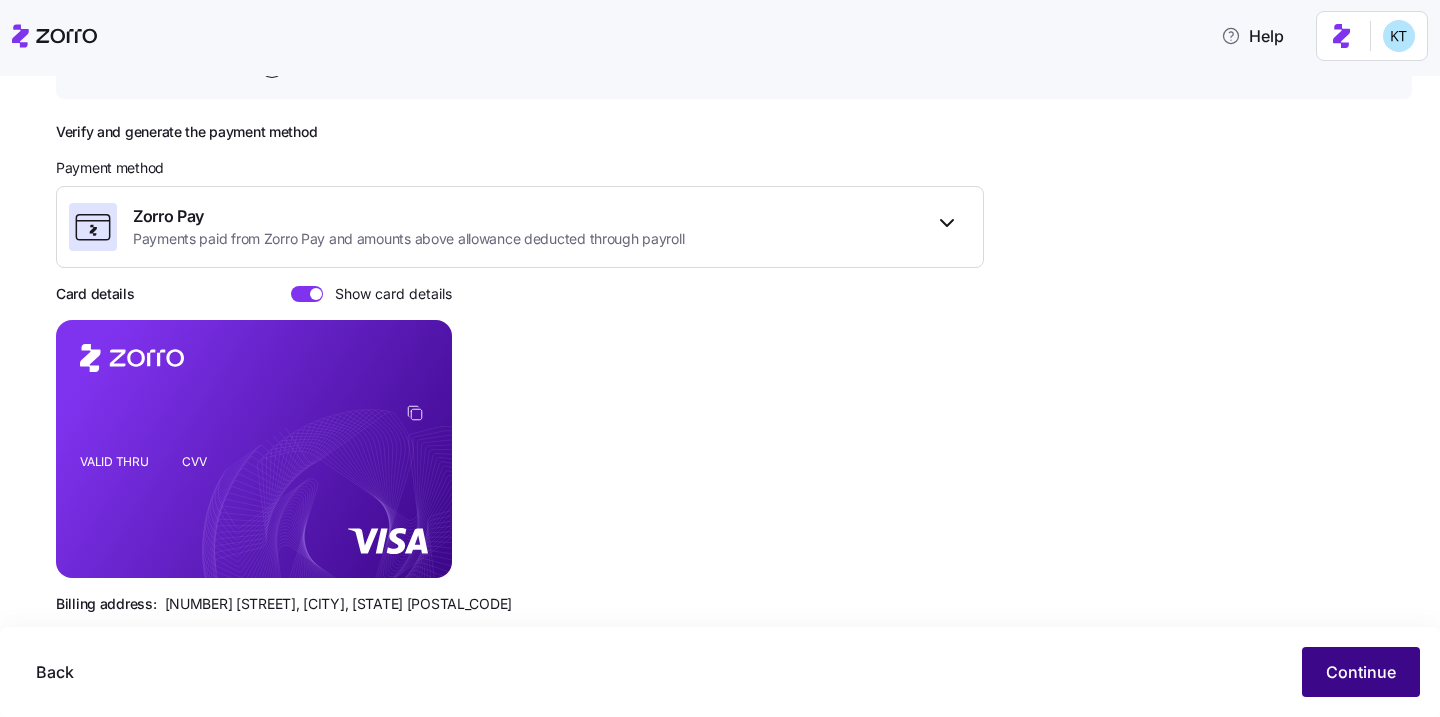 click on "Continue" at bounding box center (1361, 672) 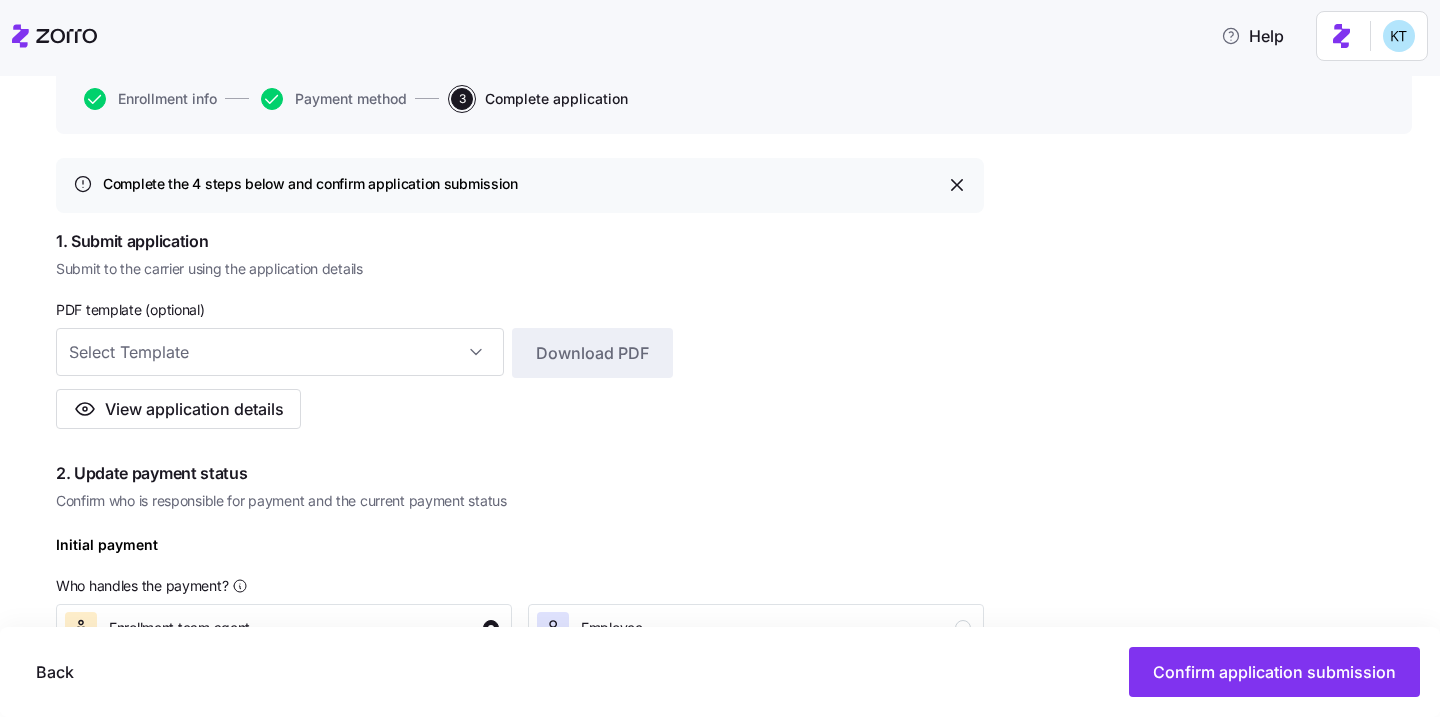 scroll, scrollTop: 565, scrollLeft: 0, axis: vertical 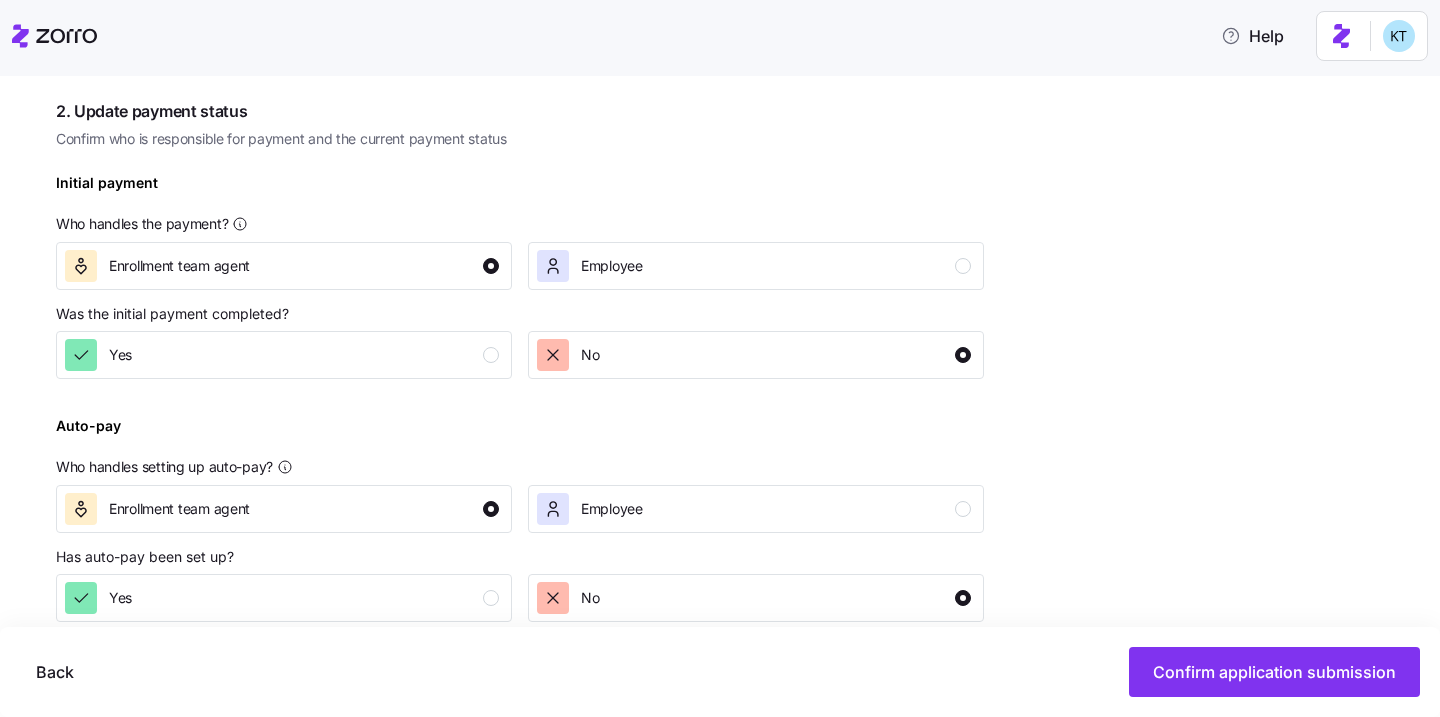 click at bounding box center [520, 396] 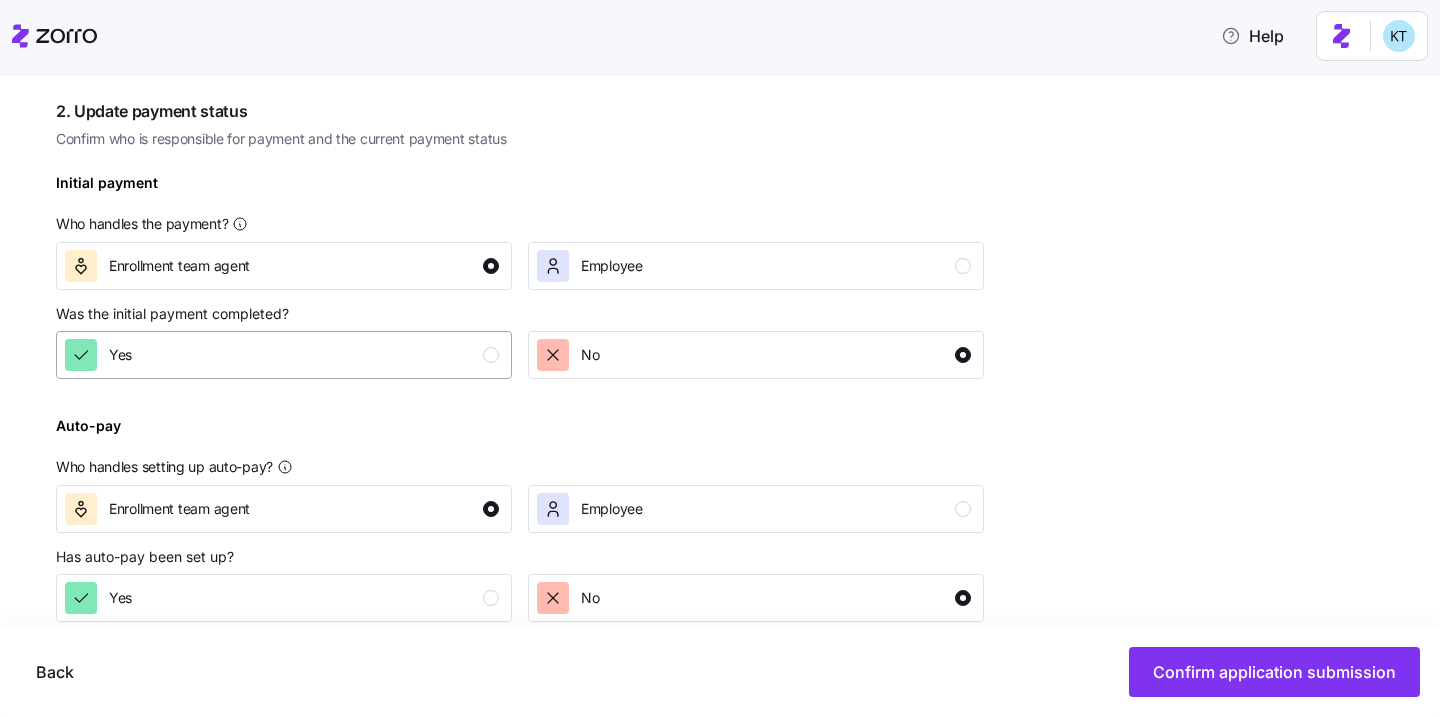 click on "Yes" at bounding box center (282, 355) 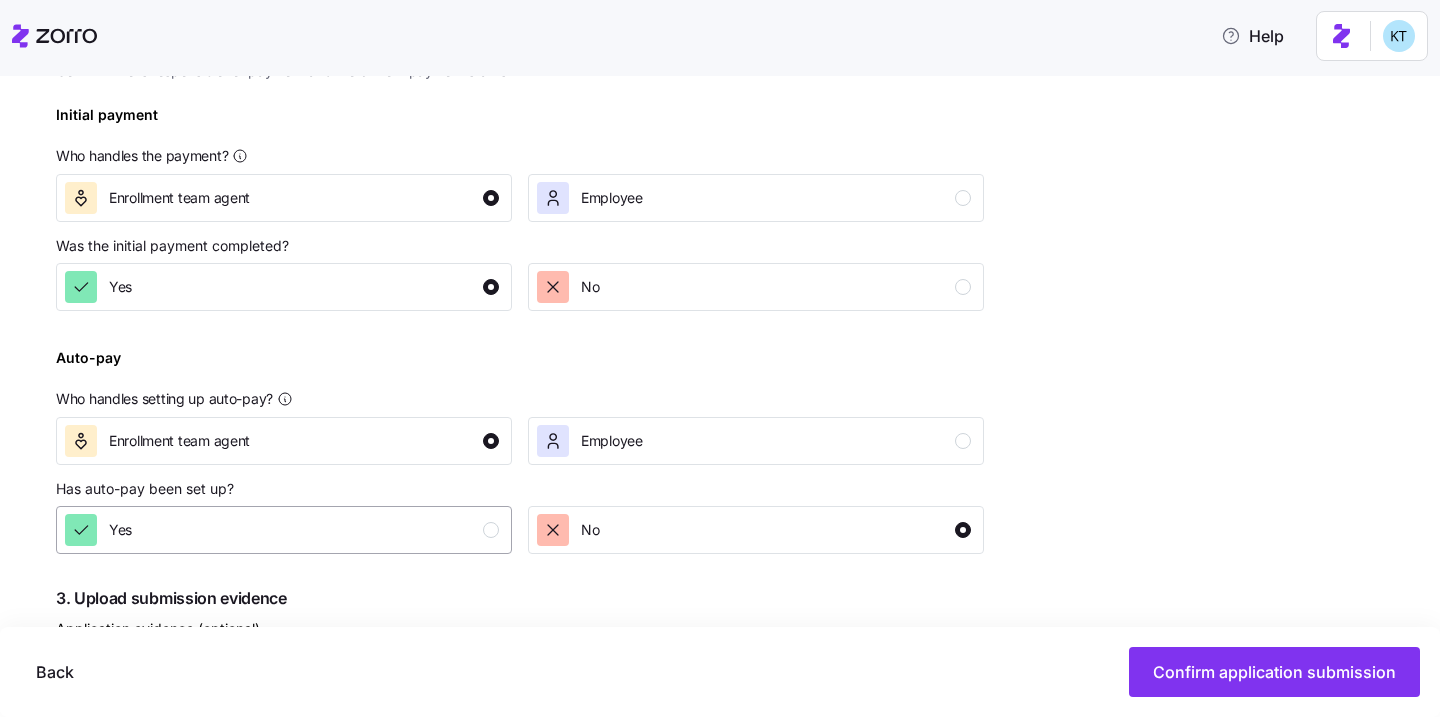 click on "Yes" at bounding box center (282, 530) 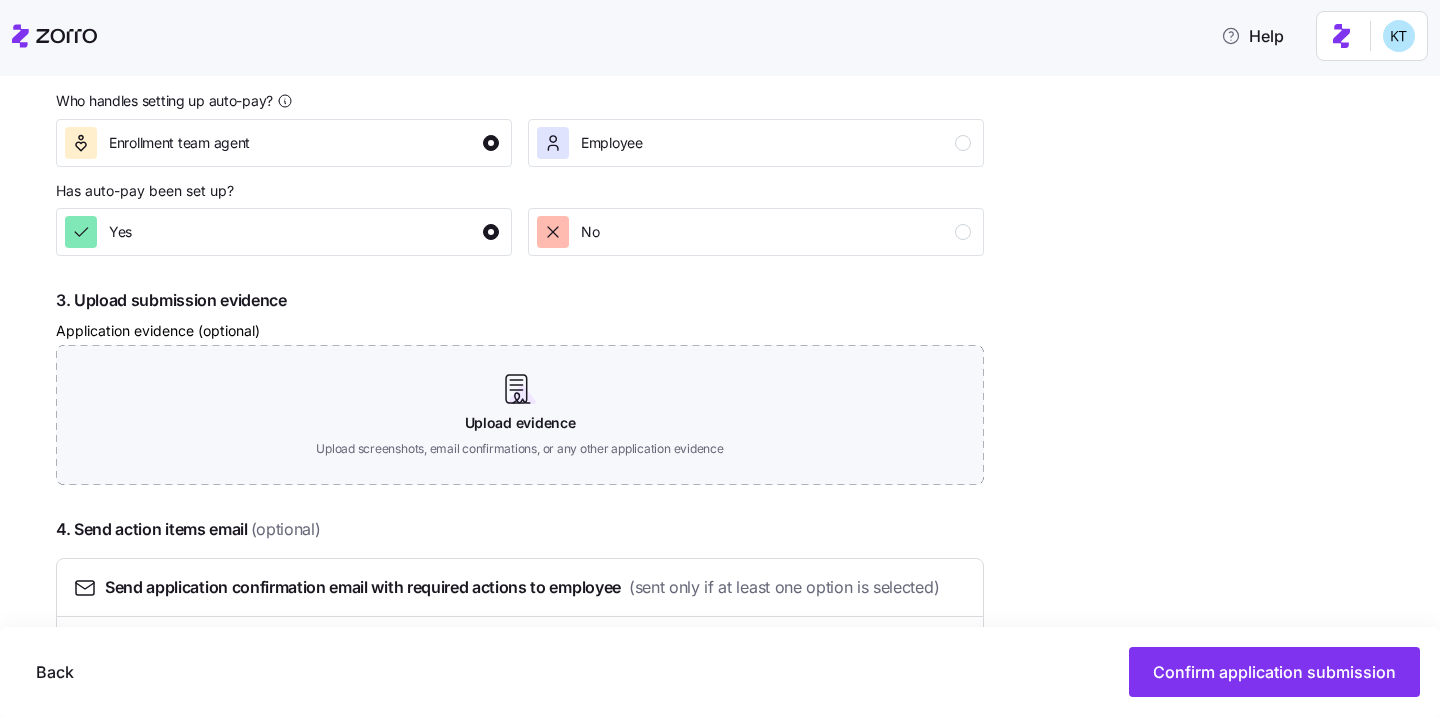 scroll, scrollTop: 1049, scrollLeft: 0, axis: vertical 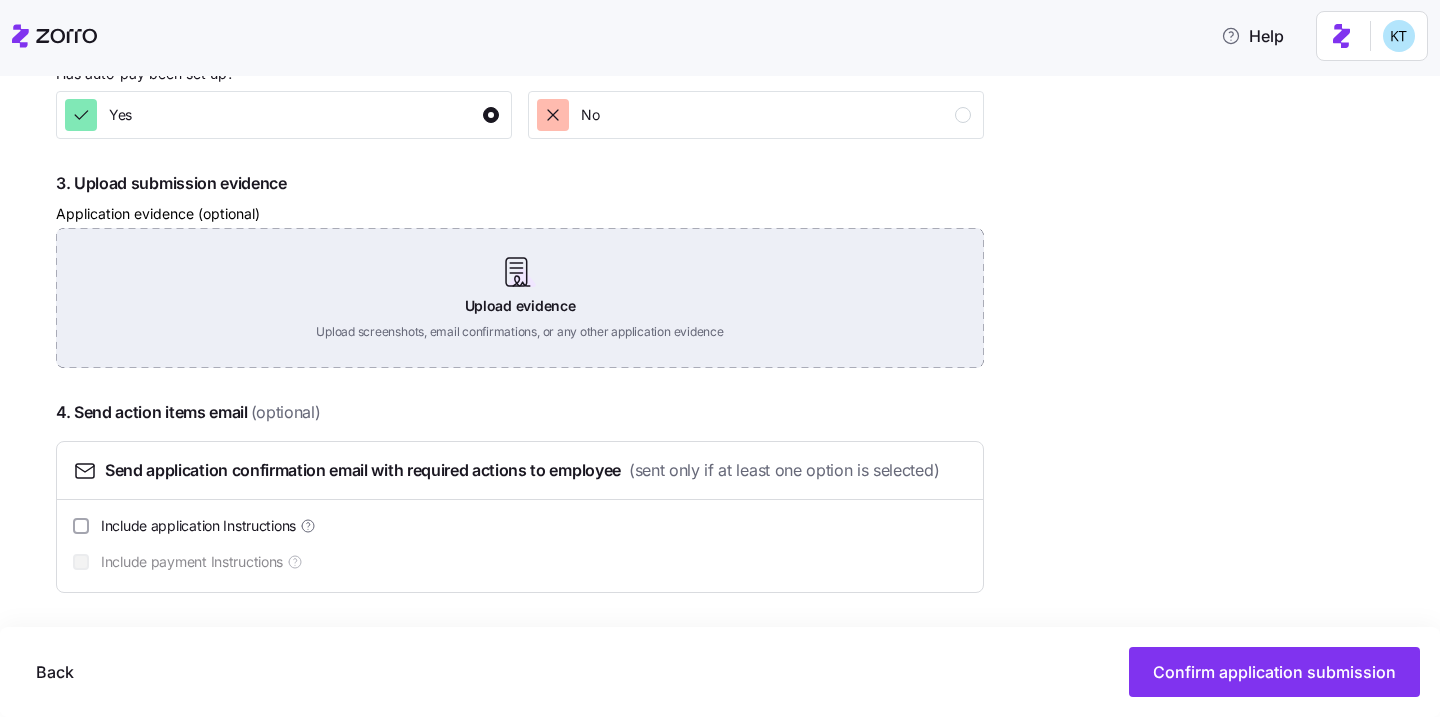 click on "Upload evidence Upload screenshots, email confirmations, or any other application evidence" at bounding box center [520, 298] 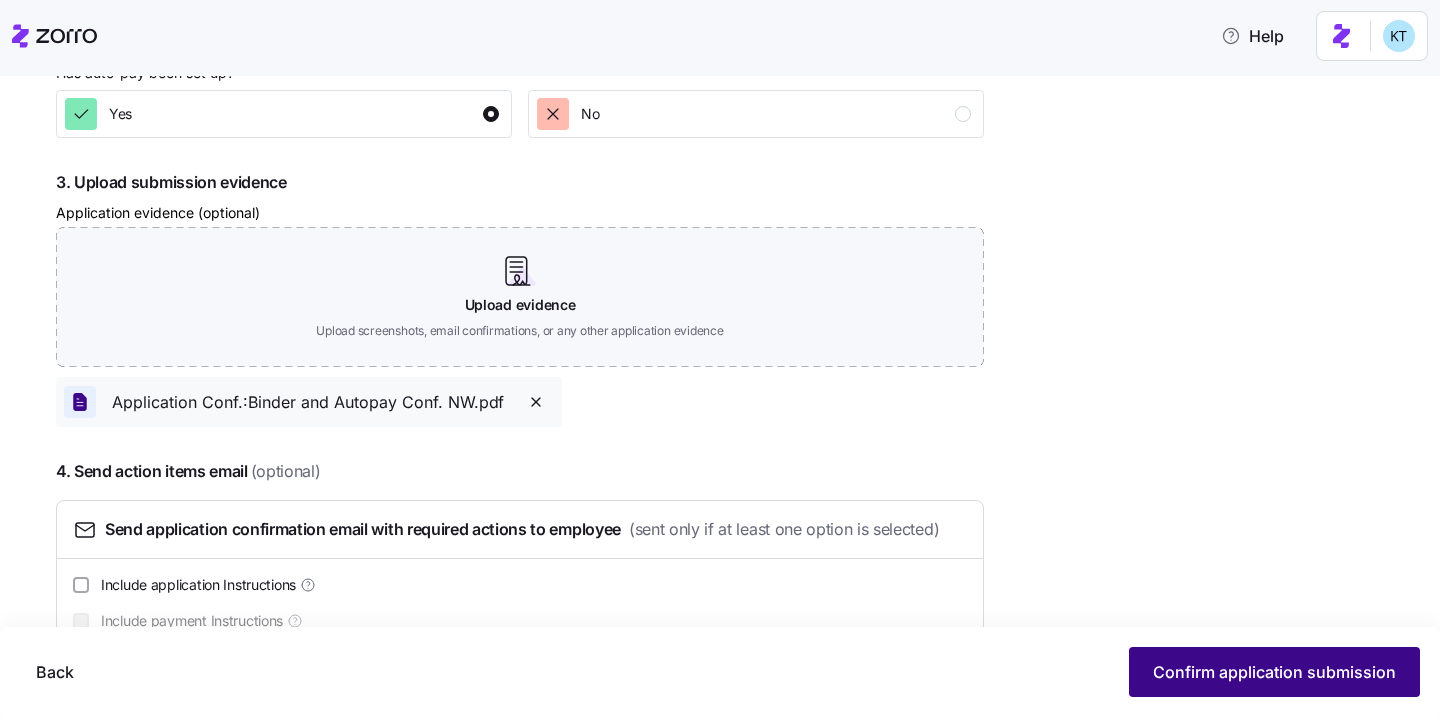 click on "Confirm application submission" at bounding box center [1274, 672] 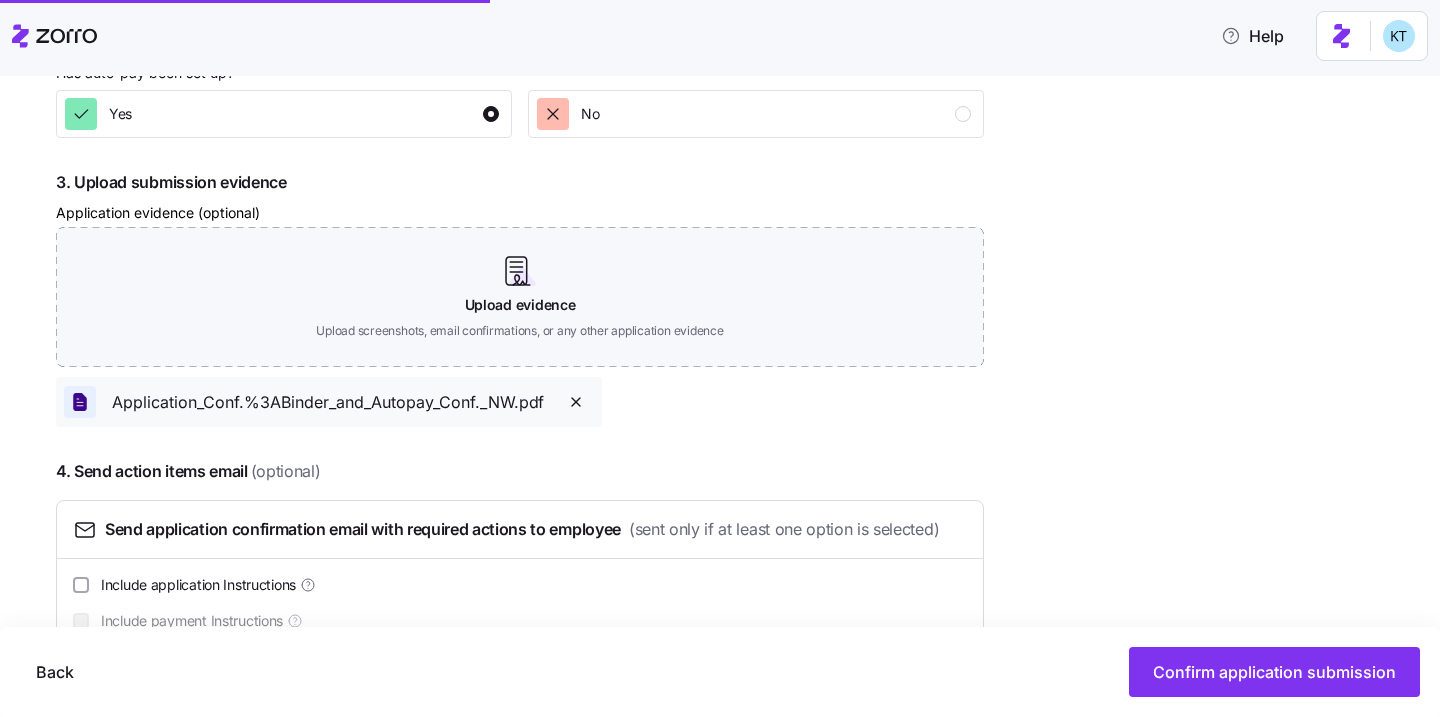 scroll, scrollTop: 0, scrollLeft: 0, axis: both 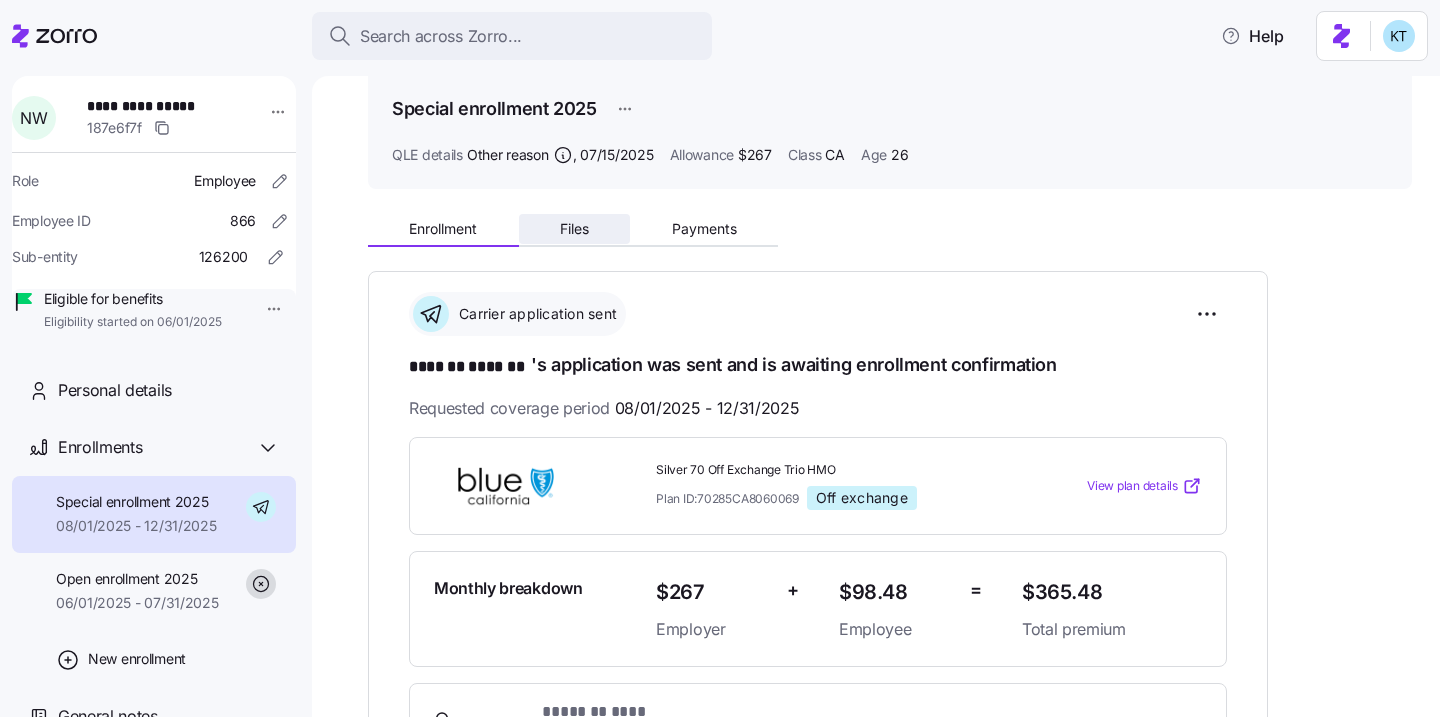 click on "Files" at bounding box center [574, 229] 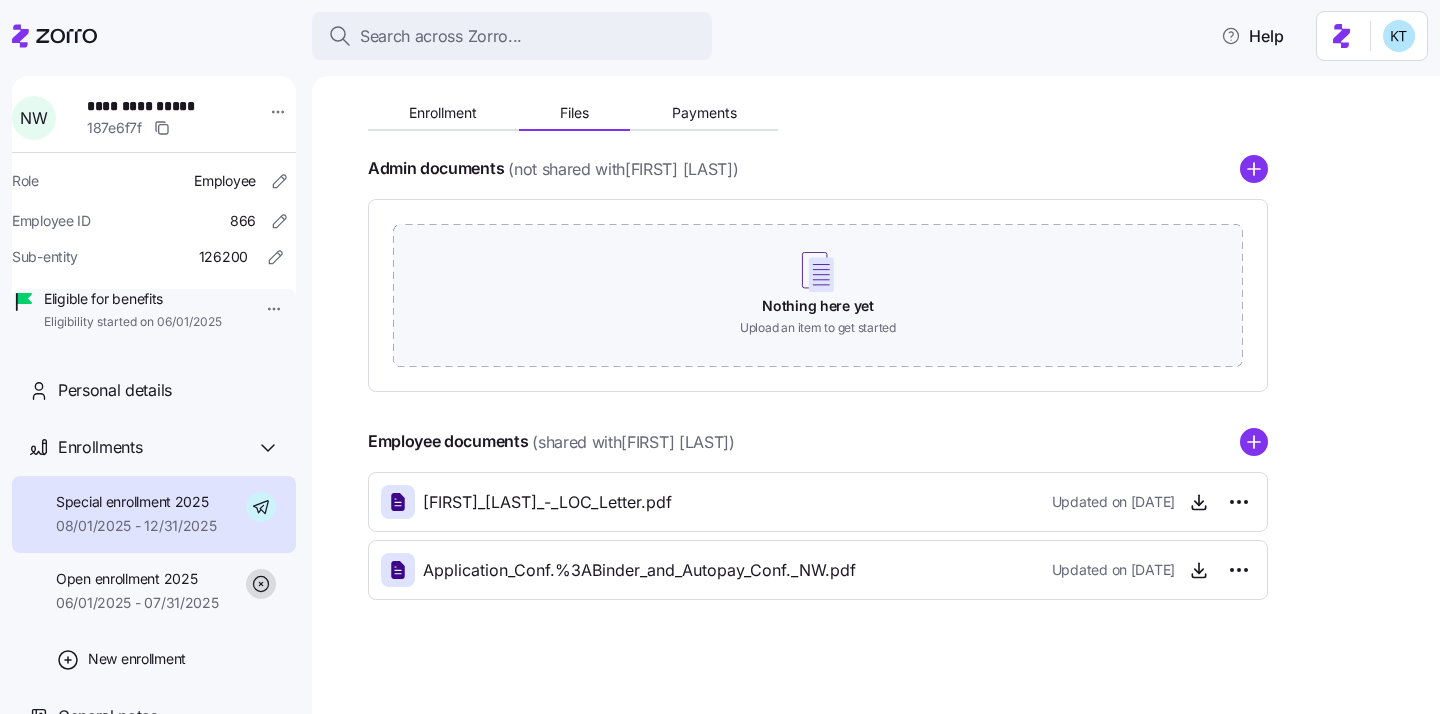 scroll, scrollTop: 203, scrollLeft: 0, axis: vertical 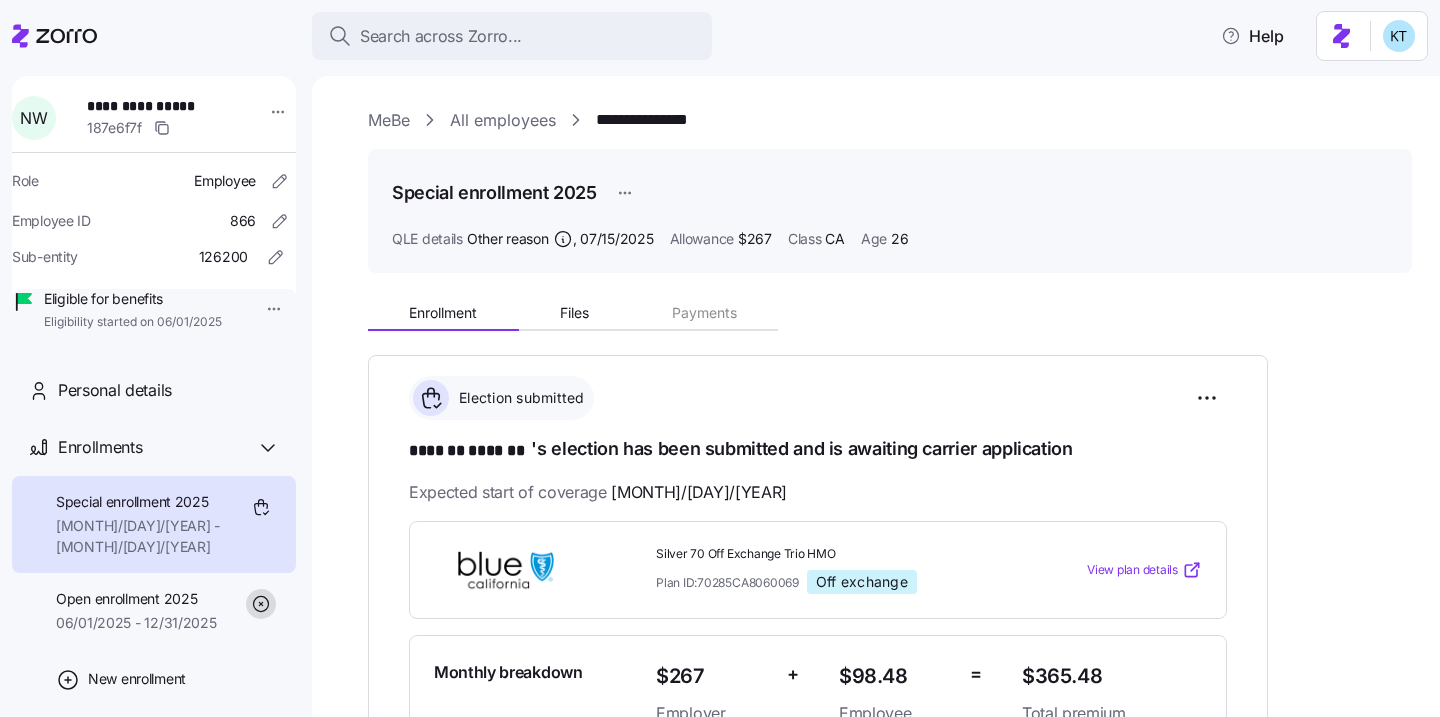 click on "**********" at bounding box center (153, 106) 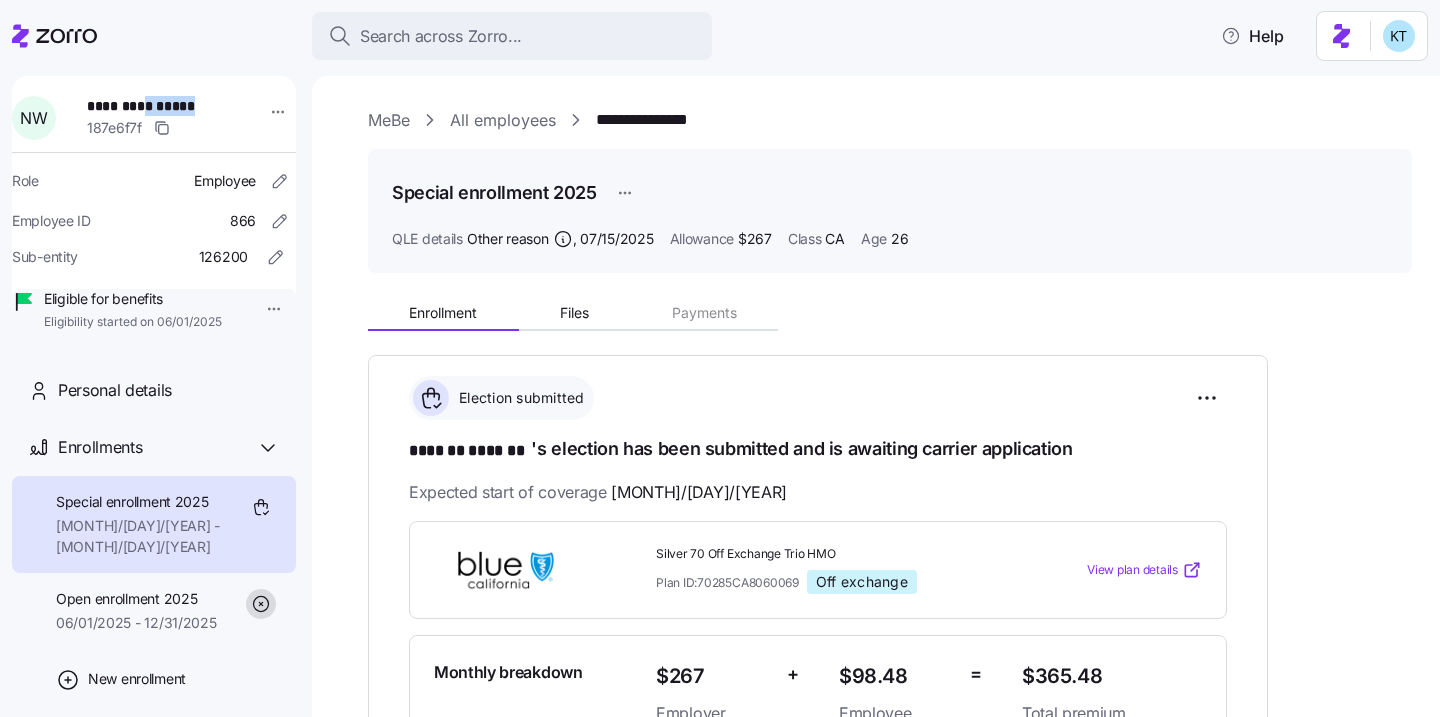 click on "**********" at bounding box center (153, 106) 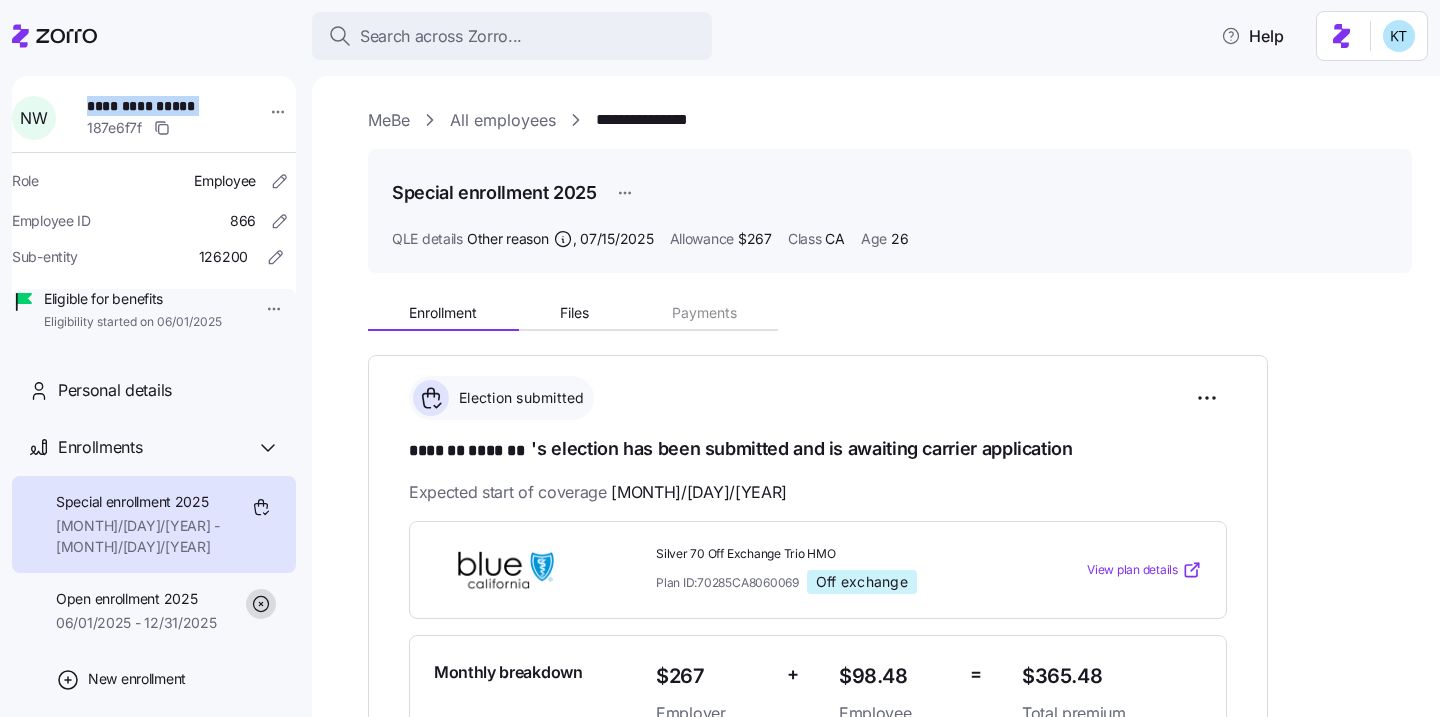 click on "**********" at bounding box center (153, 106) 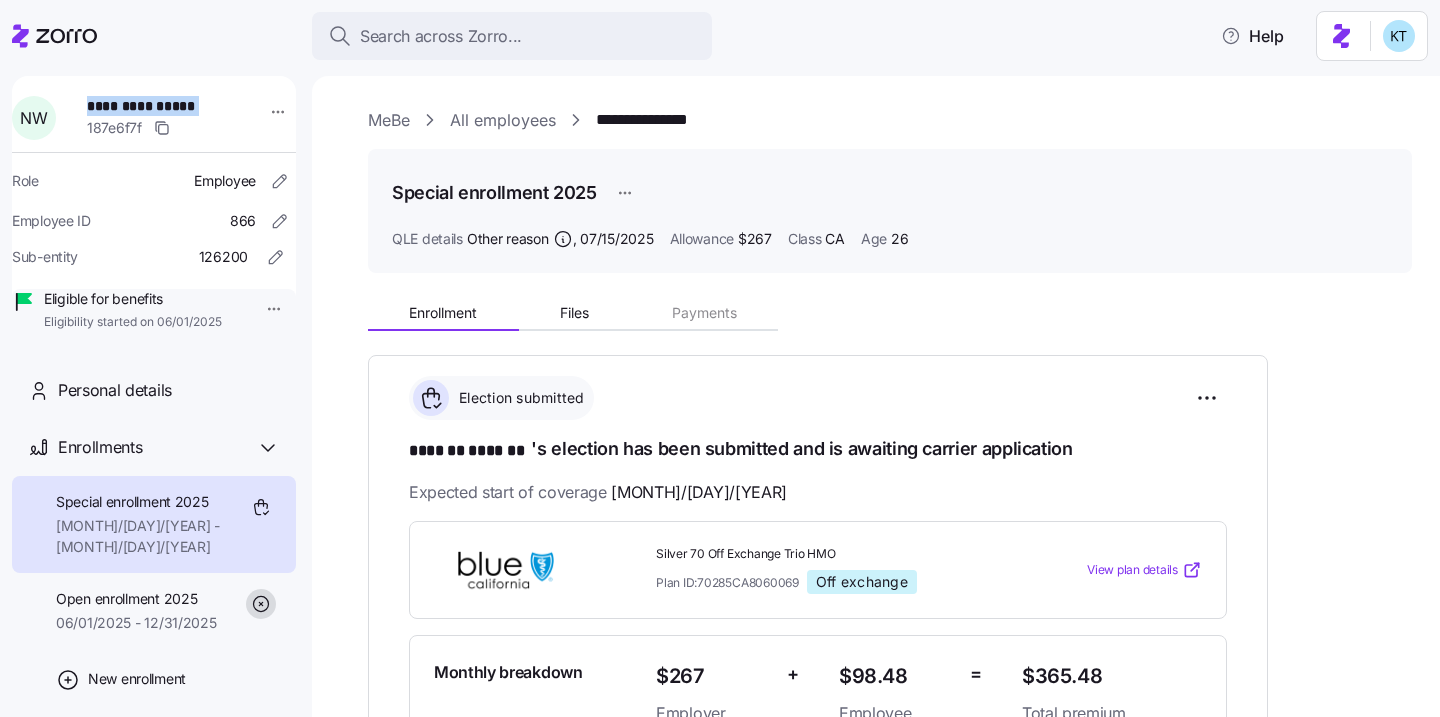 copy on "**********" 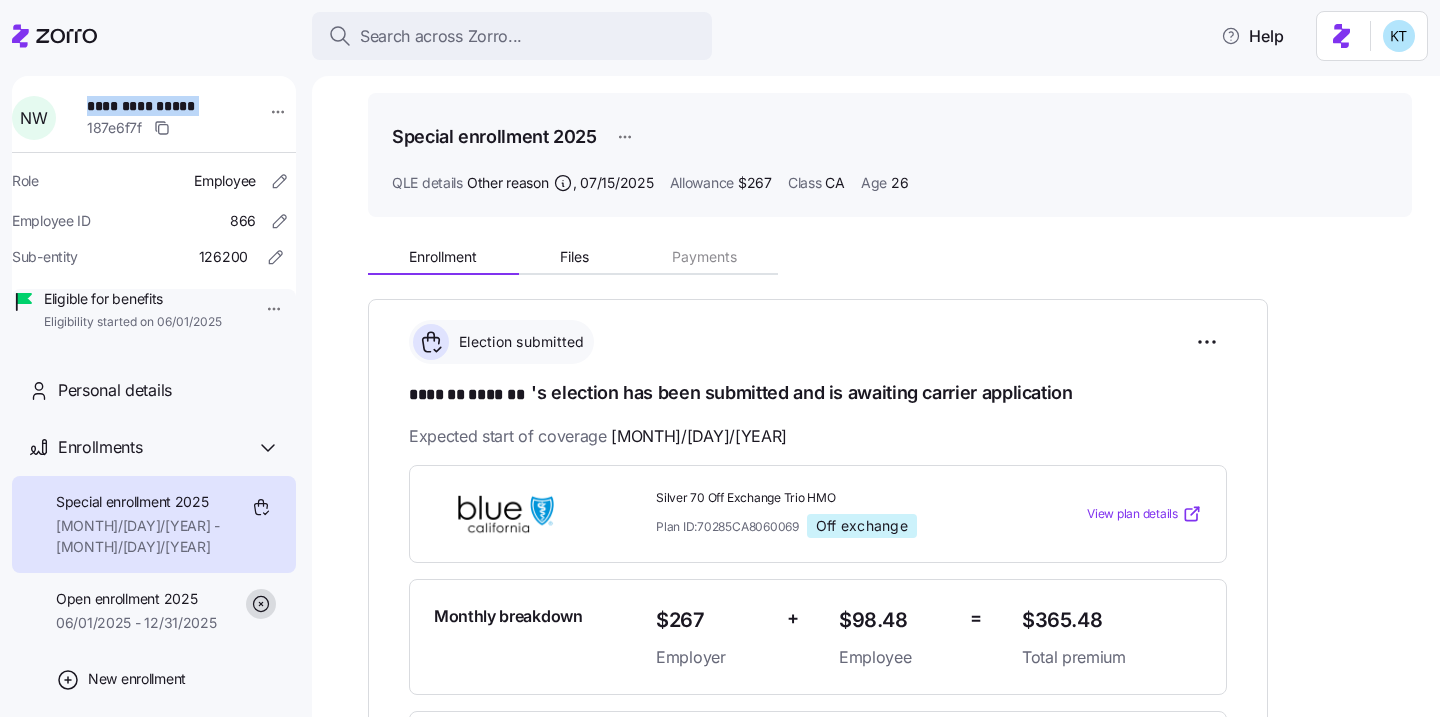 scroll, scrollTop: 60, scrollLeft: 0, axis: vertical 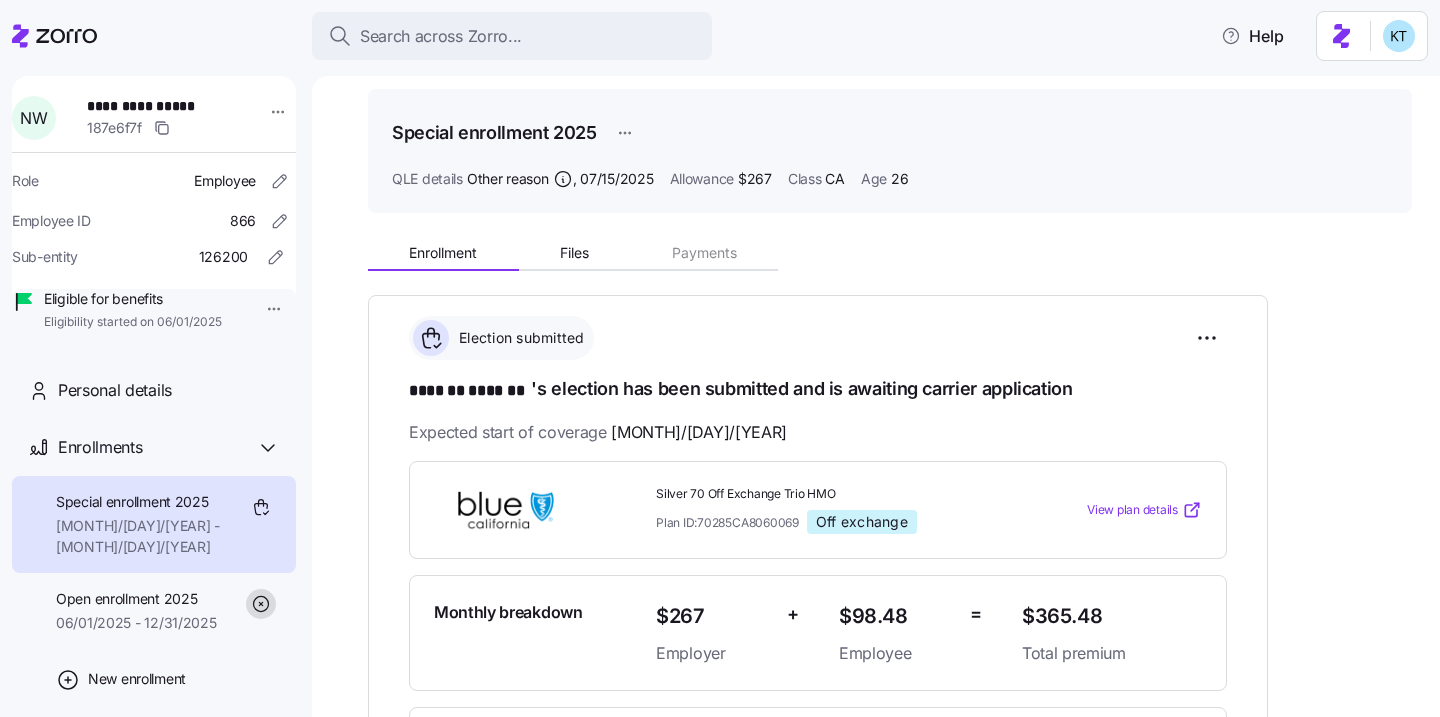 click on "**********" at bounding box center (890, 693) 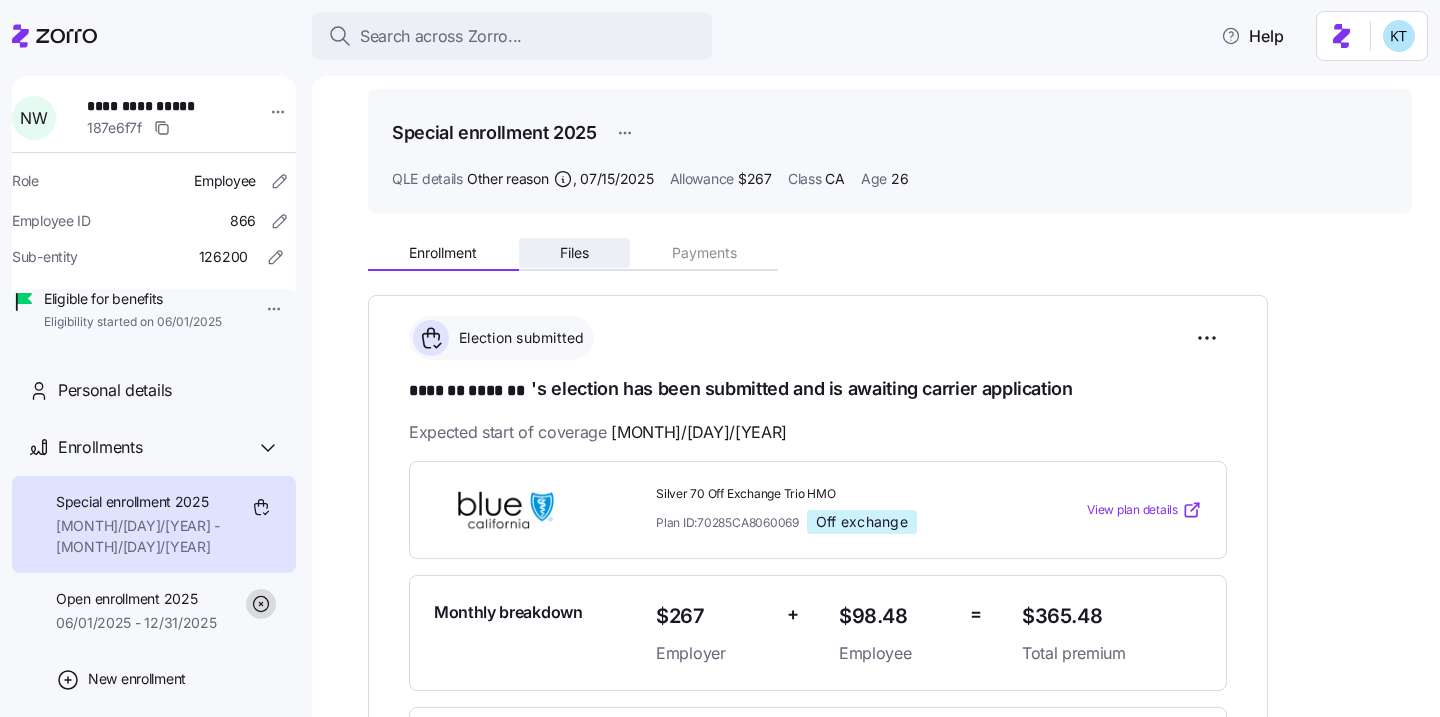 drag, startPoint x: 583, startPoint y: 254, endPoint x: 595, endPoint y: 256, distance: 12.165525 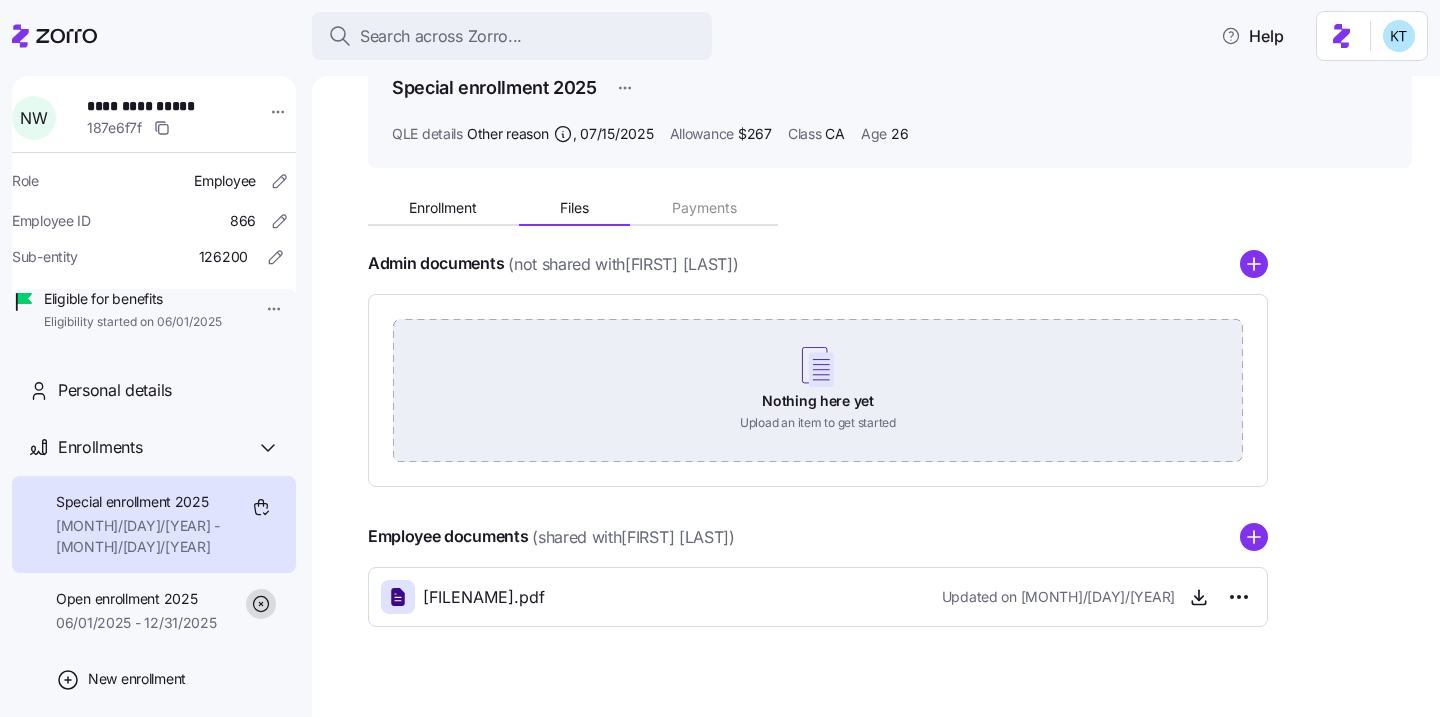 scroll, scrollTop: 135, scrollLeft: 0, axis: vertical 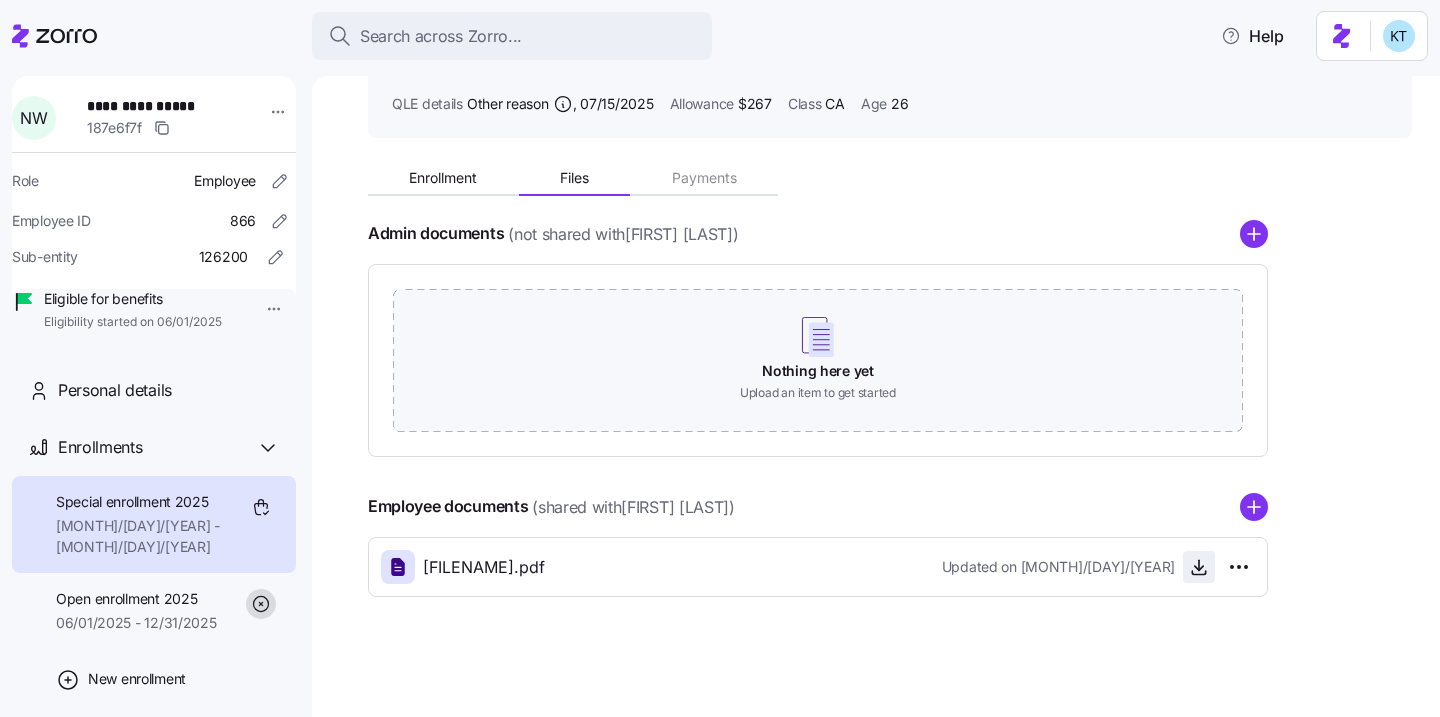 click 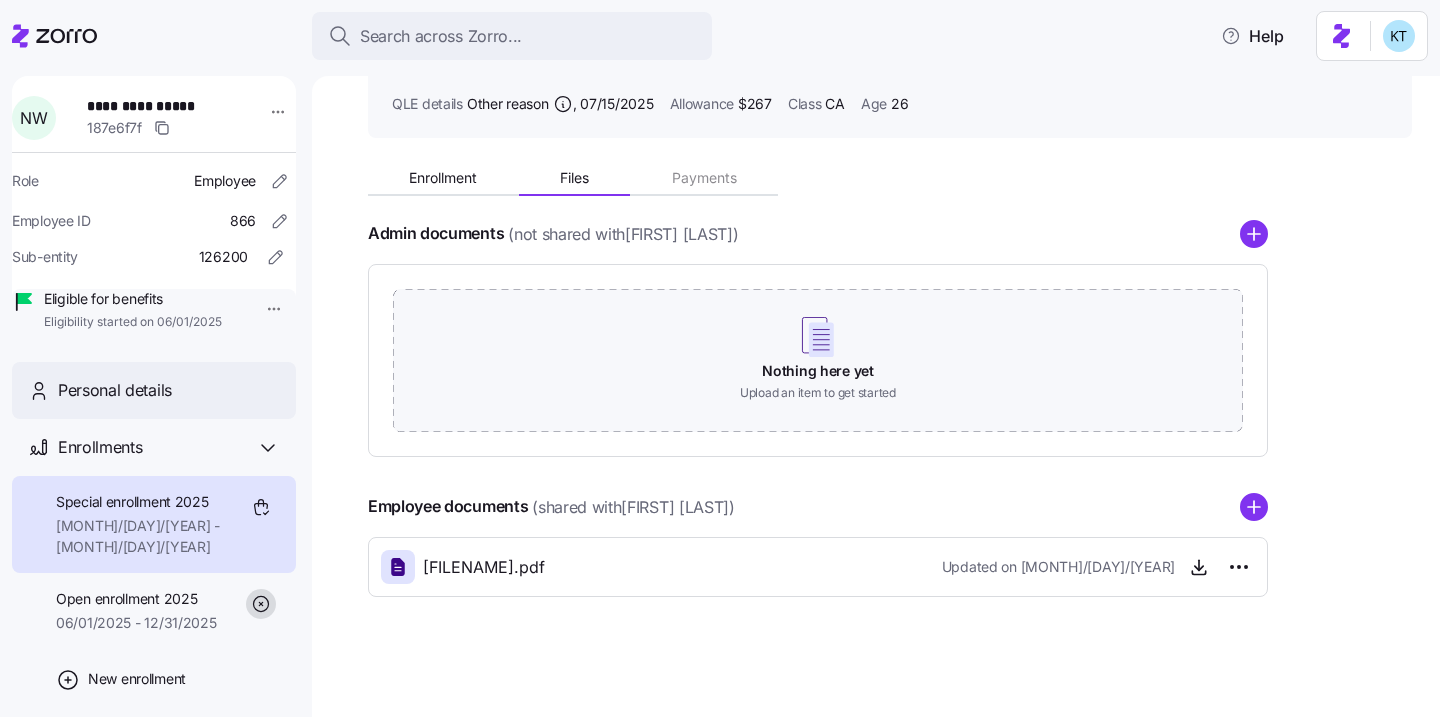 click on "Personal details" at bounding box center [115, 390] 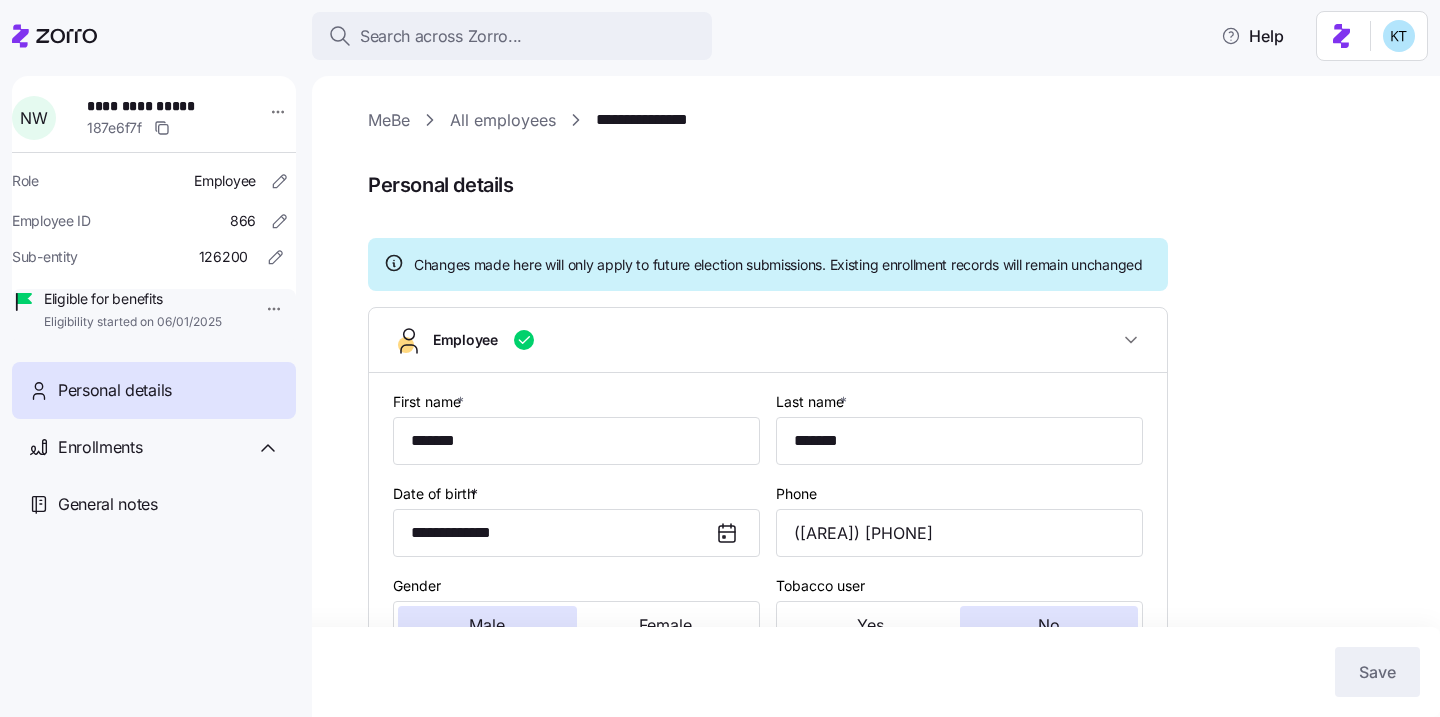 type on "CA" 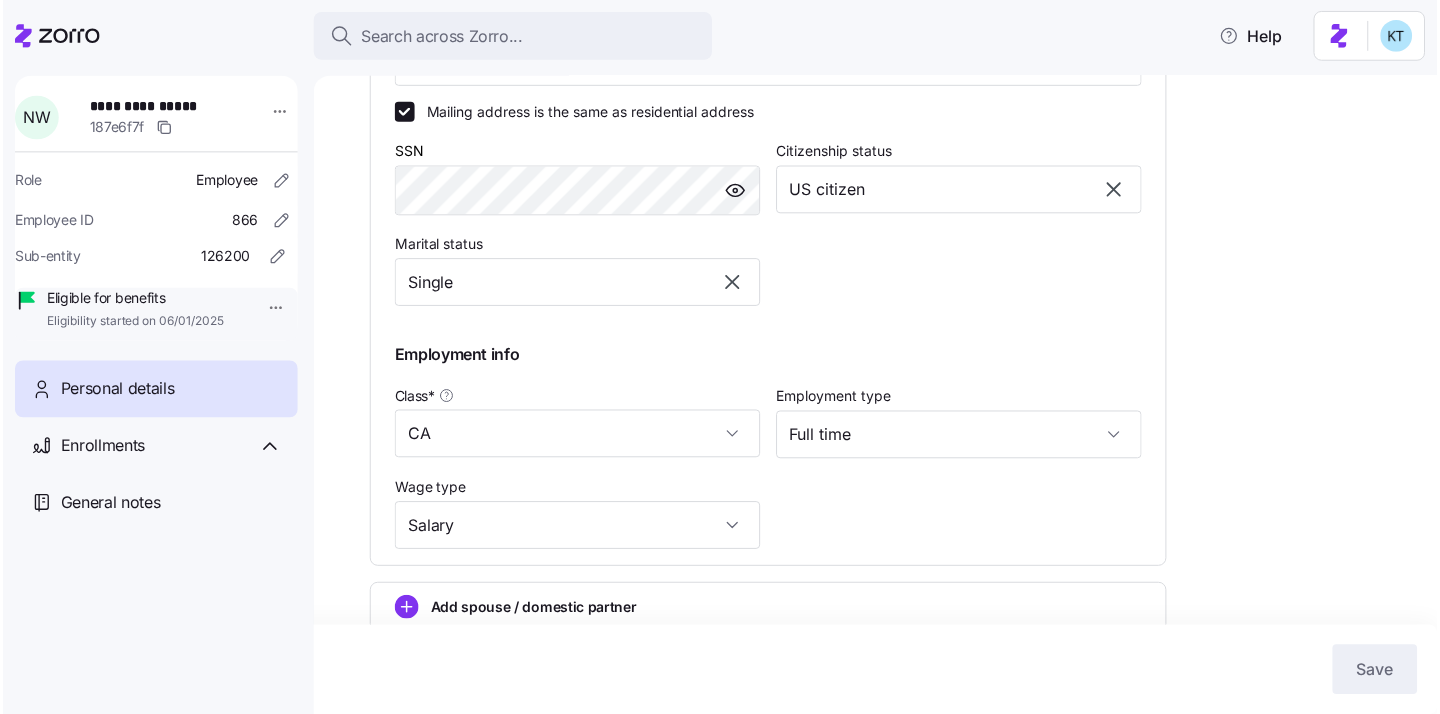 scroll, scrollTop: 412, scrollLeft: 0, axis: vertical 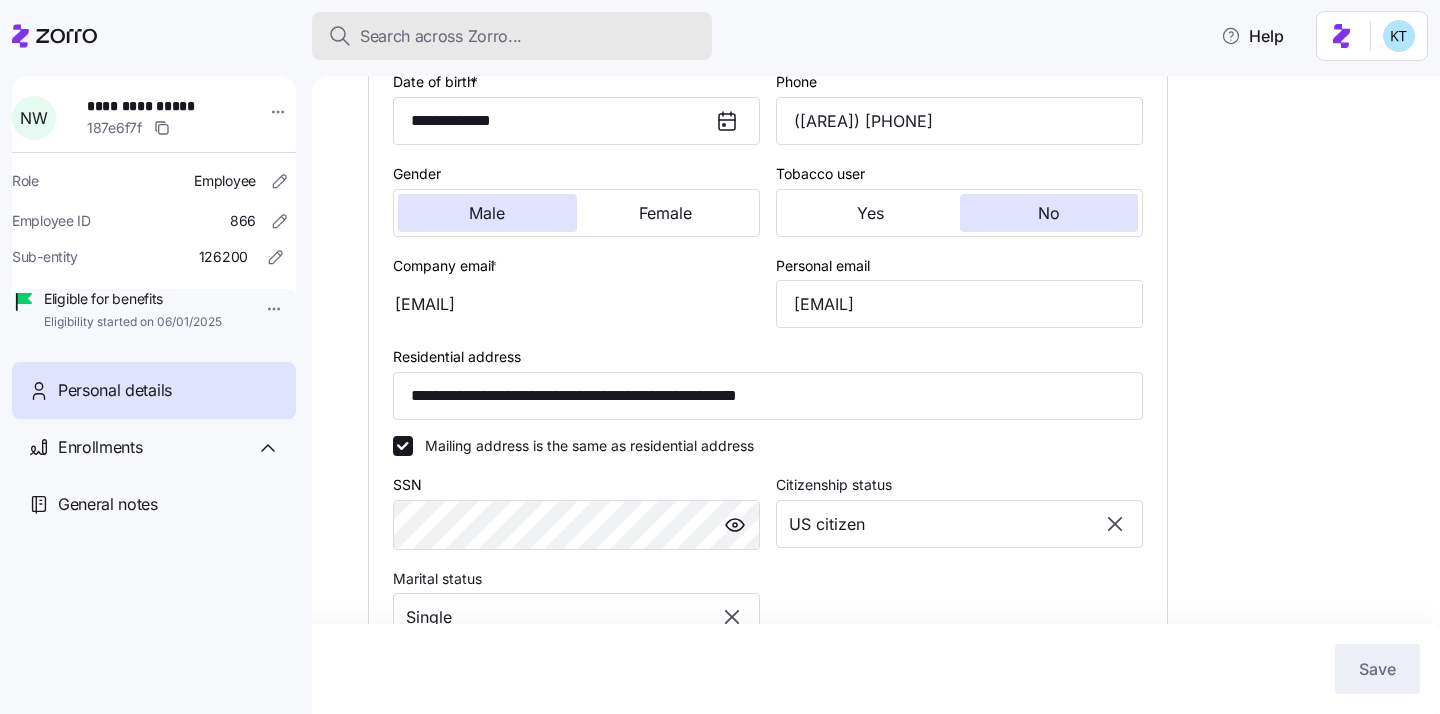 click on "Search across Zorro..." at bounding box center [441, 36] 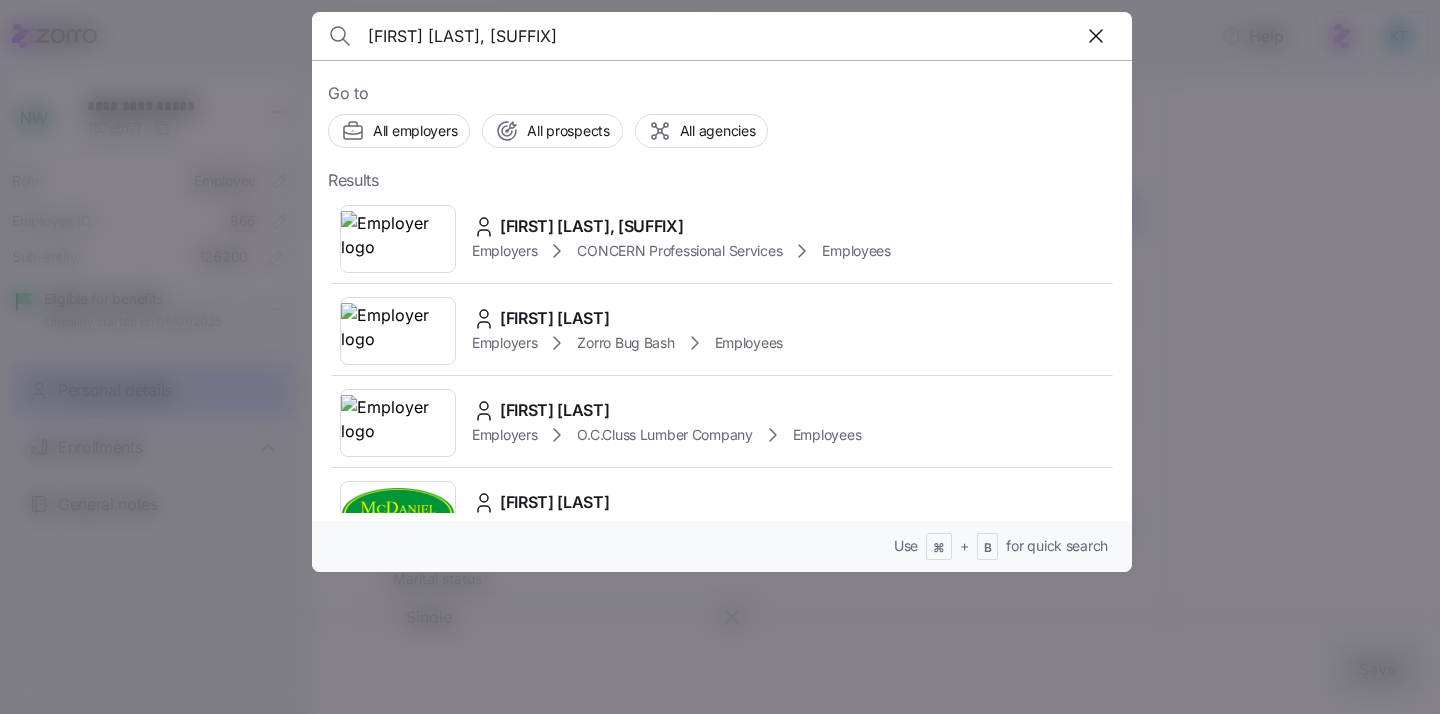 type on "Harry James, Jr" 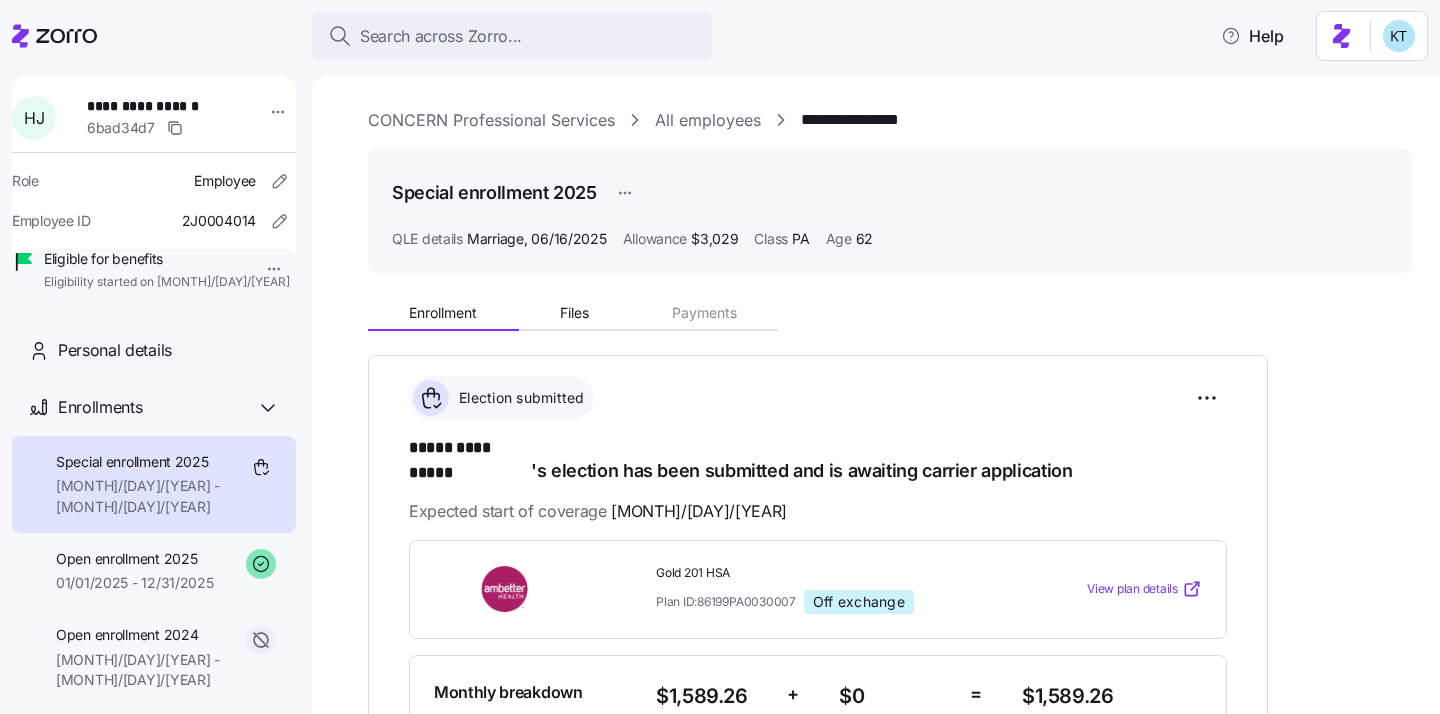 scroll, scrollTop: 73, scrollLeft: 0, axis: vertical 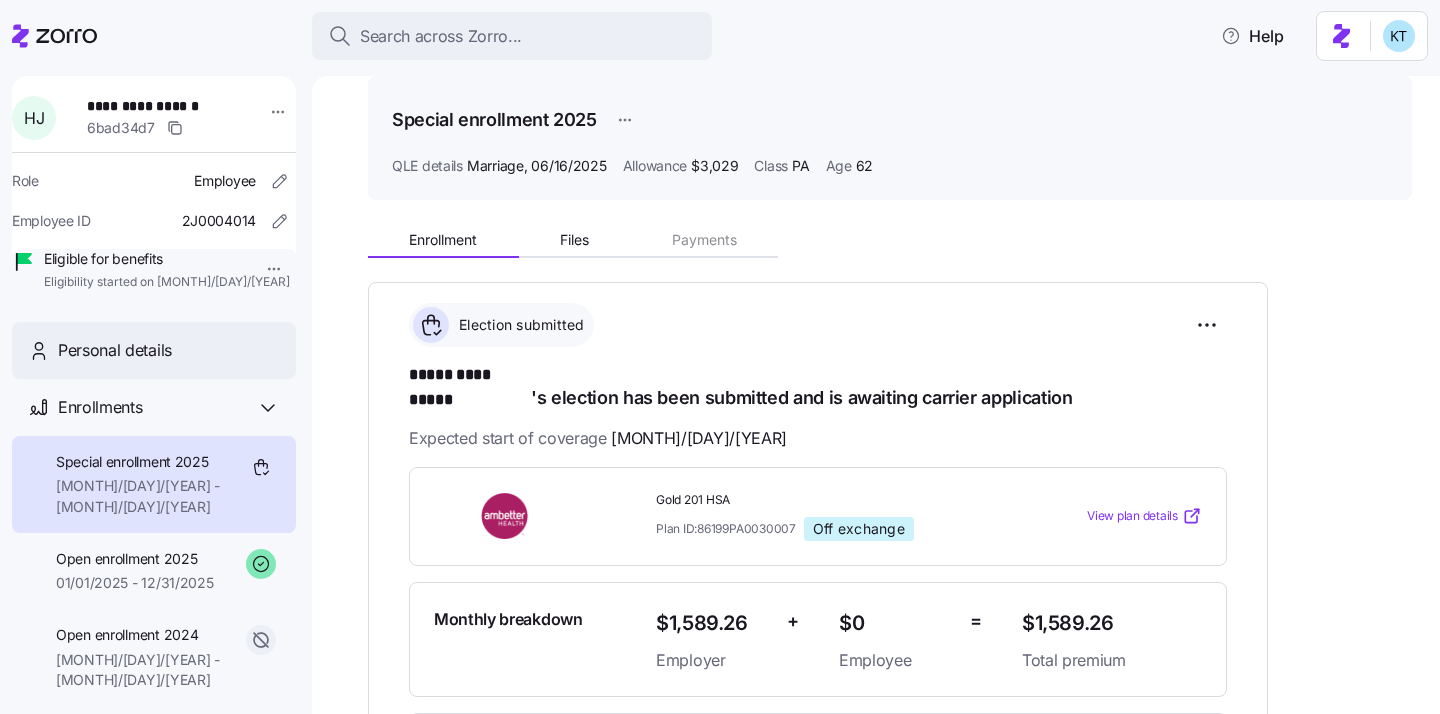 click on "Personal details" at bounding box center [154, 350] 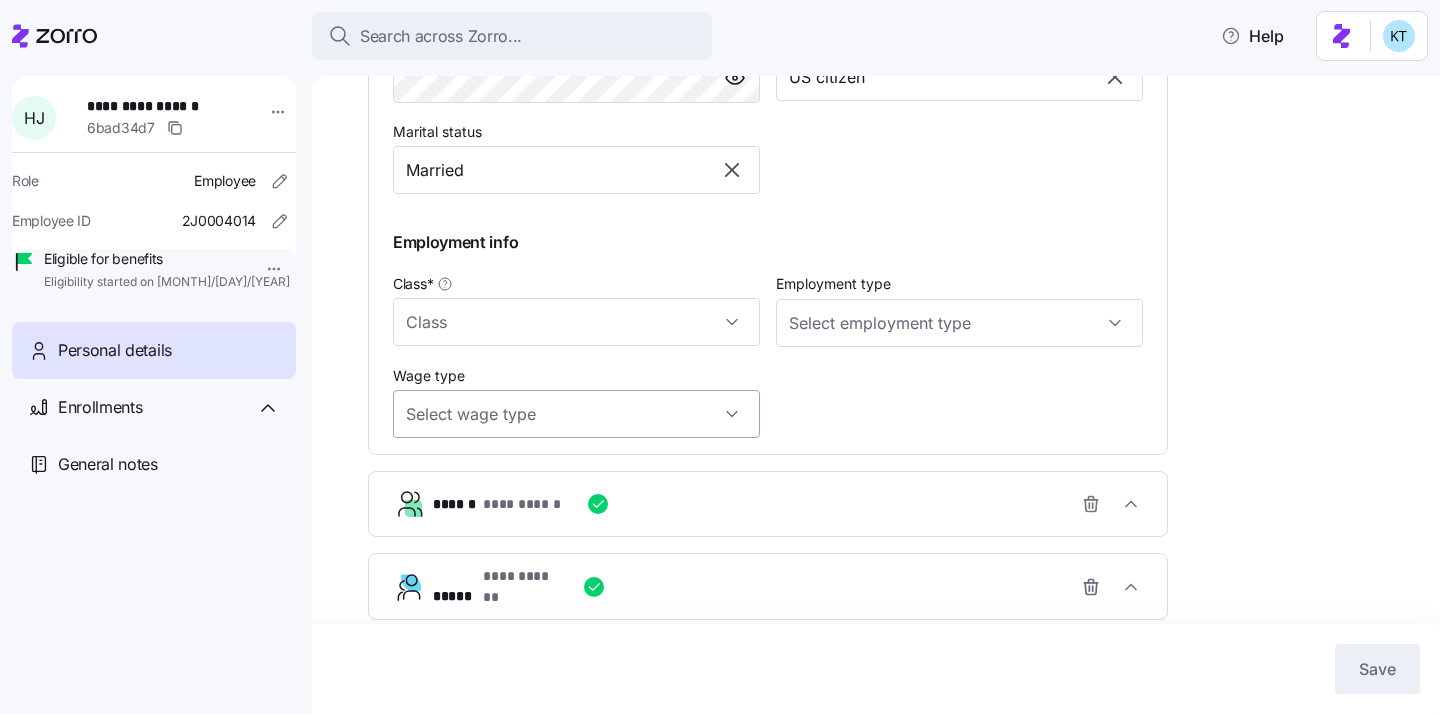 type on "PA" 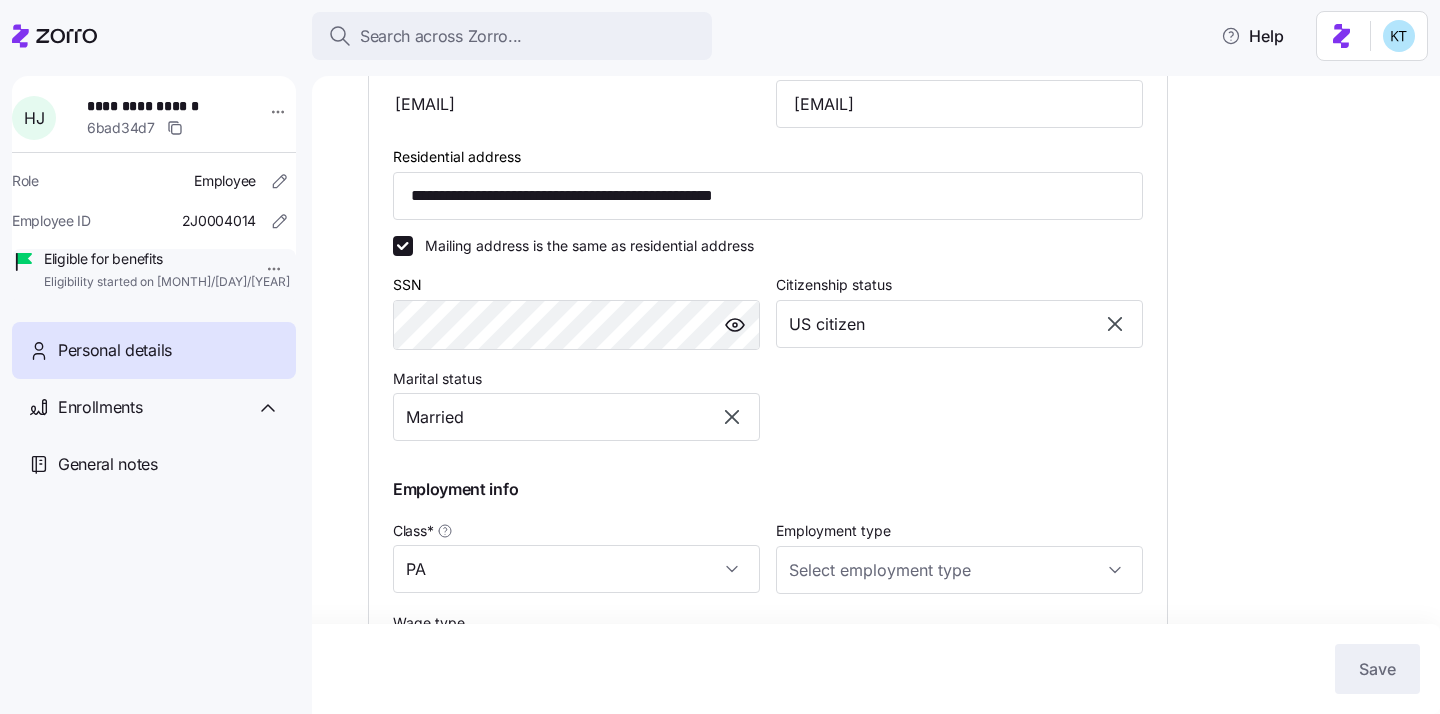 scroll, scrollTop: 606, scrollLeft: 0, axis: vertical 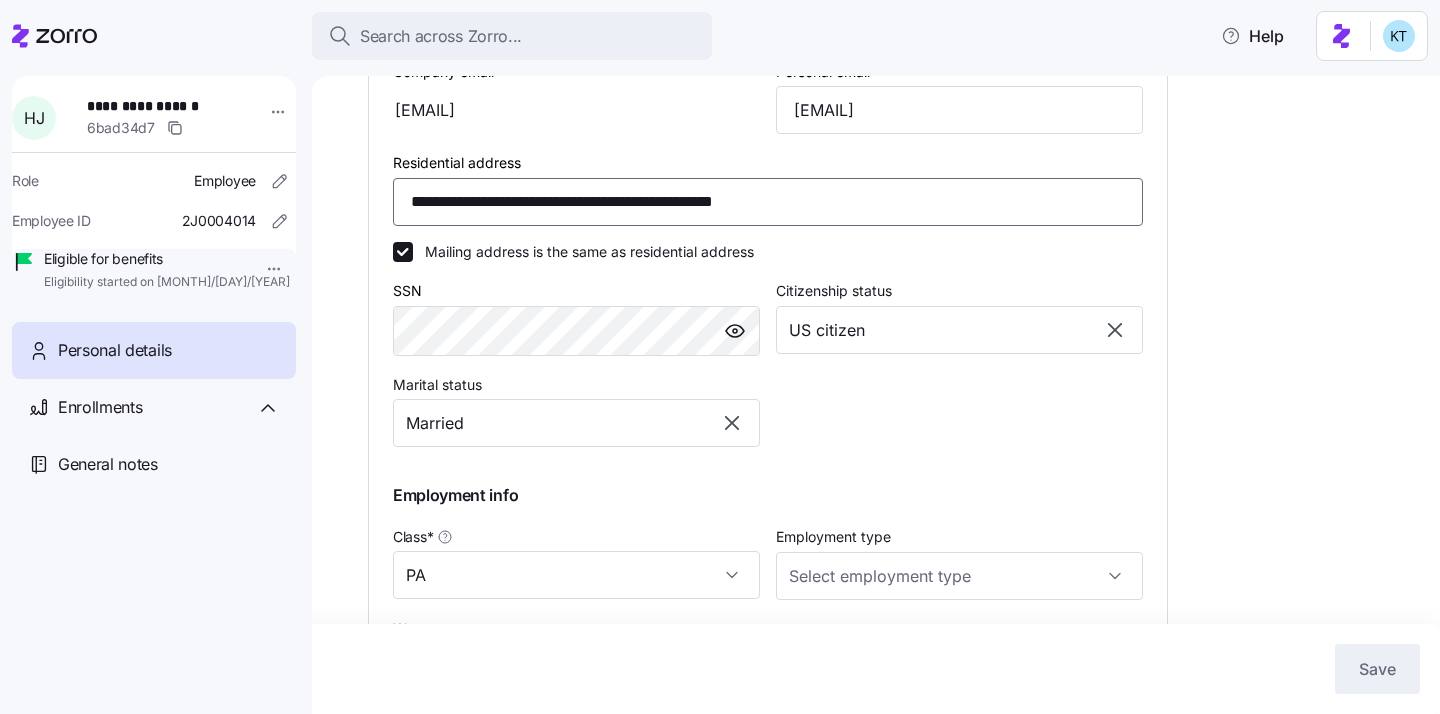 click on "**********" at bounding box center [768, 202] 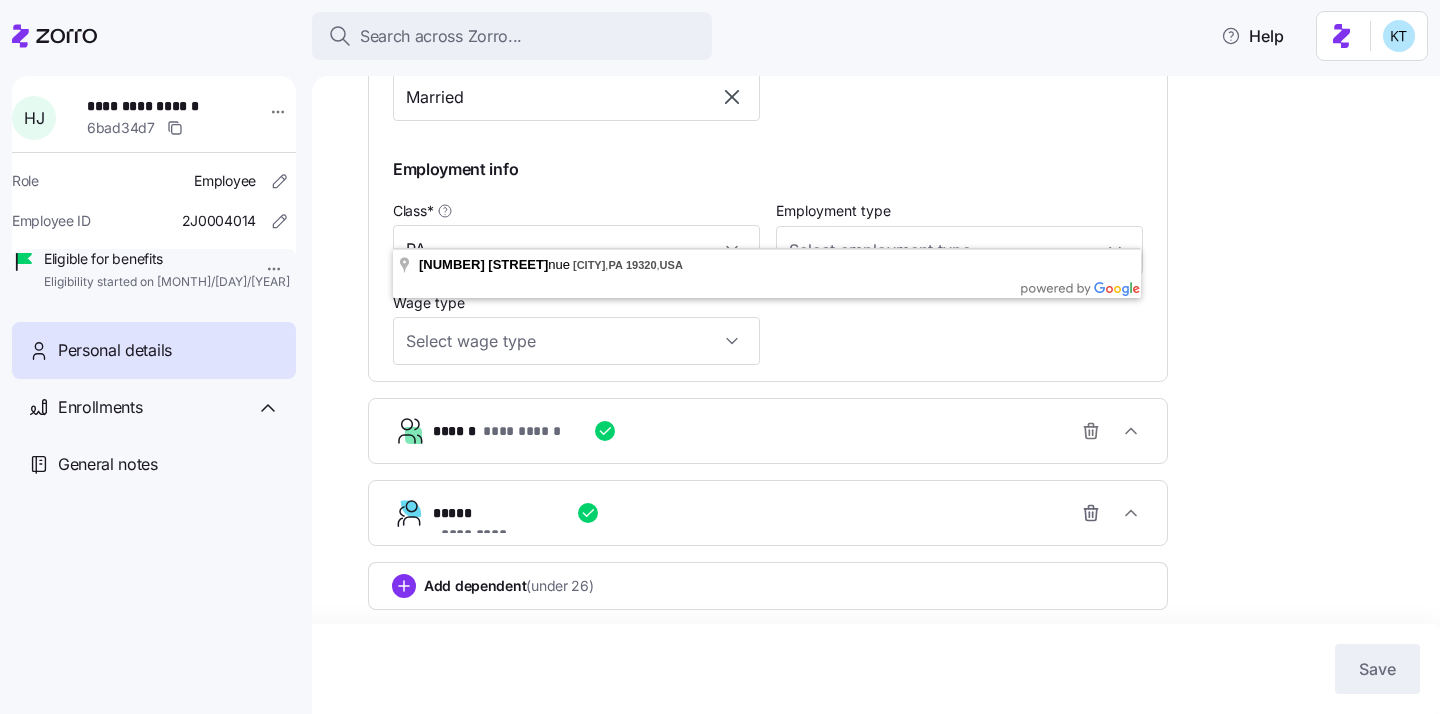 scroll, scrollTop: 0, scrollLeft: 0, axis: both 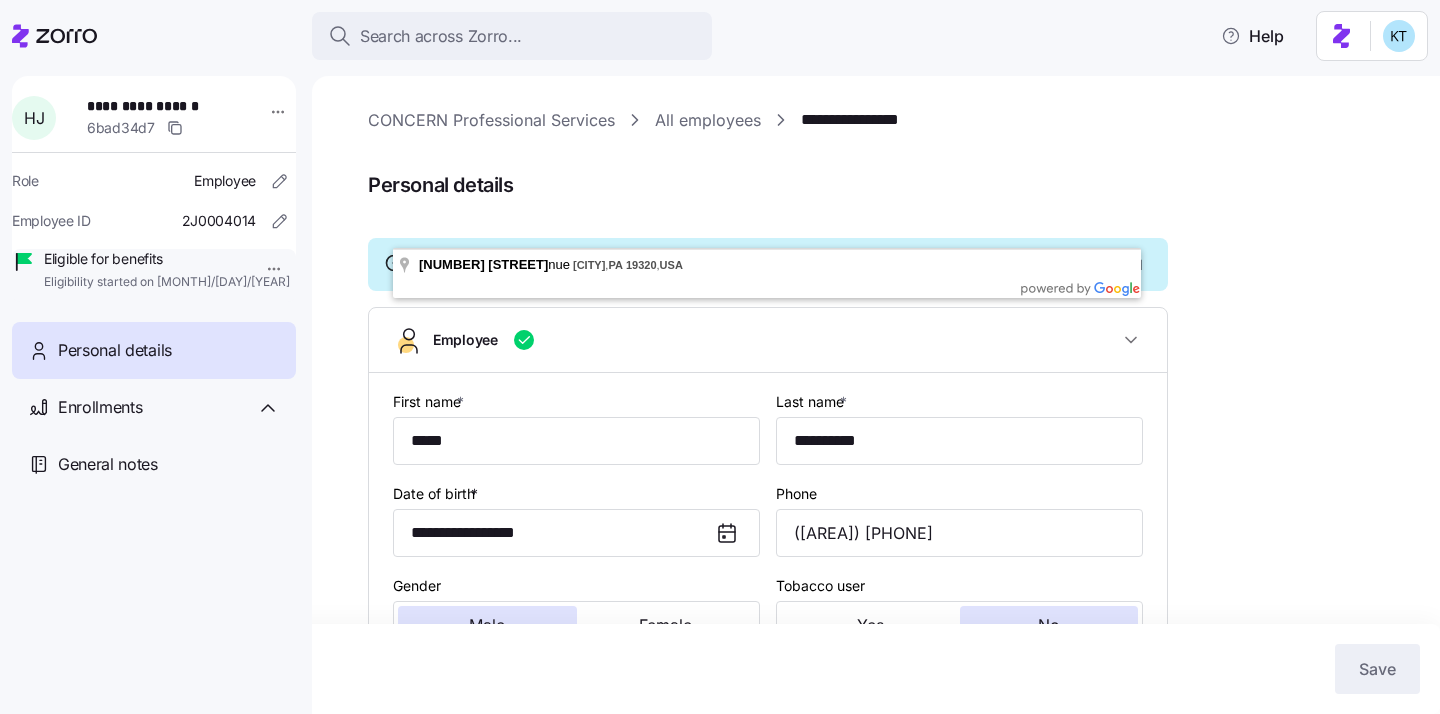 click on "Personal details" at bounding box center (890, 185) 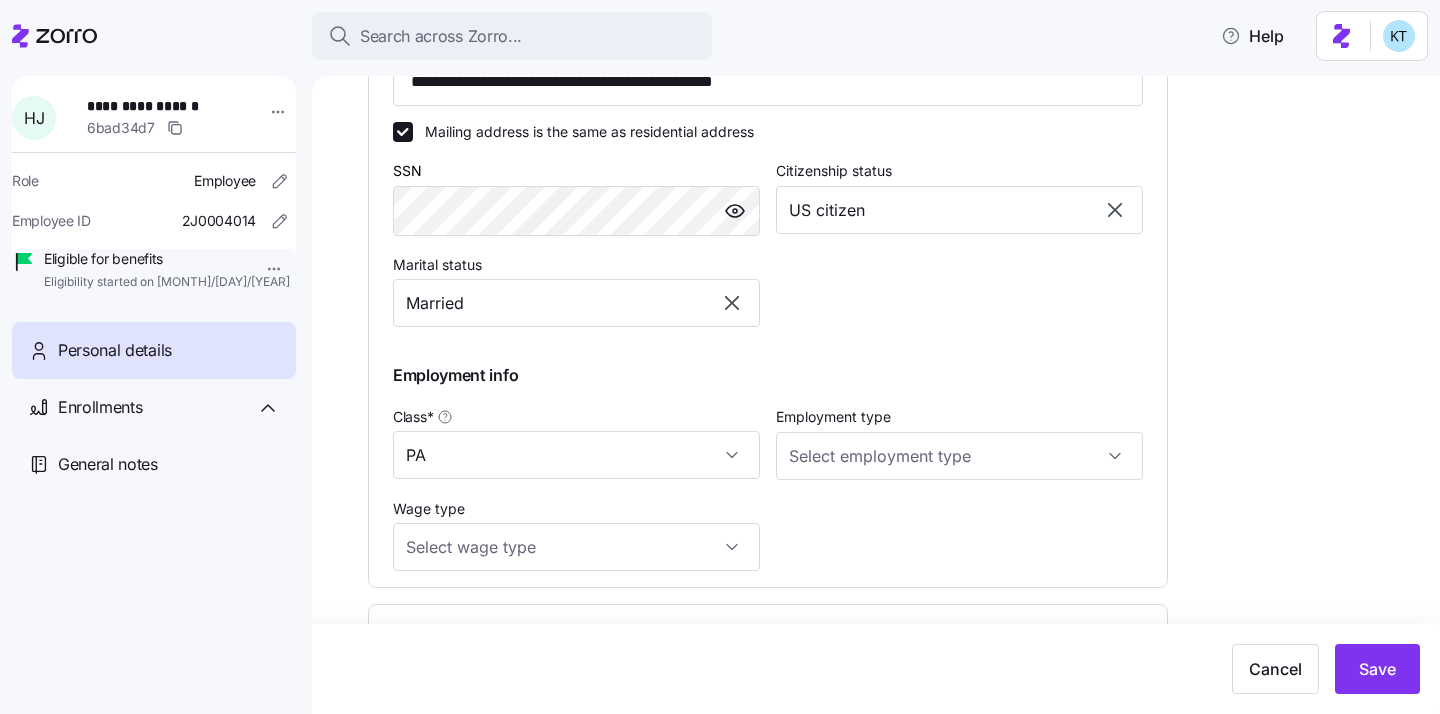 scroll, scrollTop: 957, scrollLeft: 0, axis: vertical 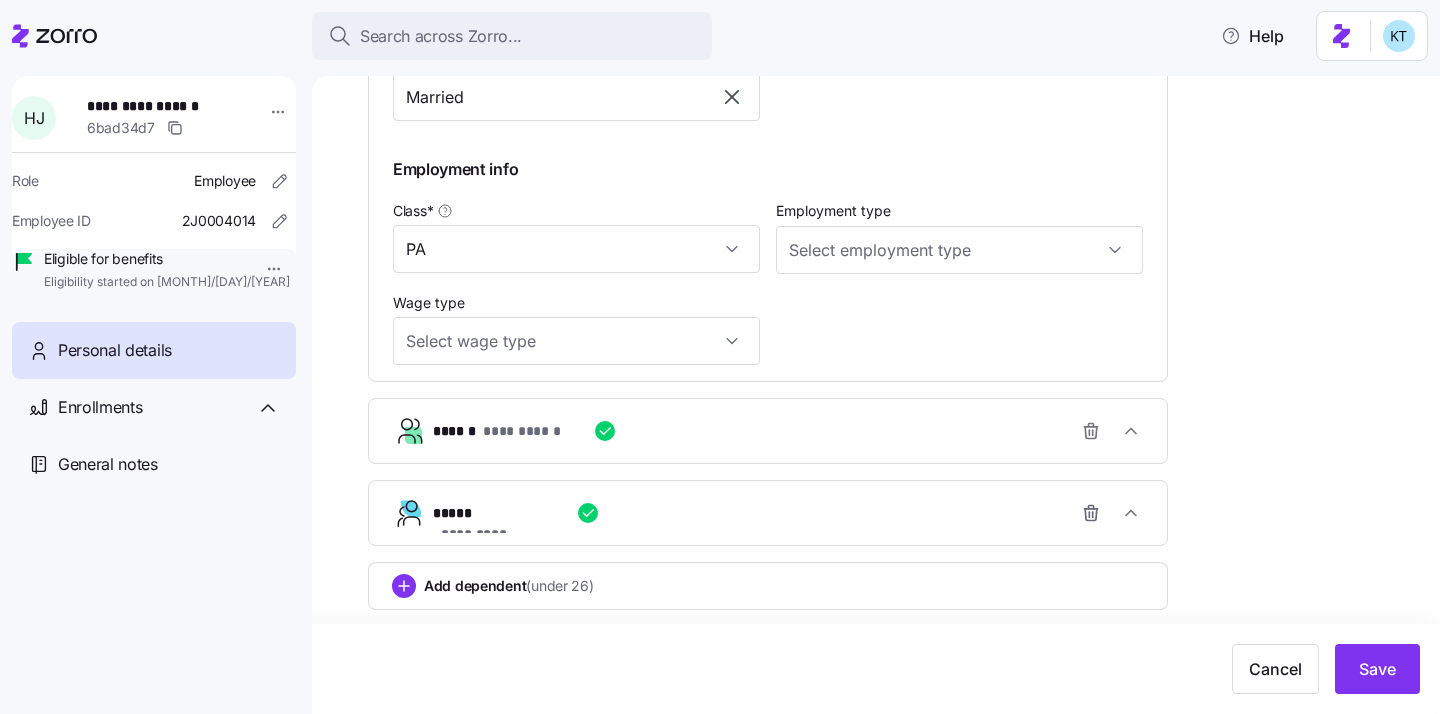 click on "**********" at bounding box center (527, 431) 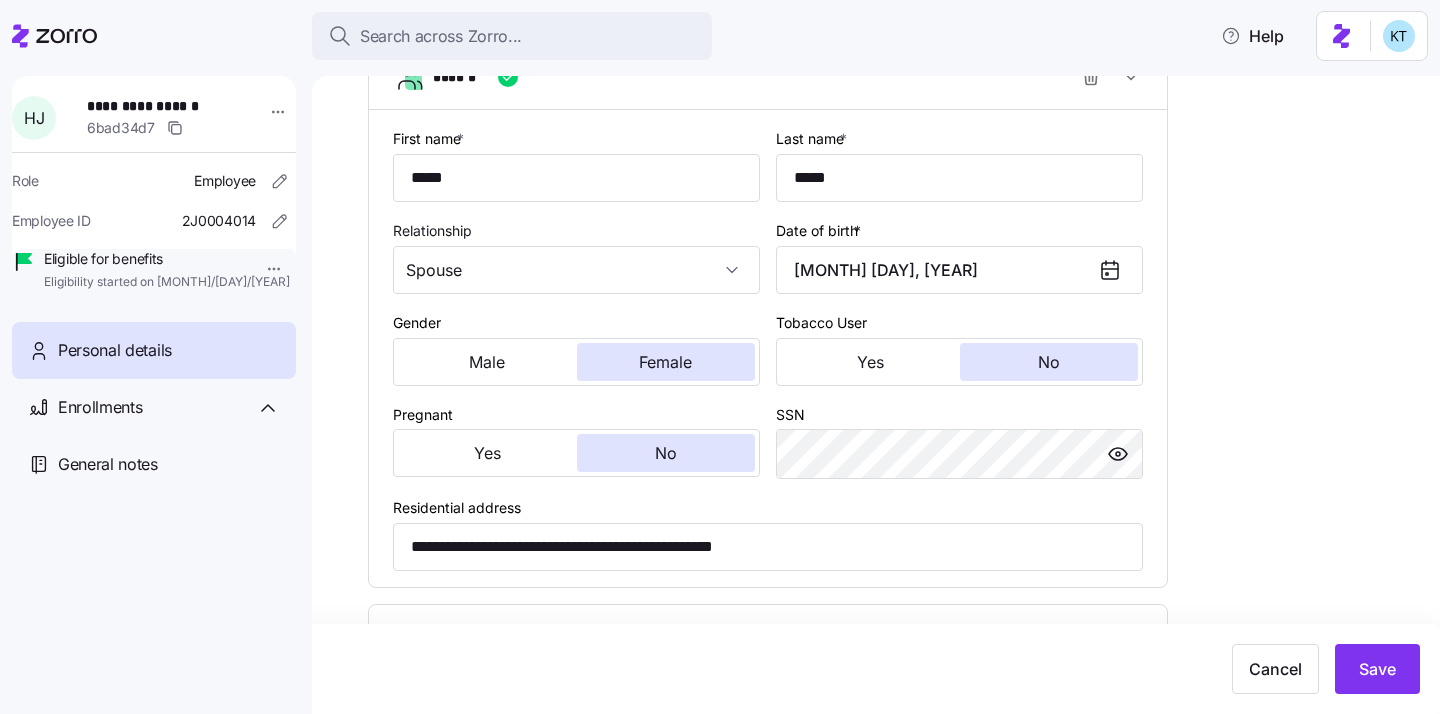 scroll, scrollTop: 1254, scrollLeft: 0, axis: vertical 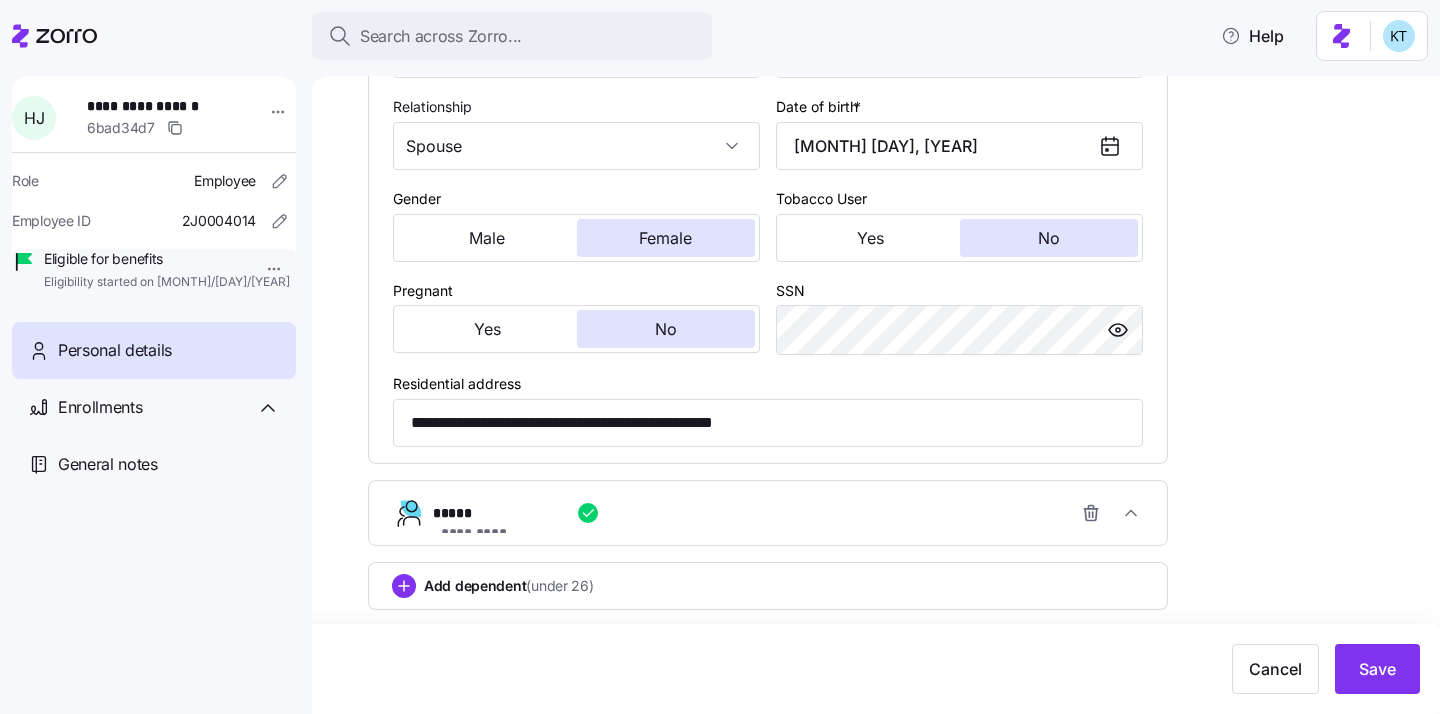 click on "**********" at bounding box center [776, 513] 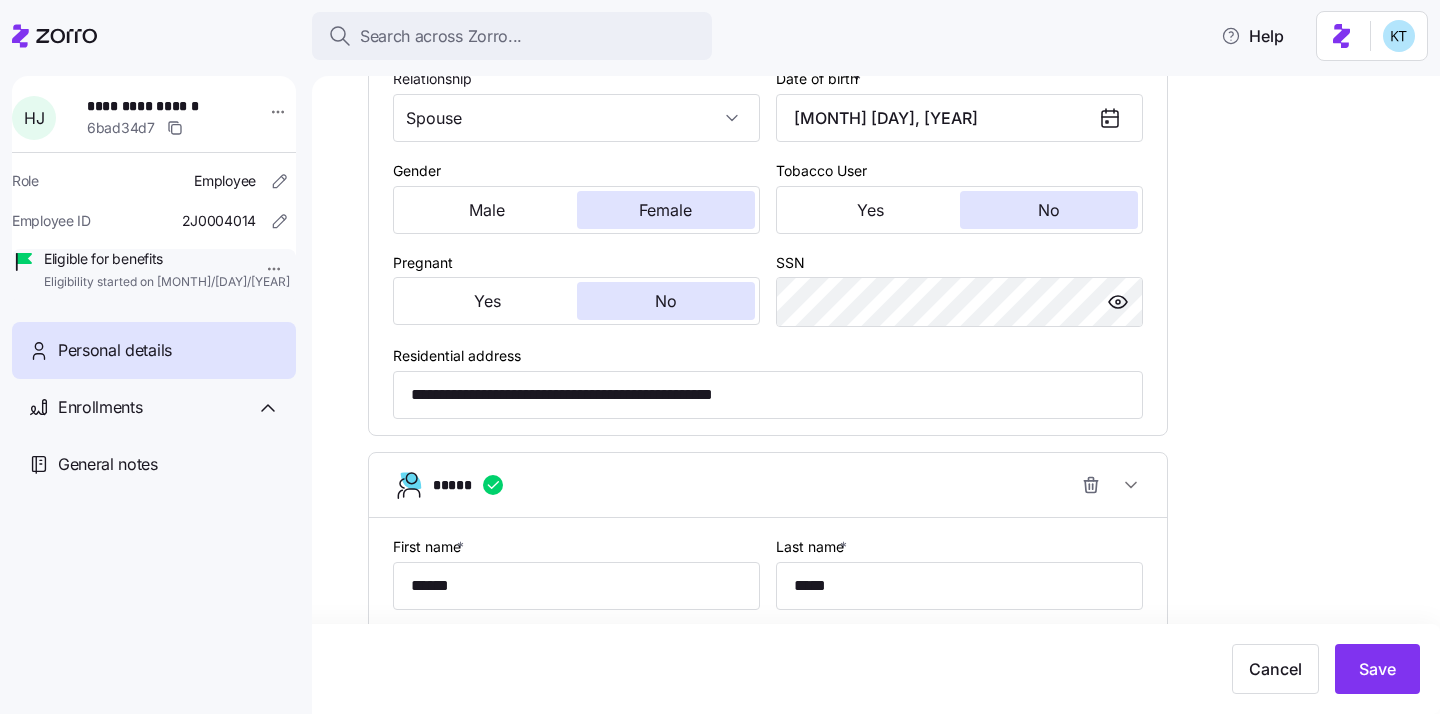 scroll, scrollTop: 1793, scrollLeft: 0, axis: vertical 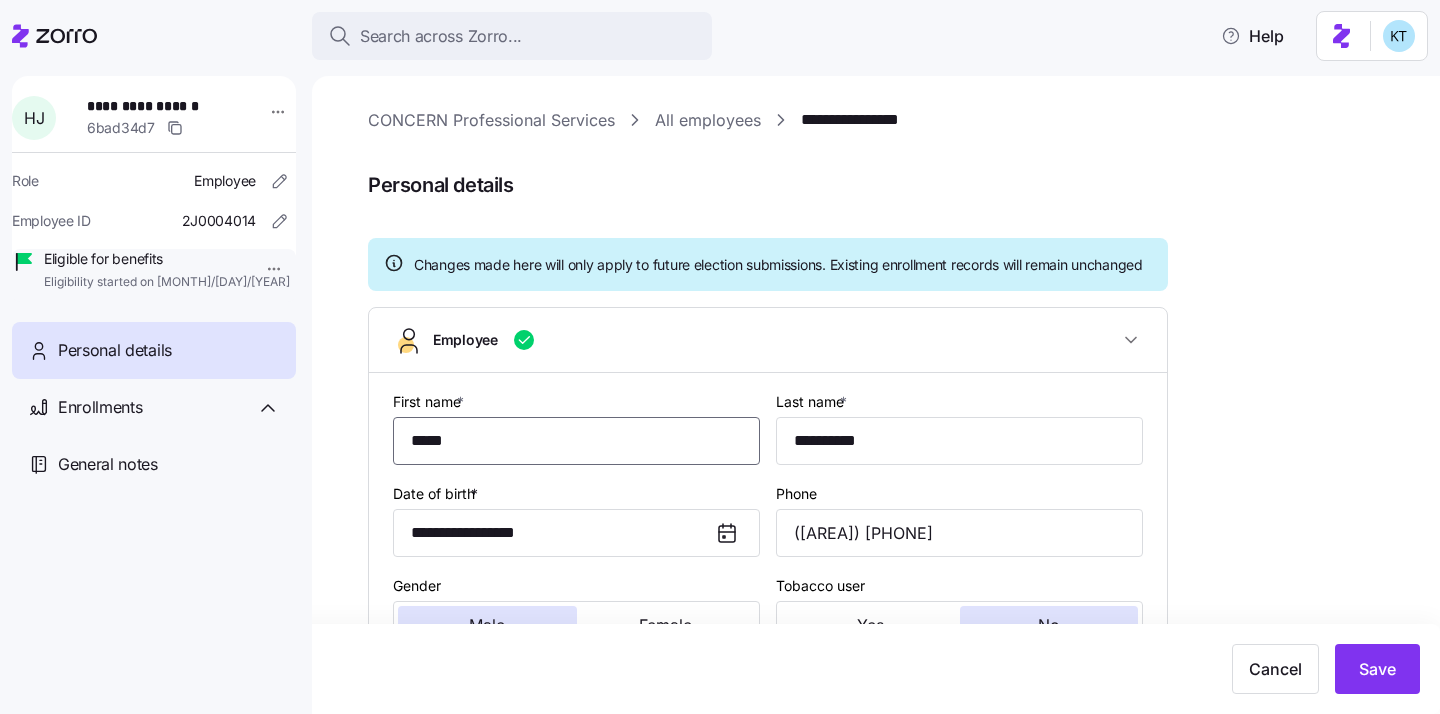 click on "*****" at bounding box center [576, 441] 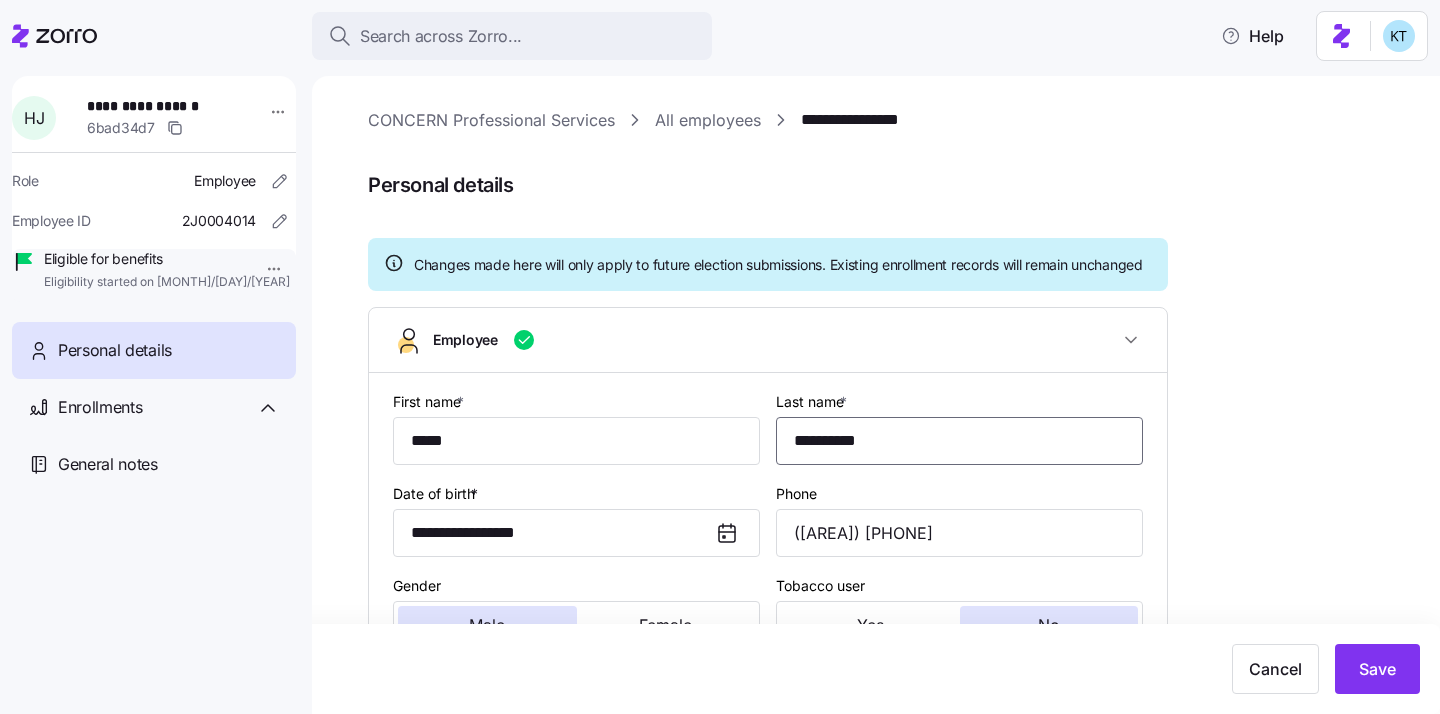 drag, startPoint x: 869, startPoint y: 462, endPoint x: 784, endPoint y: 461, distance: 85.00588 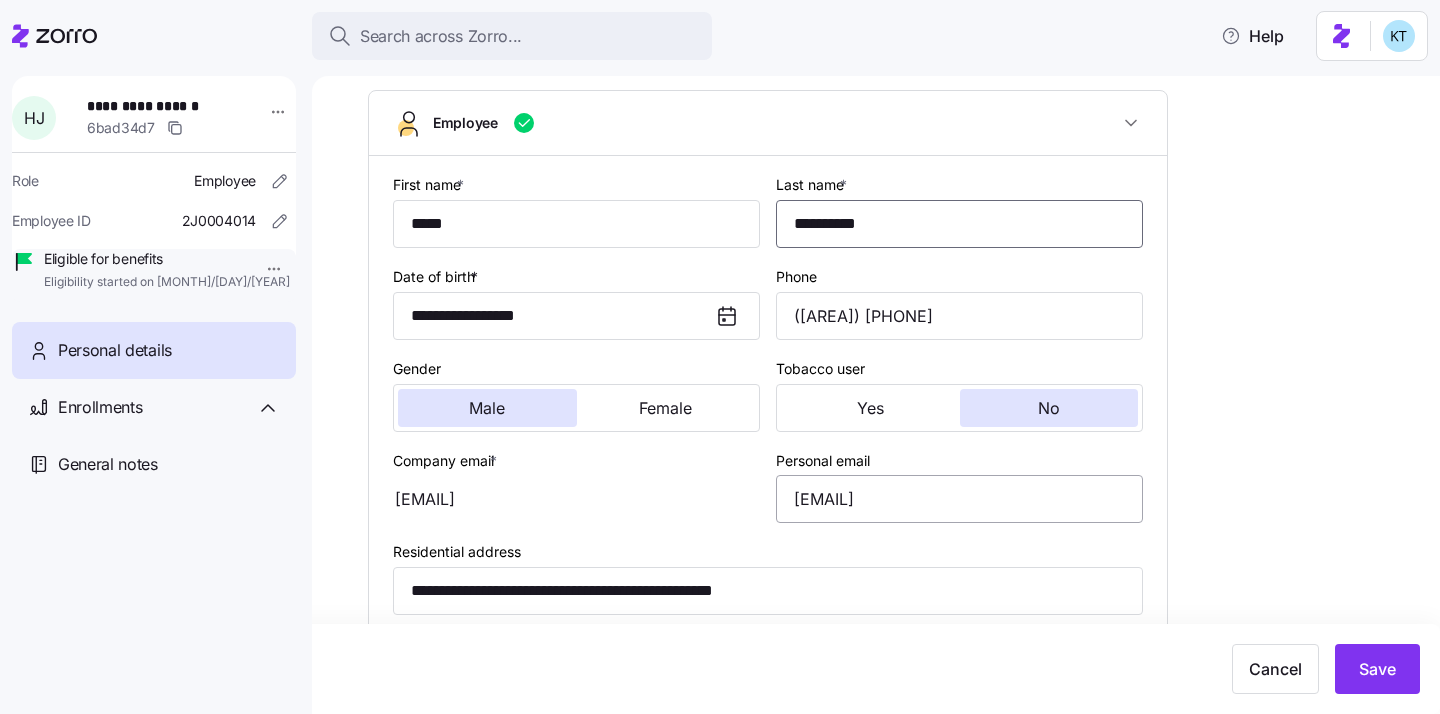 scroll, scrollTop: 310, scrollLeft: 0, axis: vertical 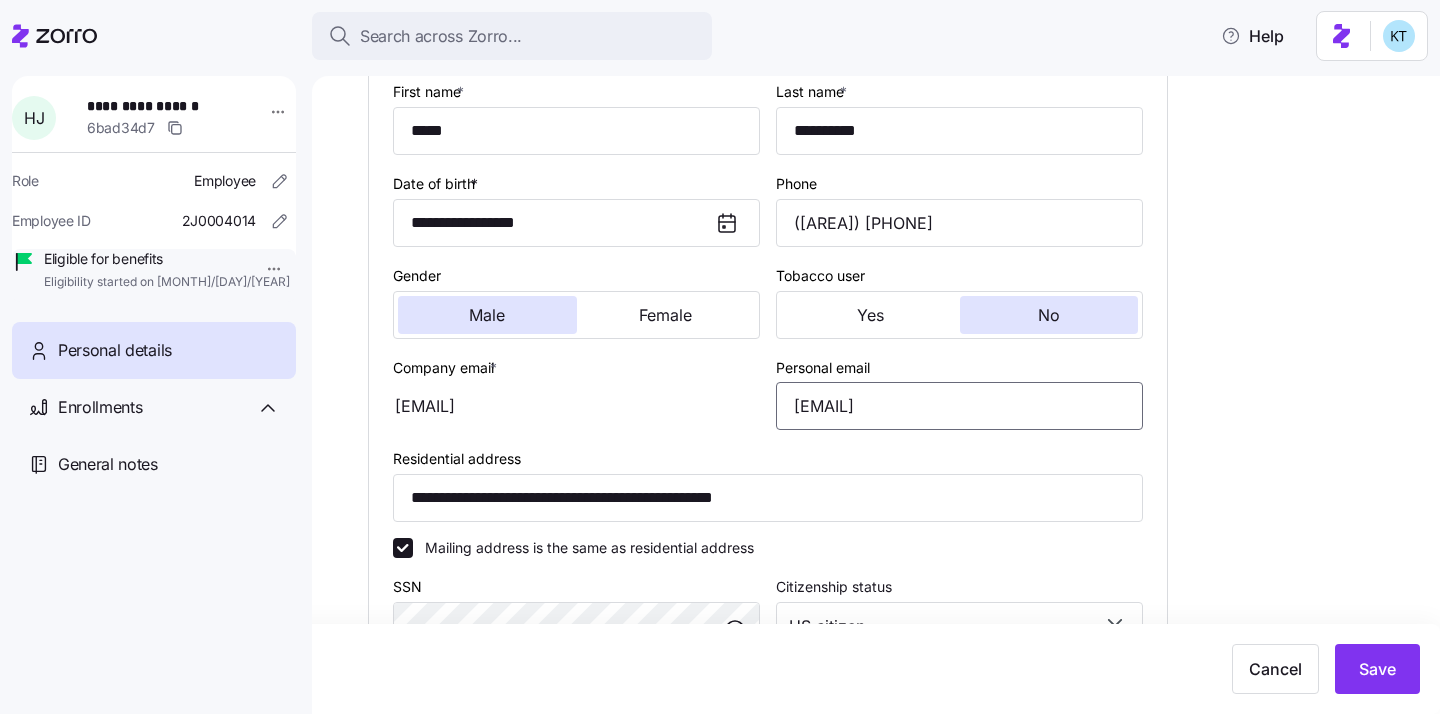 click on "[EMAIL]" at bounding box center [959, 406] 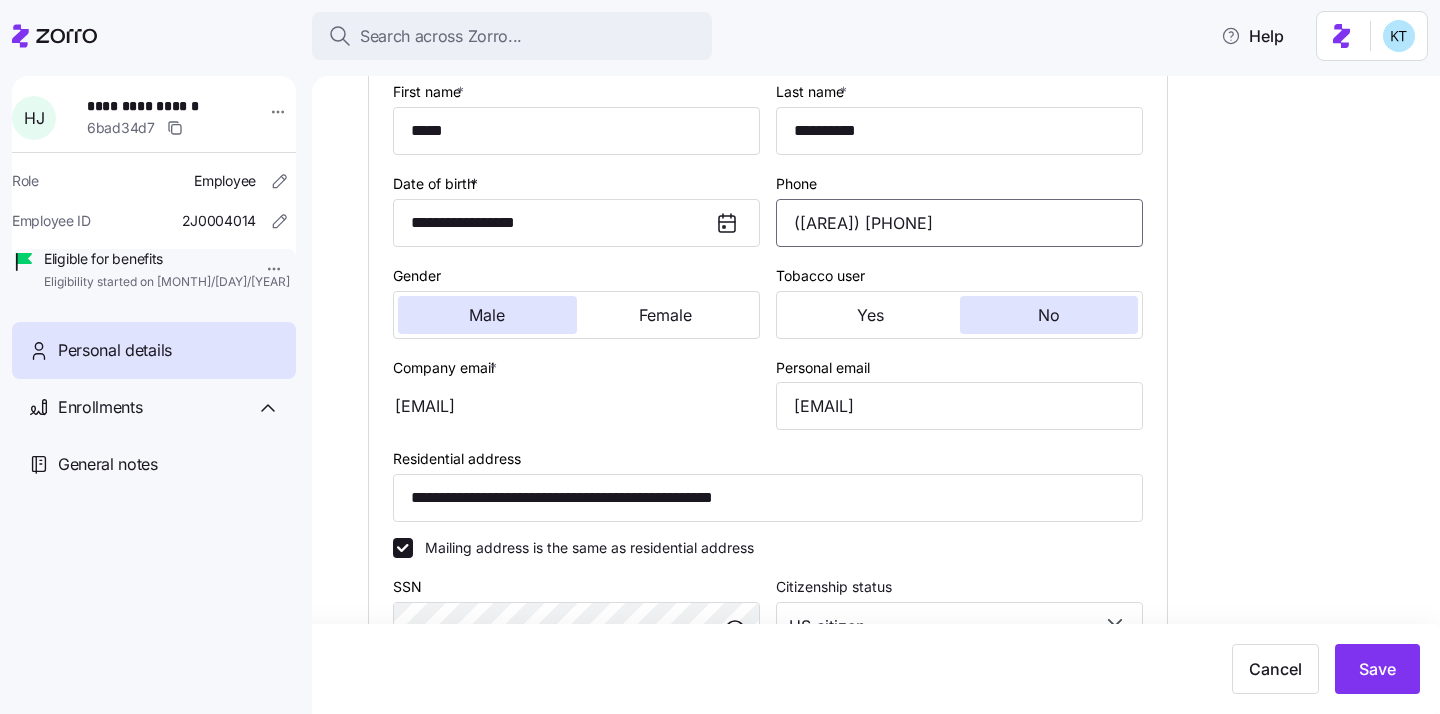 click on "(610) 470-9364" at bounding box center [959, 223] 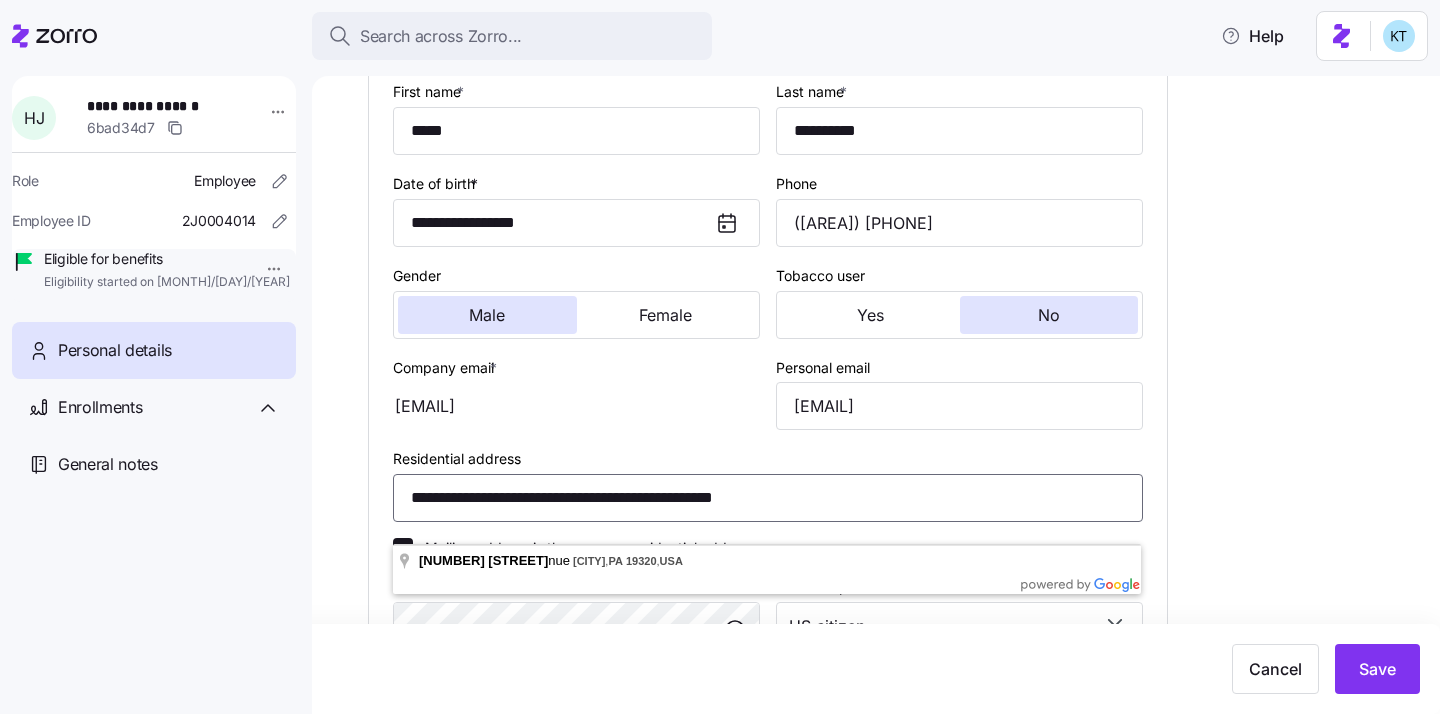 drag, startPoint x: 567, startPoint y: 527, endPoint x: 406, endPoint y: 519, distance: 161.19864 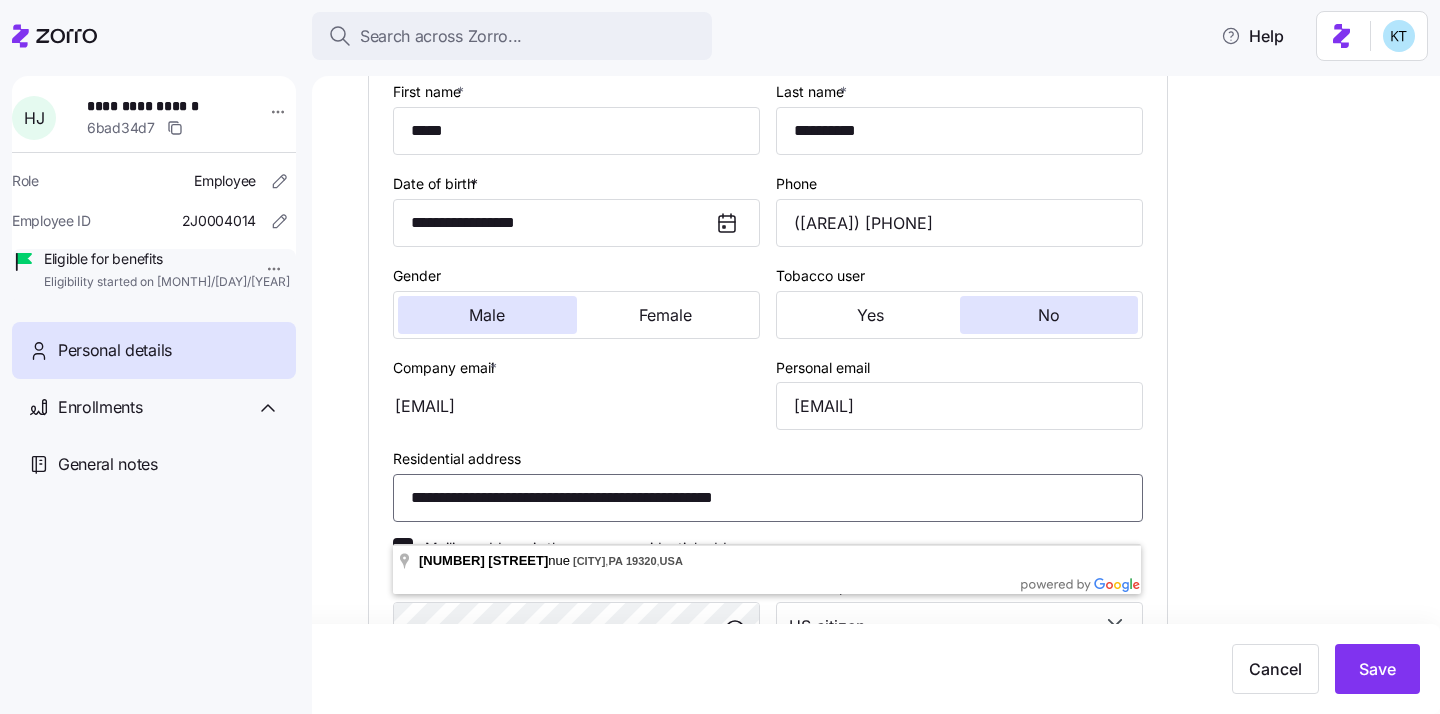 click on "**********" at bounding box center (768, 498) 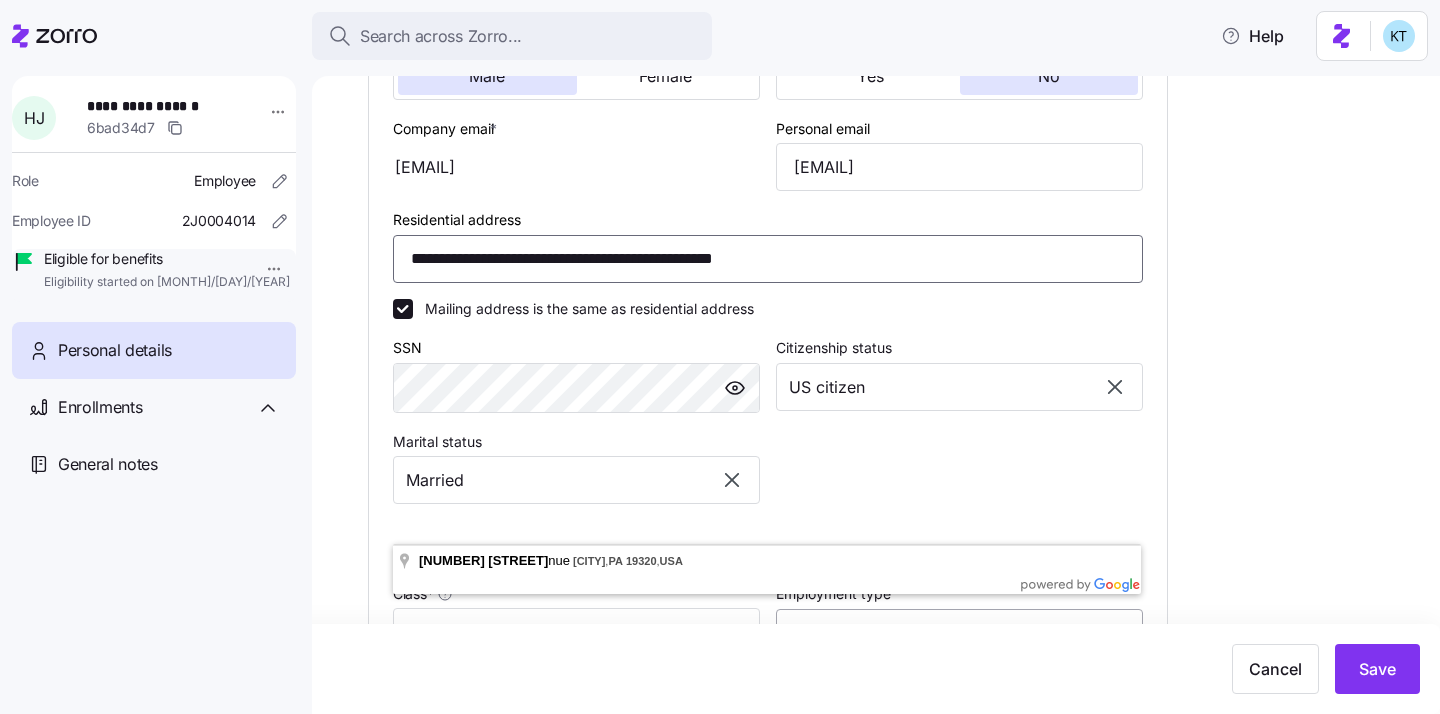 scroll, scrollTop: 839, scrollLeft: 0, axis: vertical 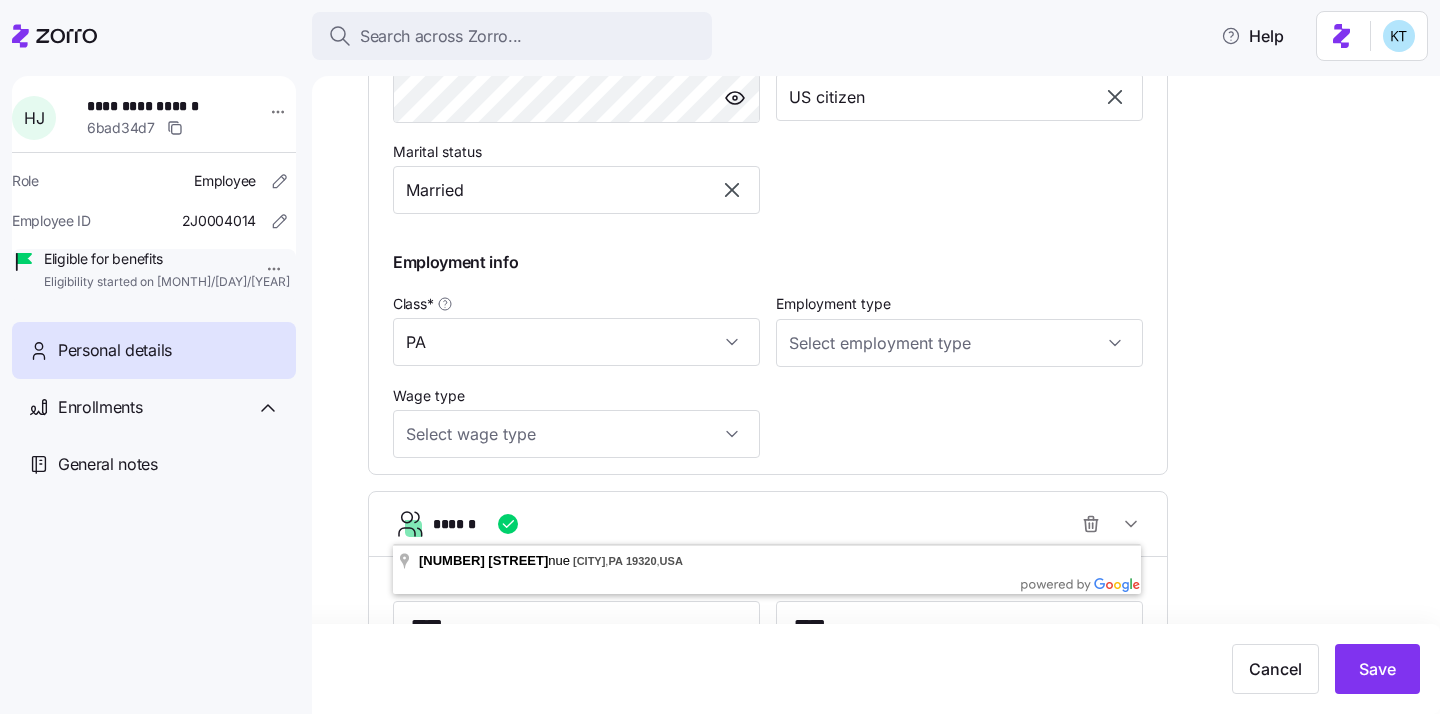 click on "**********" at bounding box center (890, 503) 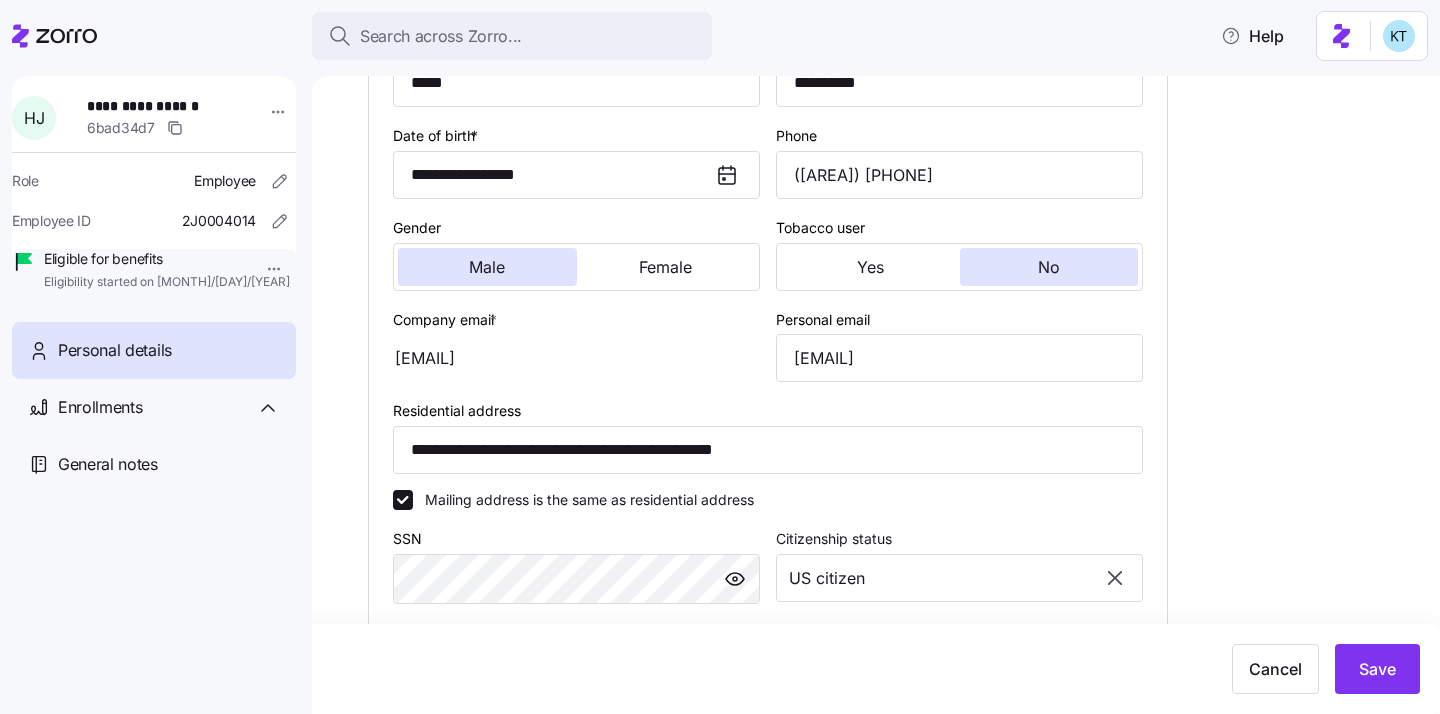 scroll, scrollTop: 552, scrollLeft: 0, axis: vertical 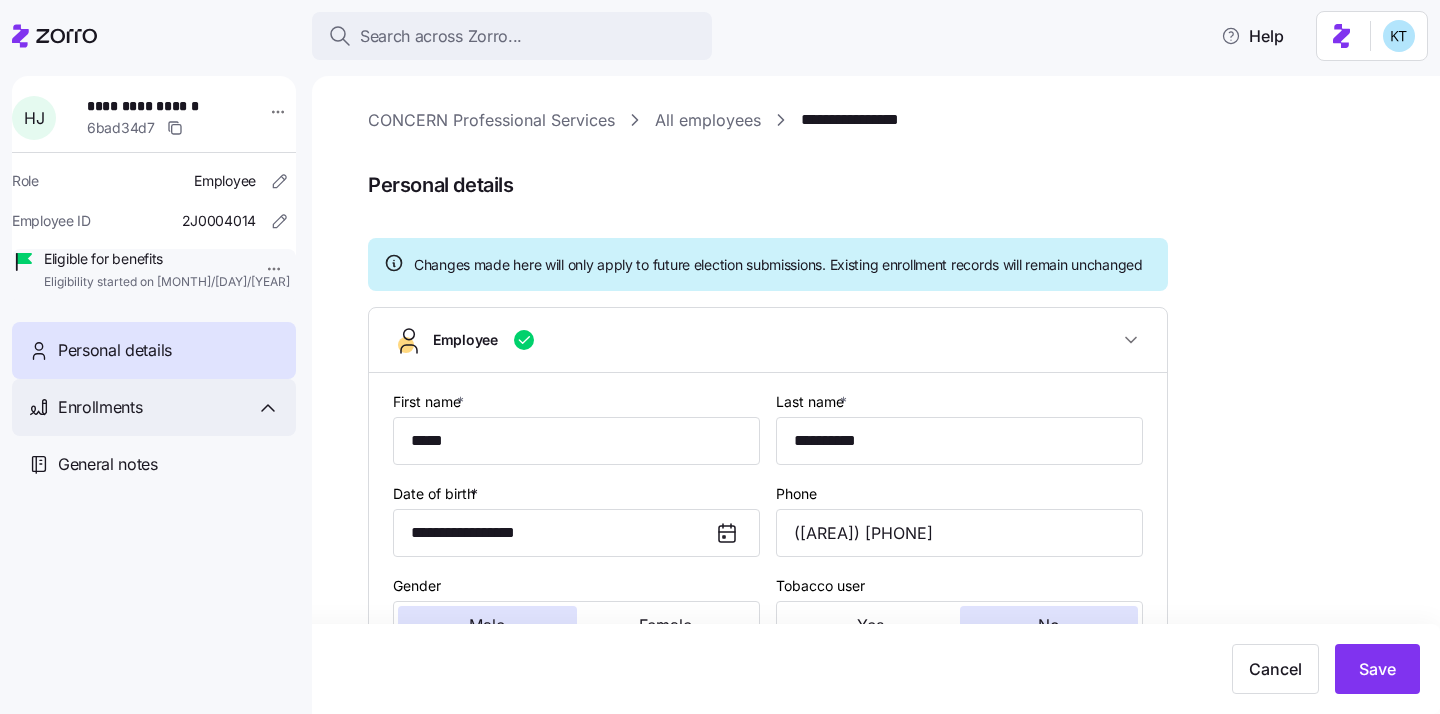 drag, startPoint x: 116, startPoint y: 469, endPoint x: 120, endPoint y: 456, distance: 13.601471 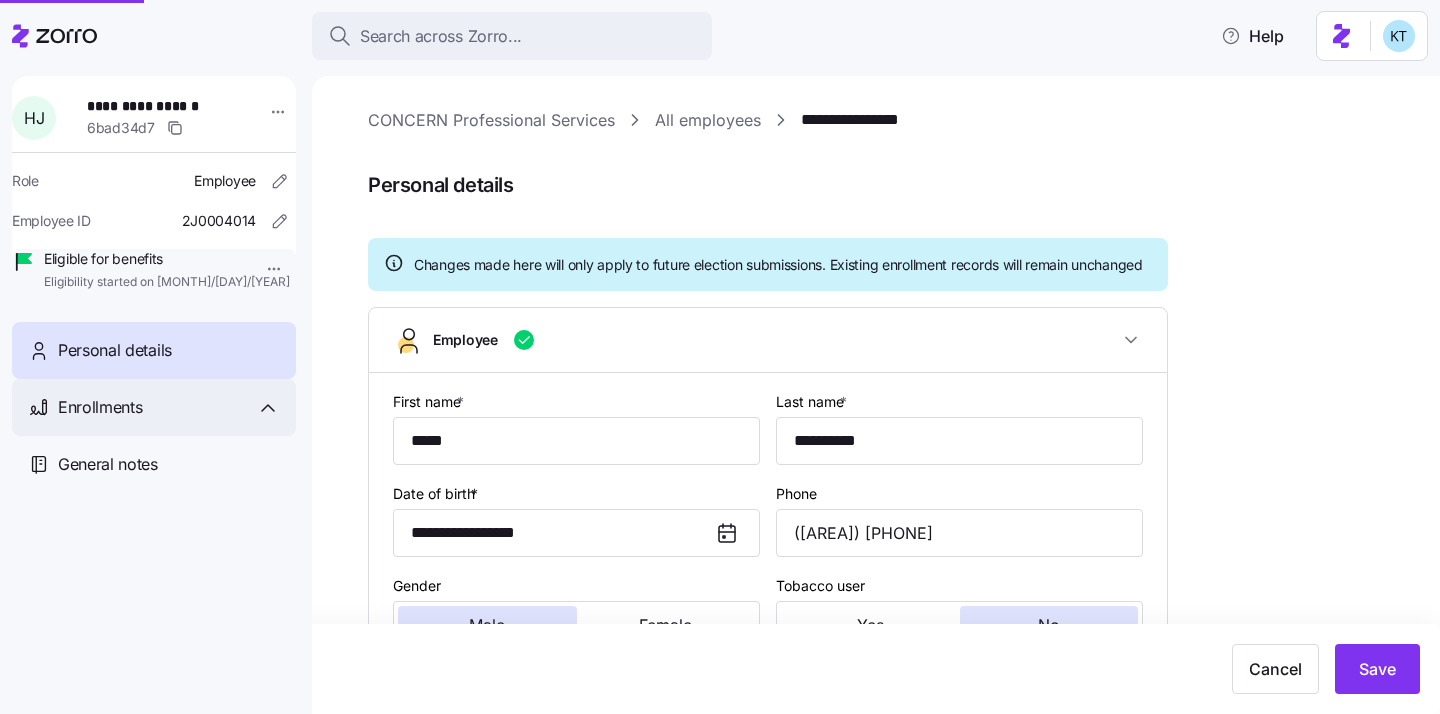 click on "Enrollments" at bounding box center [154, 407] 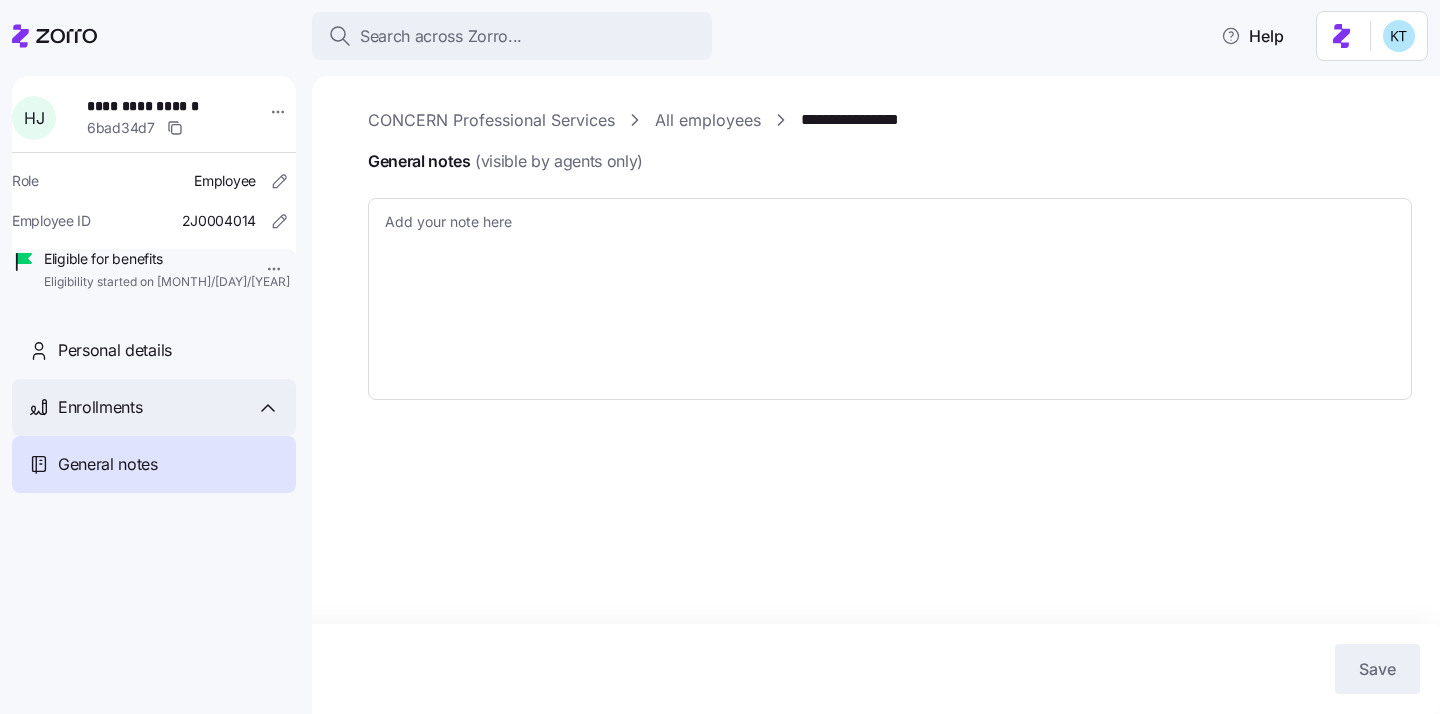 click on "Enrollments" at bounding box center [100, 407] 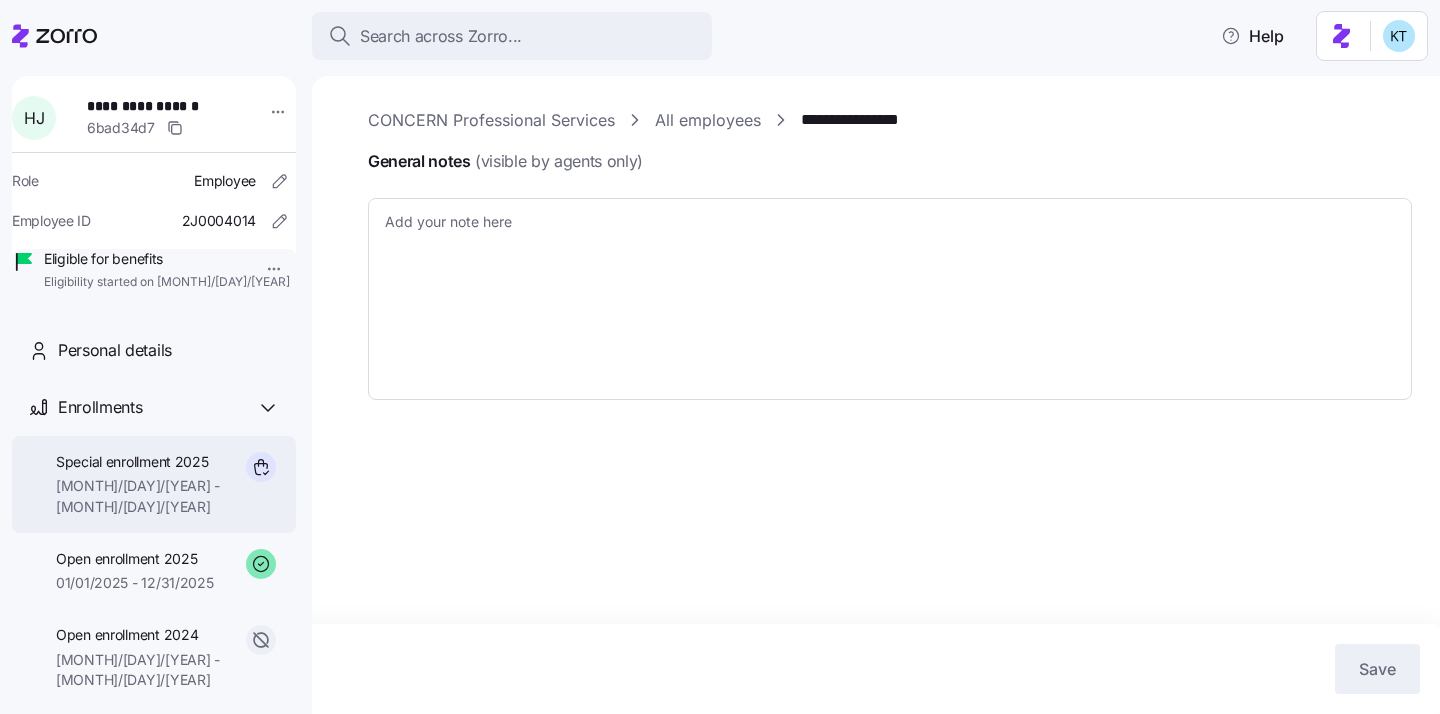 click on "Special enrollment 2025" at bounding box center [147, 462] 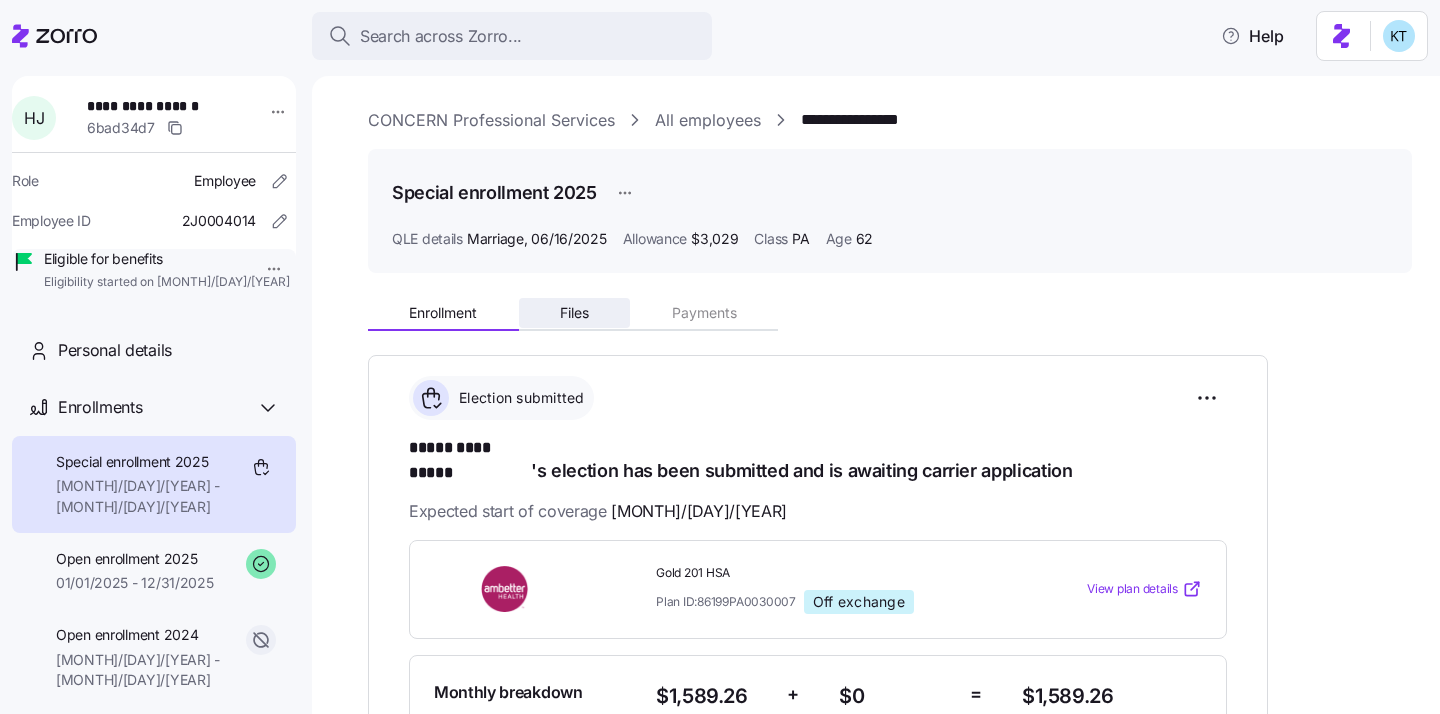 click on "Files" at bounding box center (575, 313) 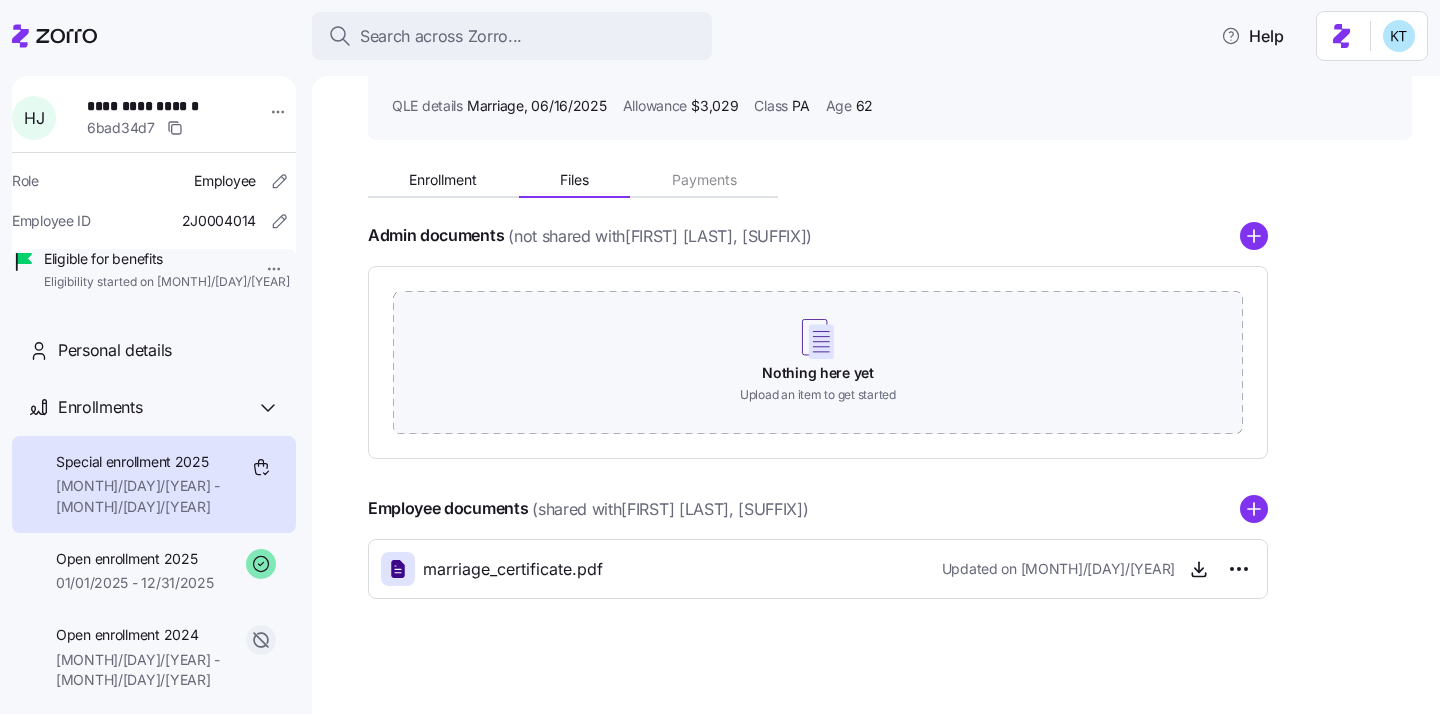 scroll, scrollTop: 138, scrollLeft: 0, axis: vertical 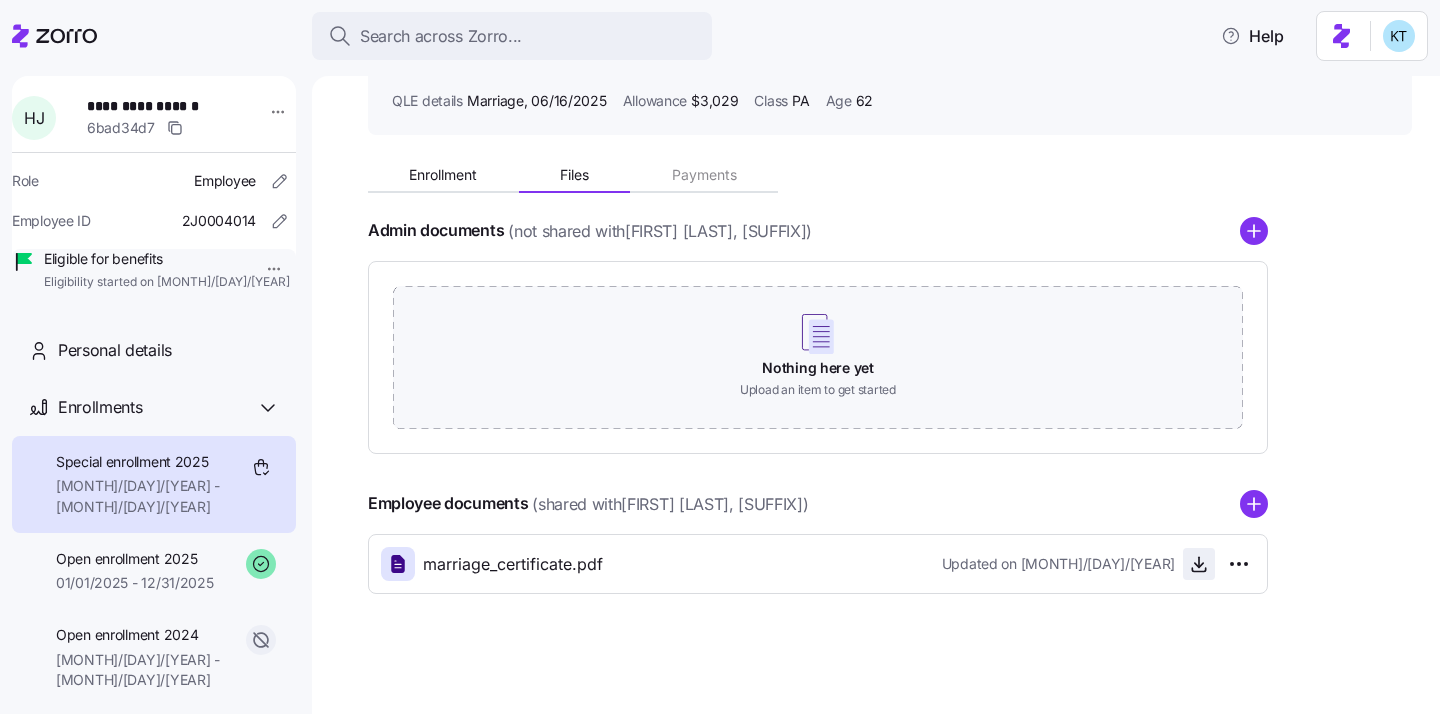 click 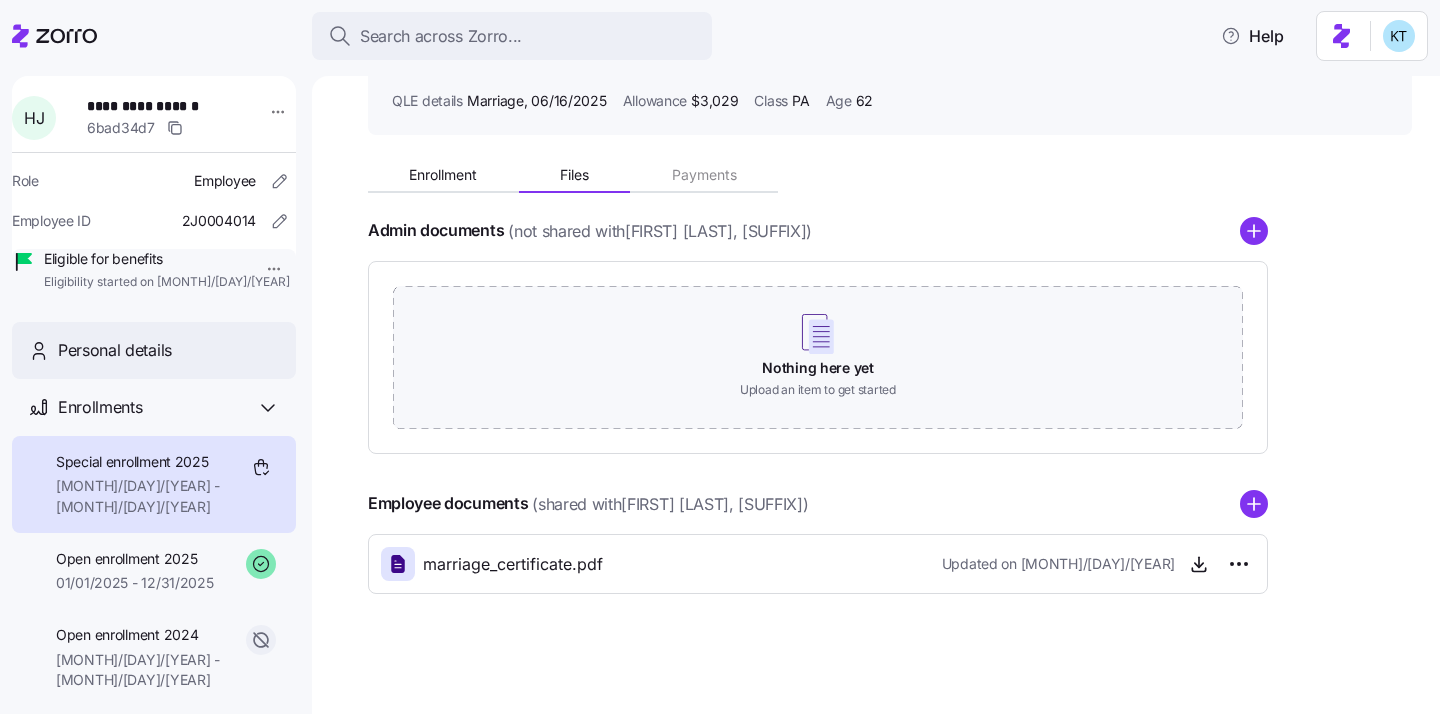 click on "Personal details" at bounding box center [154, 350] 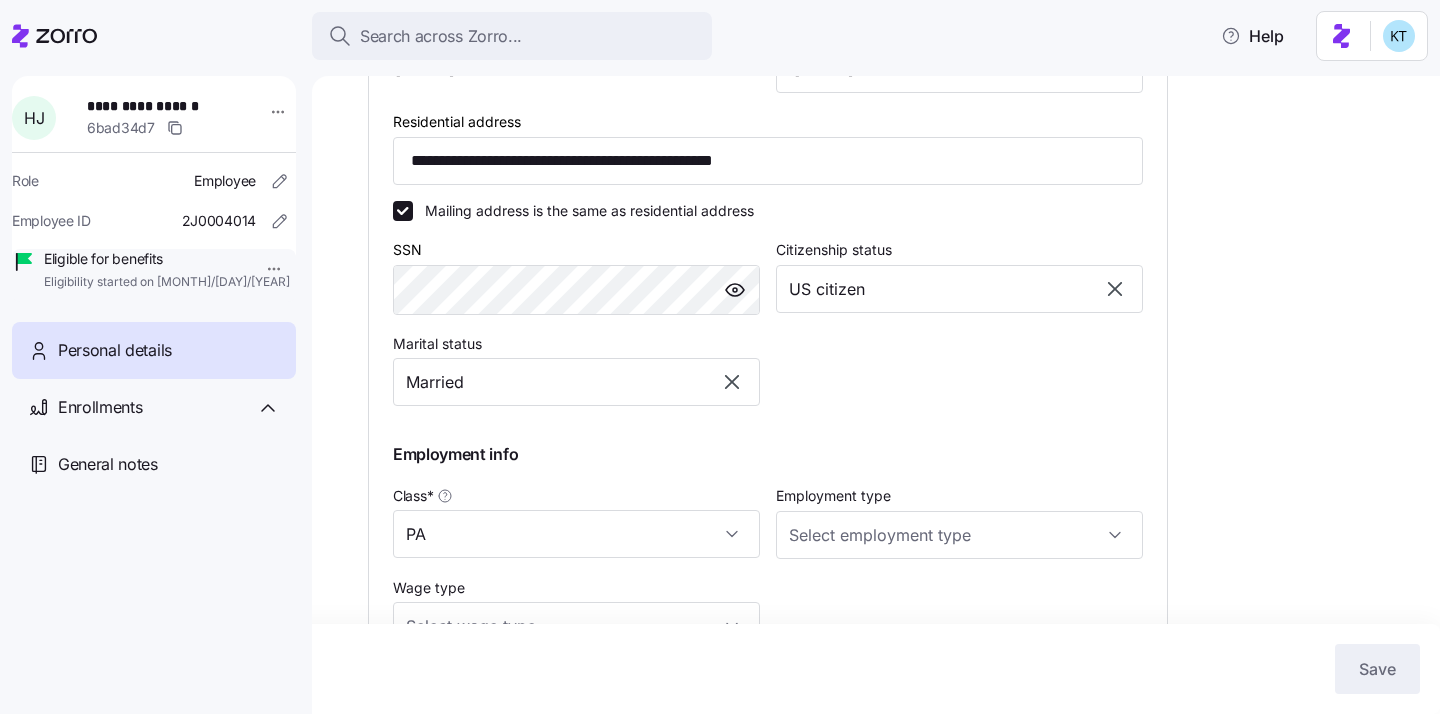 scroll, scrollTop: 957, scrollLeft: 0, axis: vertical 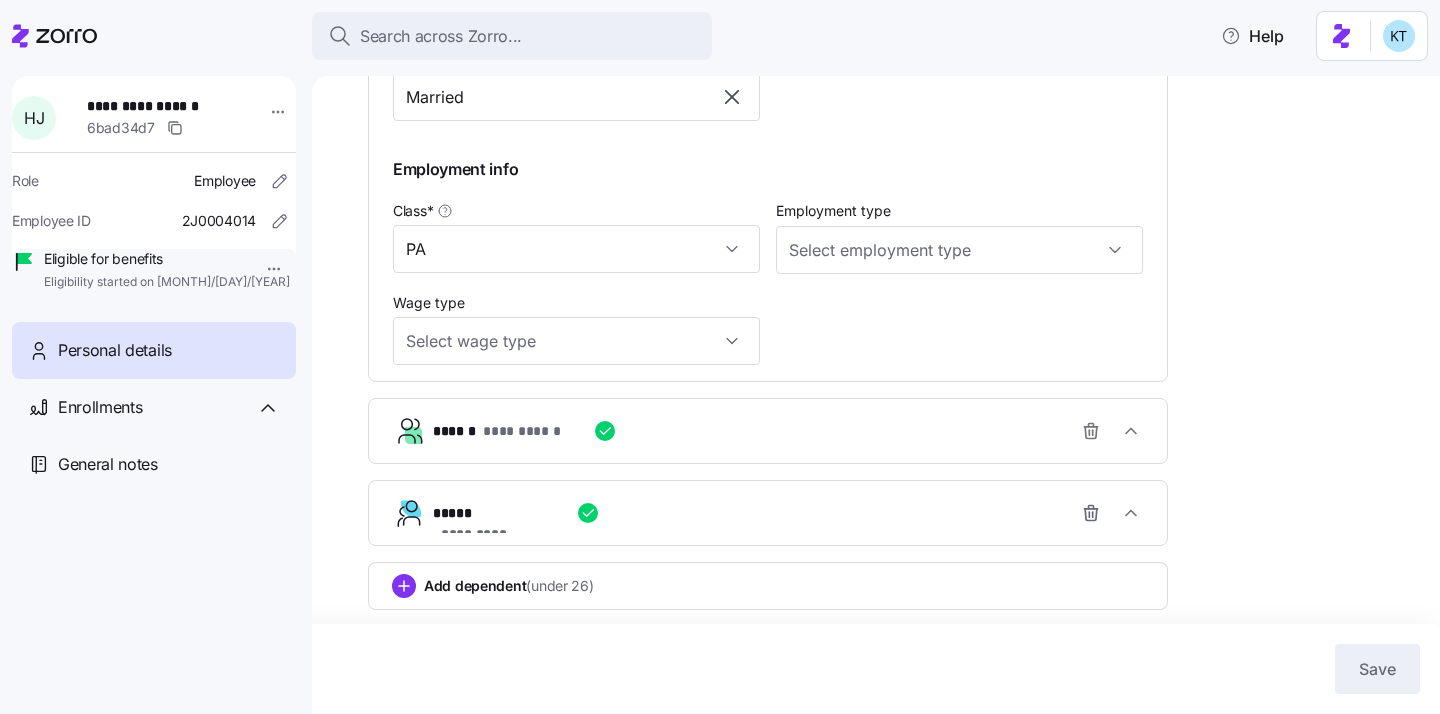 click on "**********" at bounding box center (776, 431) 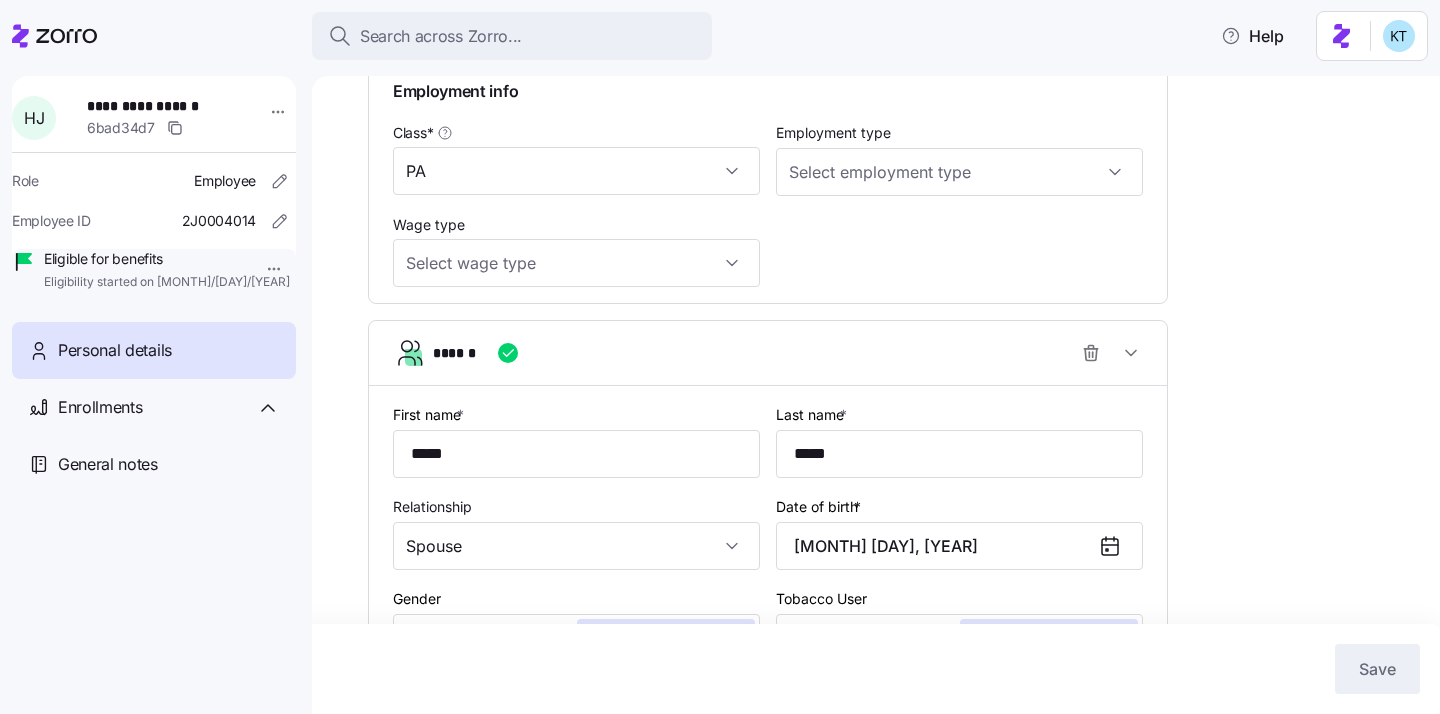 scroll, scrollTop: 1233, scrollLeft: 0, axis: vertical 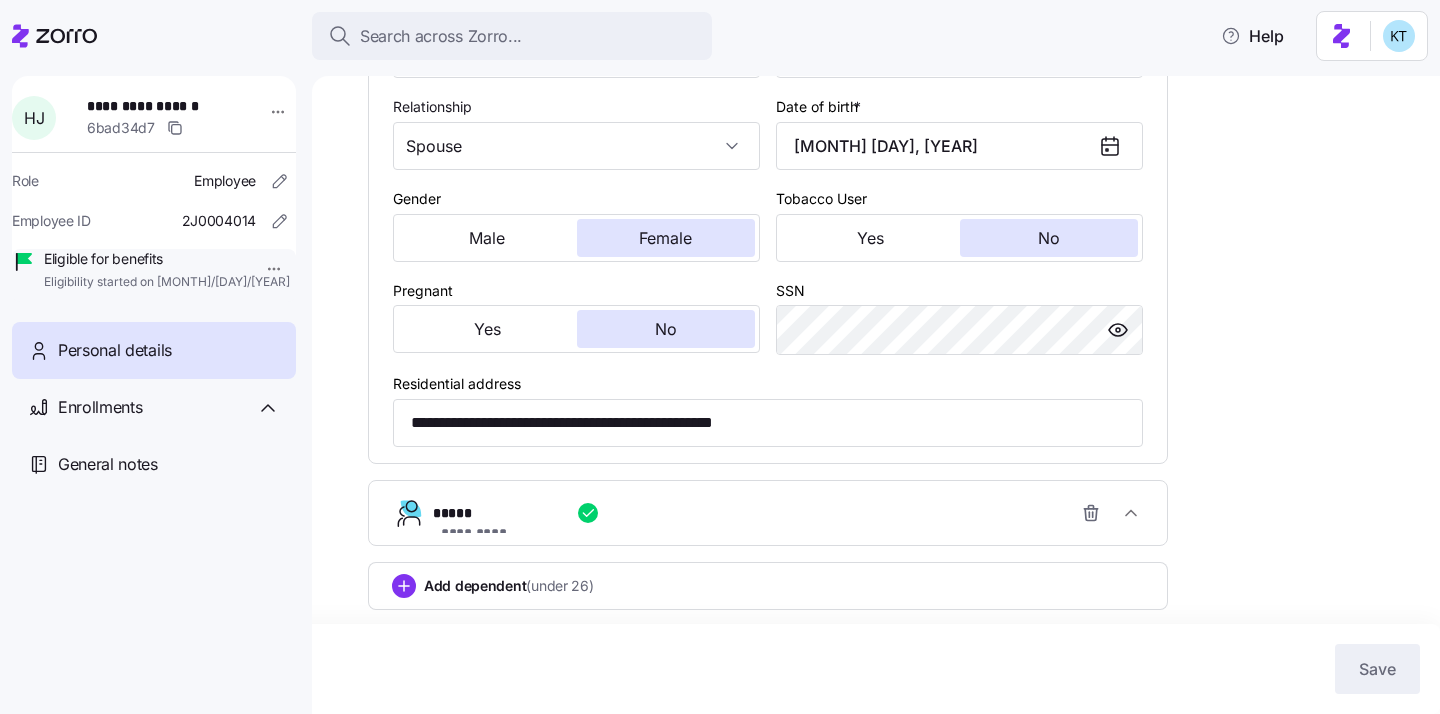 click on "**********" at bounding box center (768, -247) 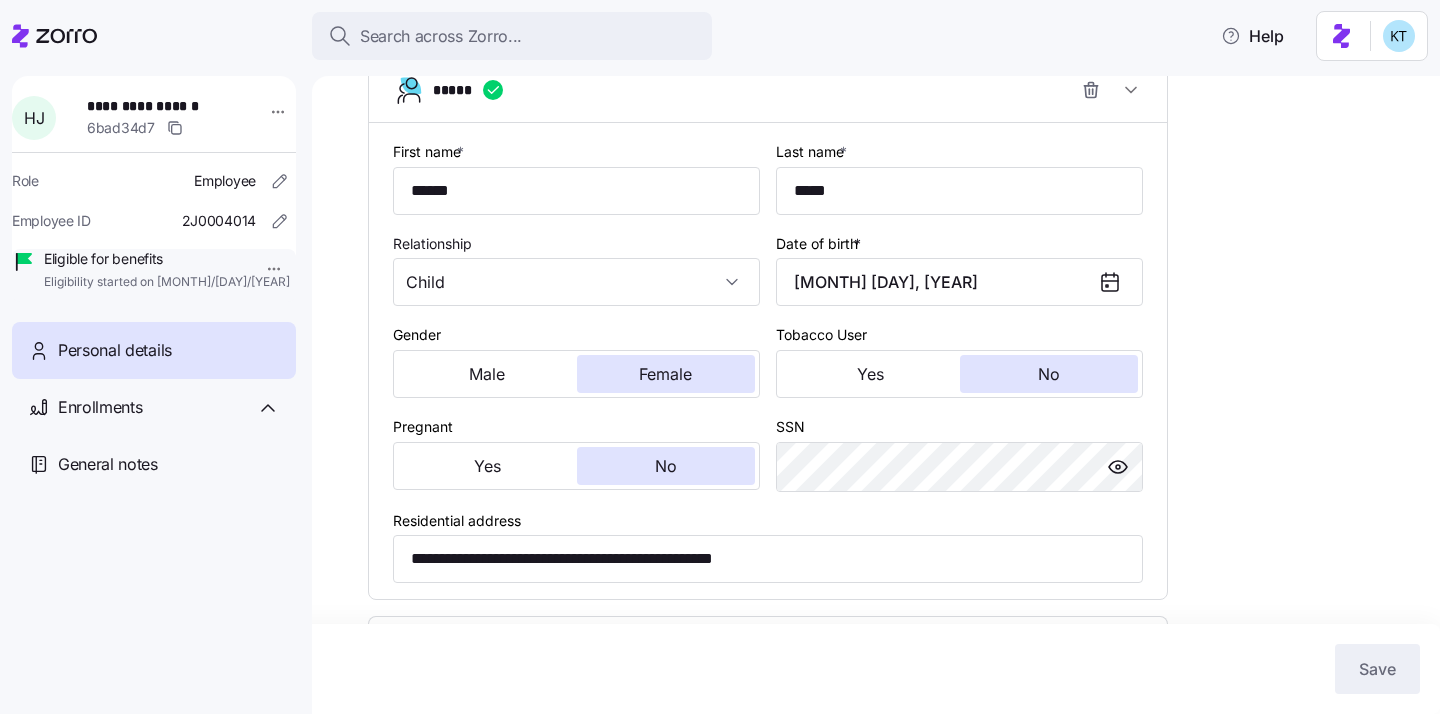 scroll, scrollTop: 1903, scrollLeft: 0, axis: vertical 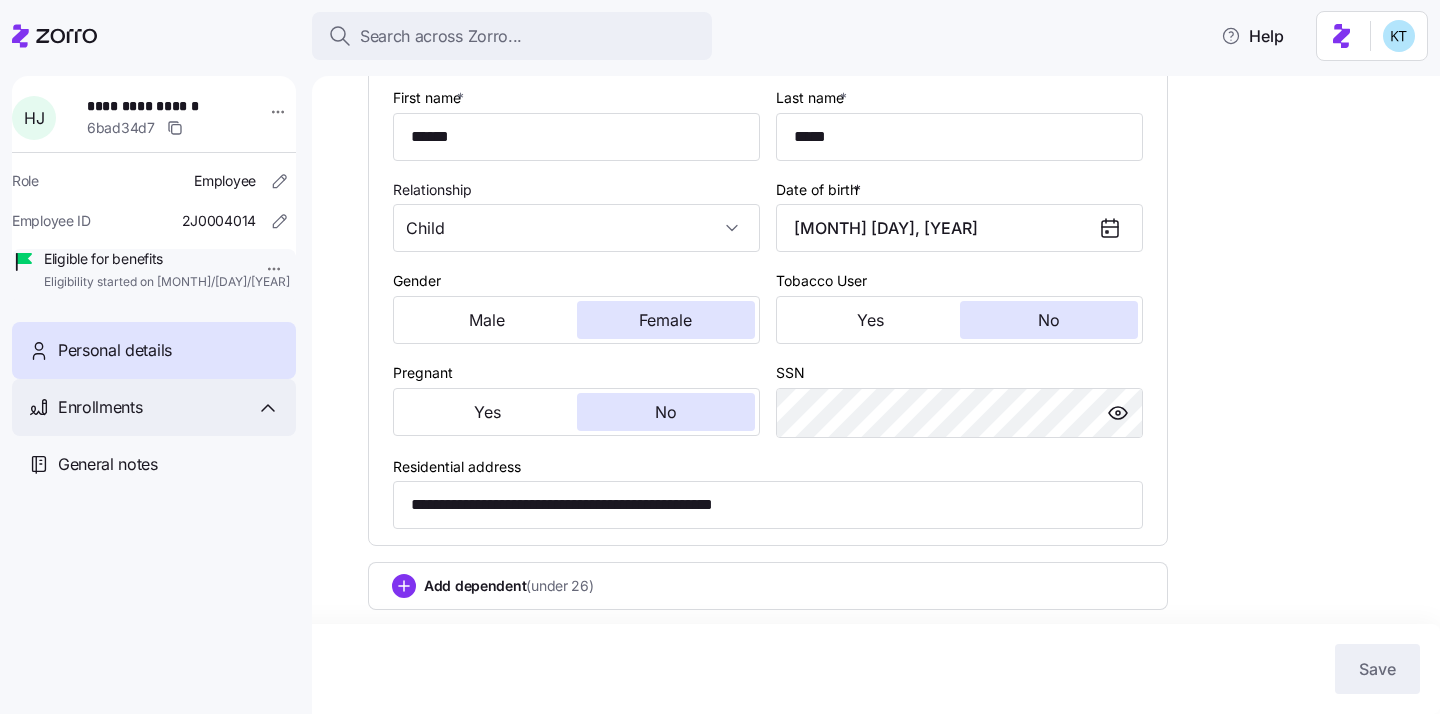 click on "Enrollments" at bounding box center [169, 407] 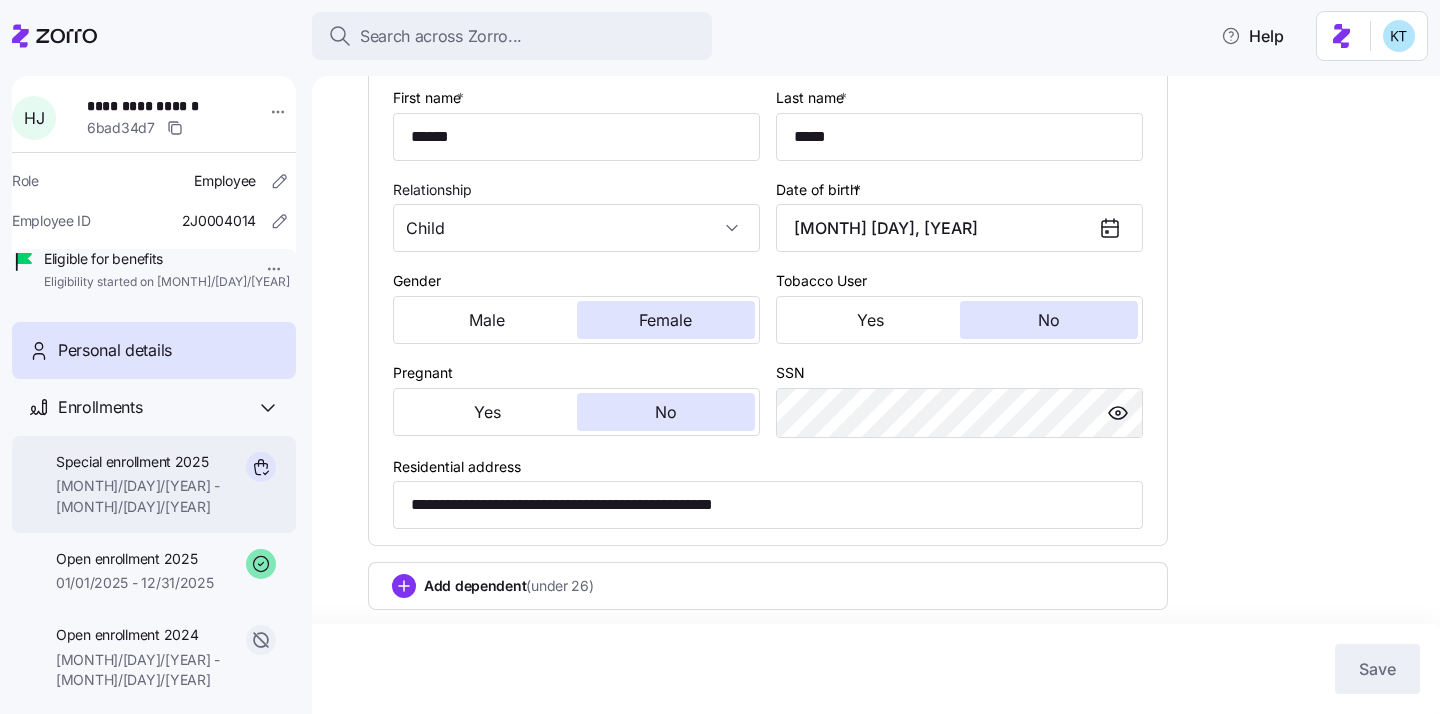 click on "Special enrollment 2025 08/06/2025 - 12/31/2025" at bounding box center (147, 484) 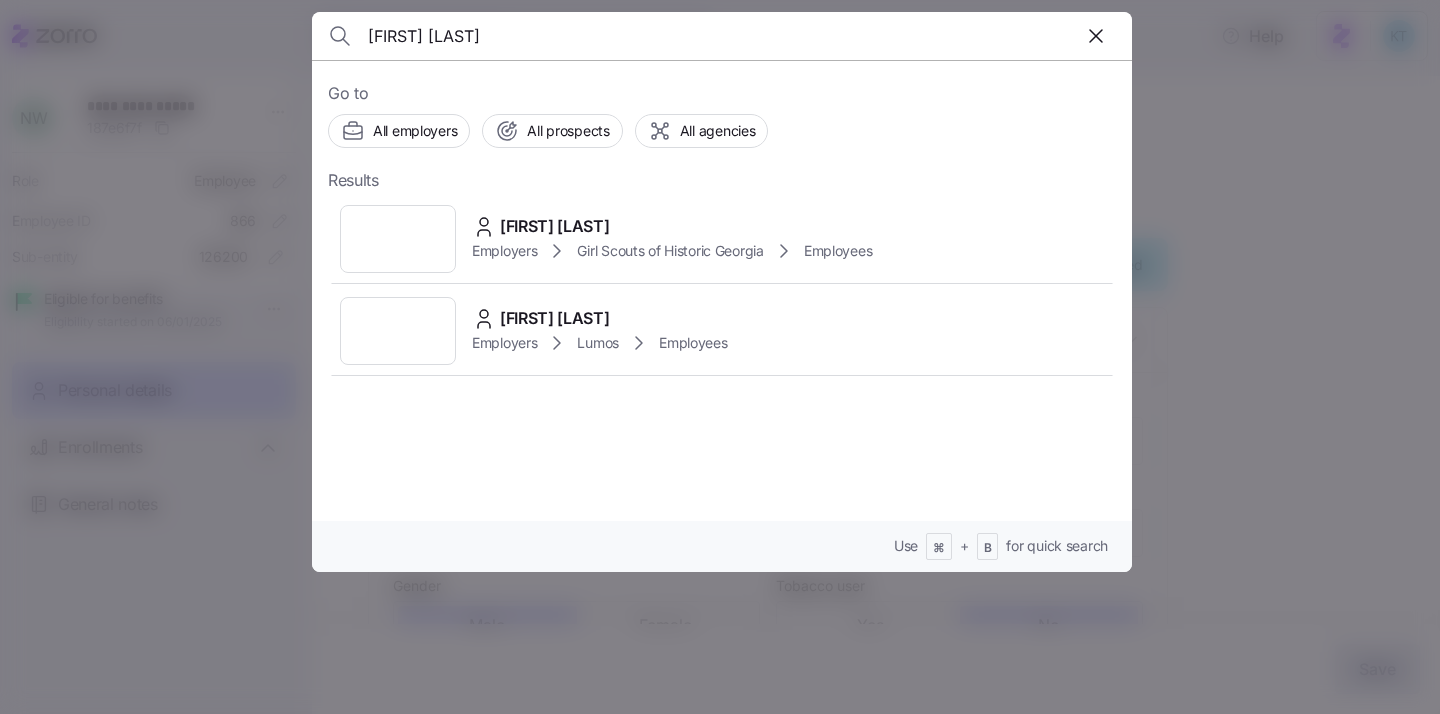 scroll, scrollTop: 0, scrollLeft: 0, axis: both 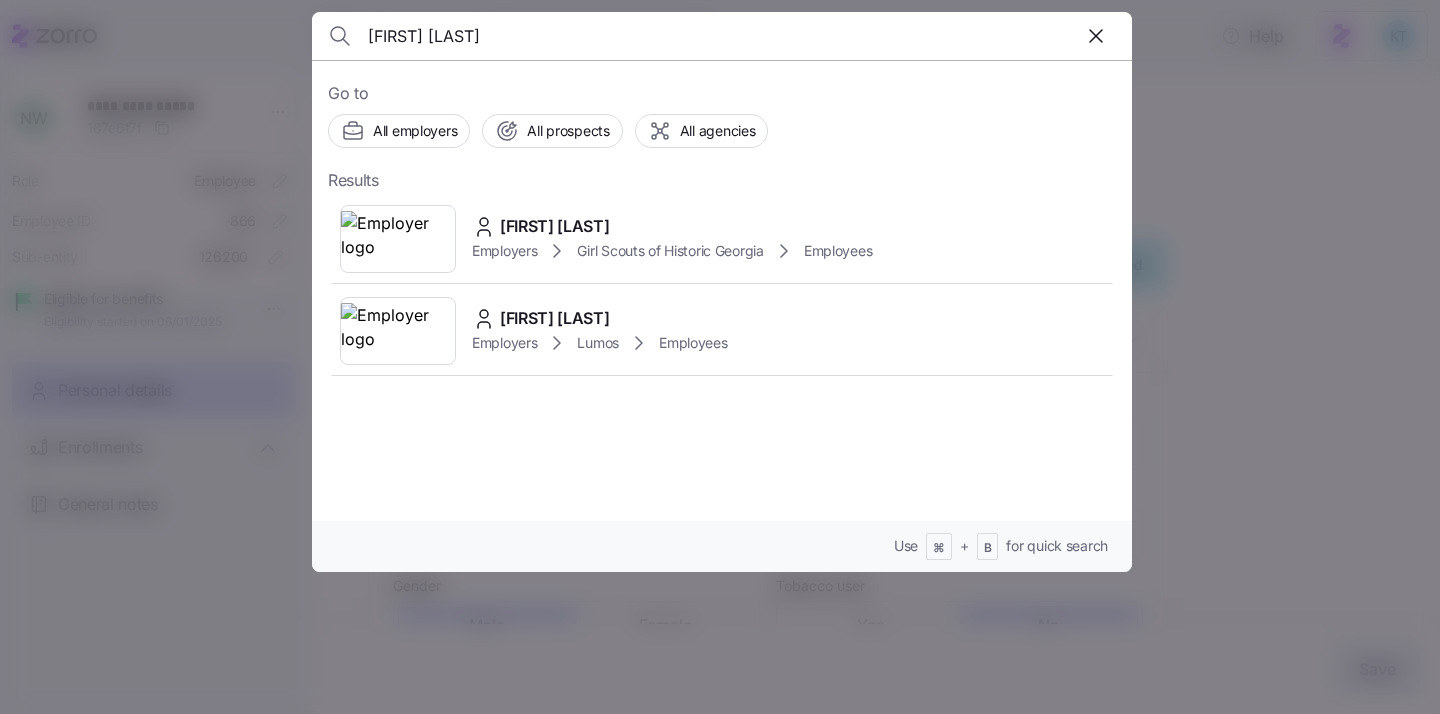 click on "Catherine Gillespie" at bounding box center [555, 226] 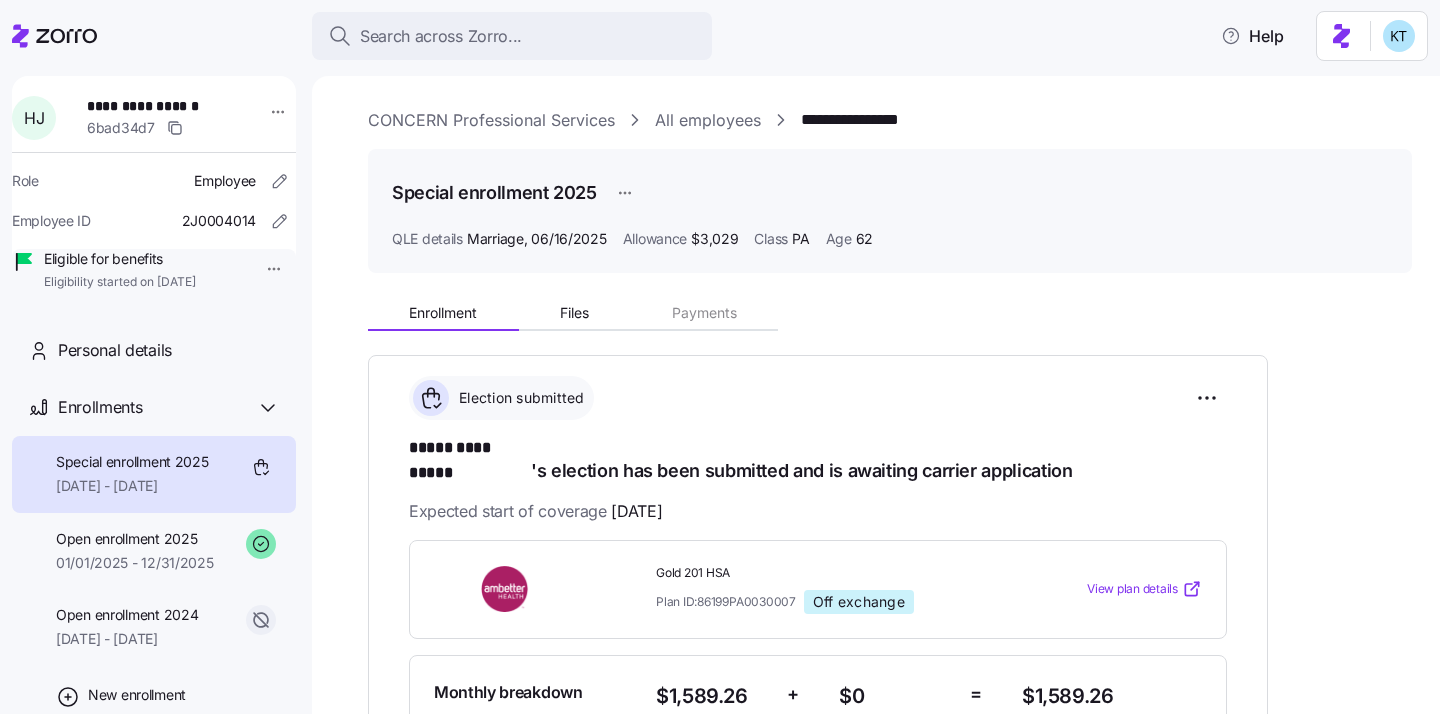 scroll, scrollTop: 0, scrollLeft: 0, axis: both 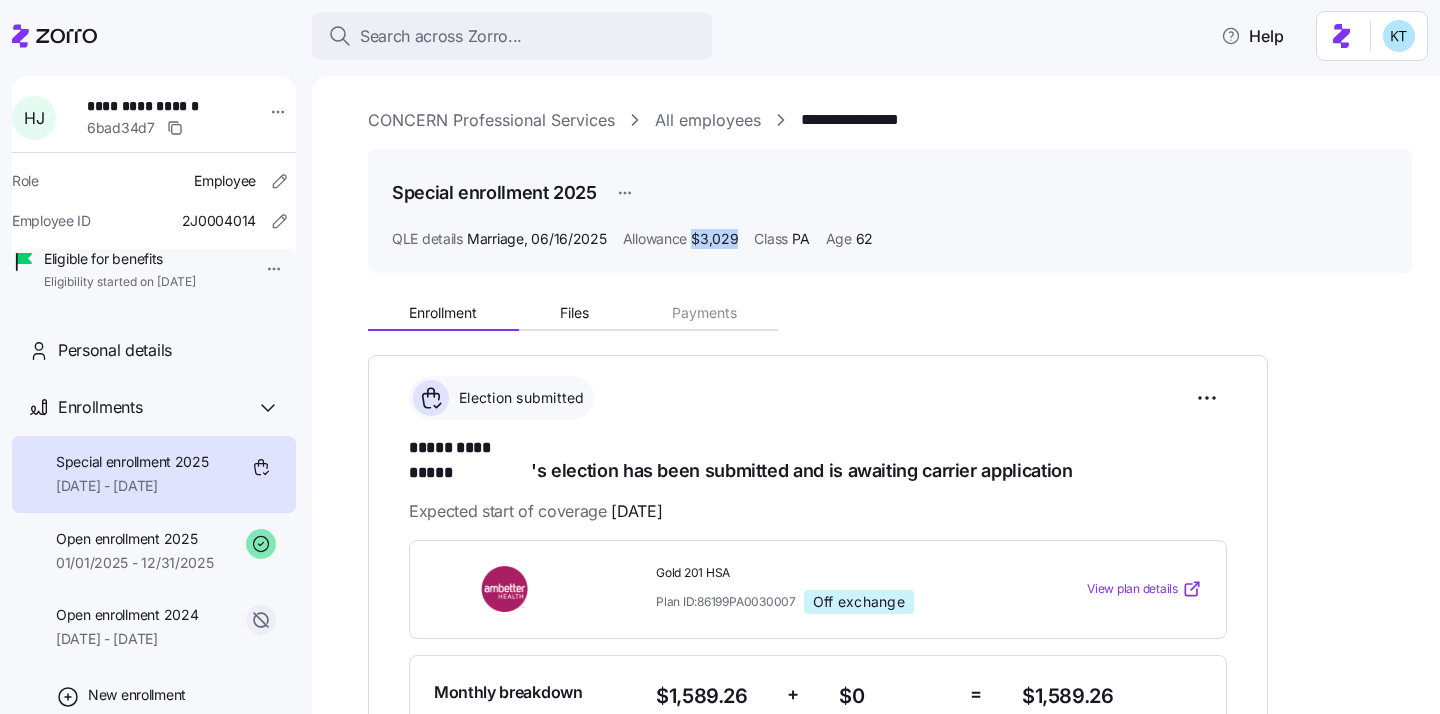 drag, startPoint x: 741, startPoint y: 239, endPoint x: 692, endPoint y: 240, distance: 49.010204 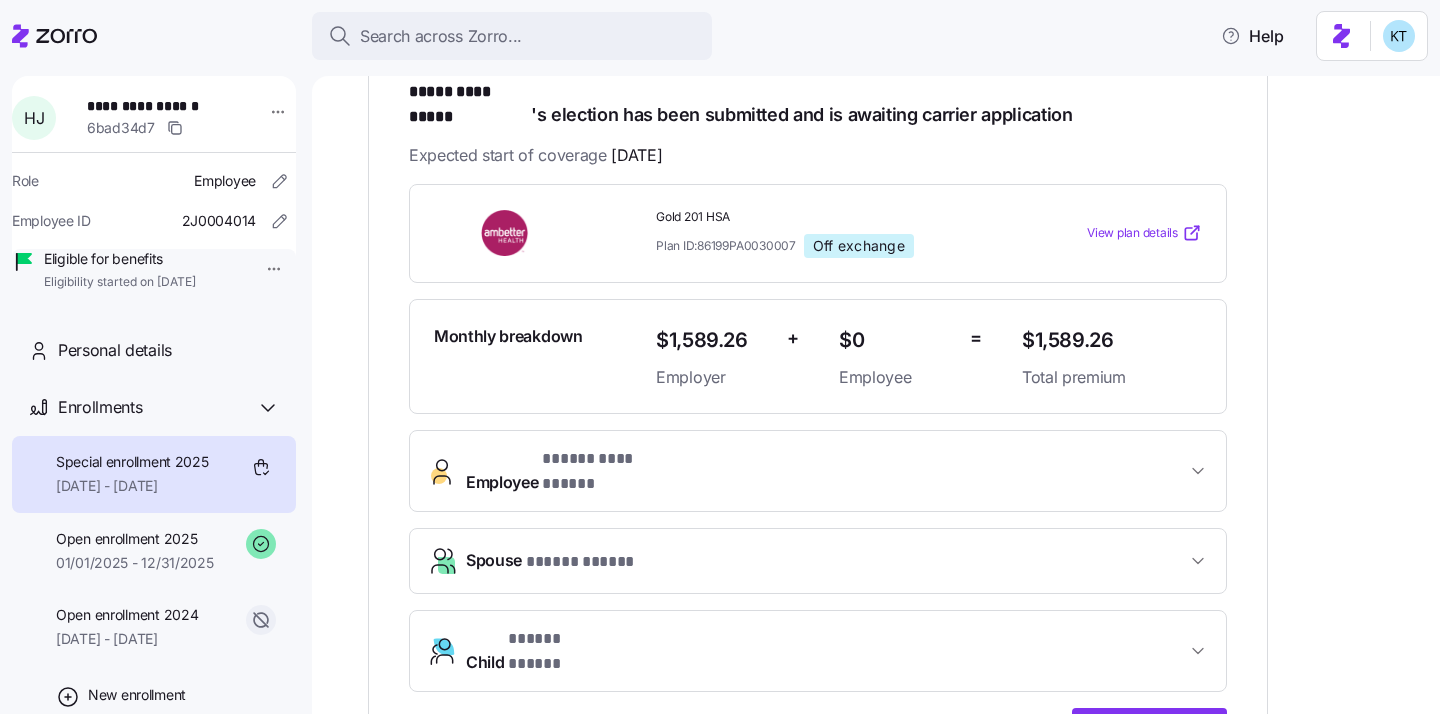 scroll, scrollTop: 356, scrollLeft: 0, axis: vertical 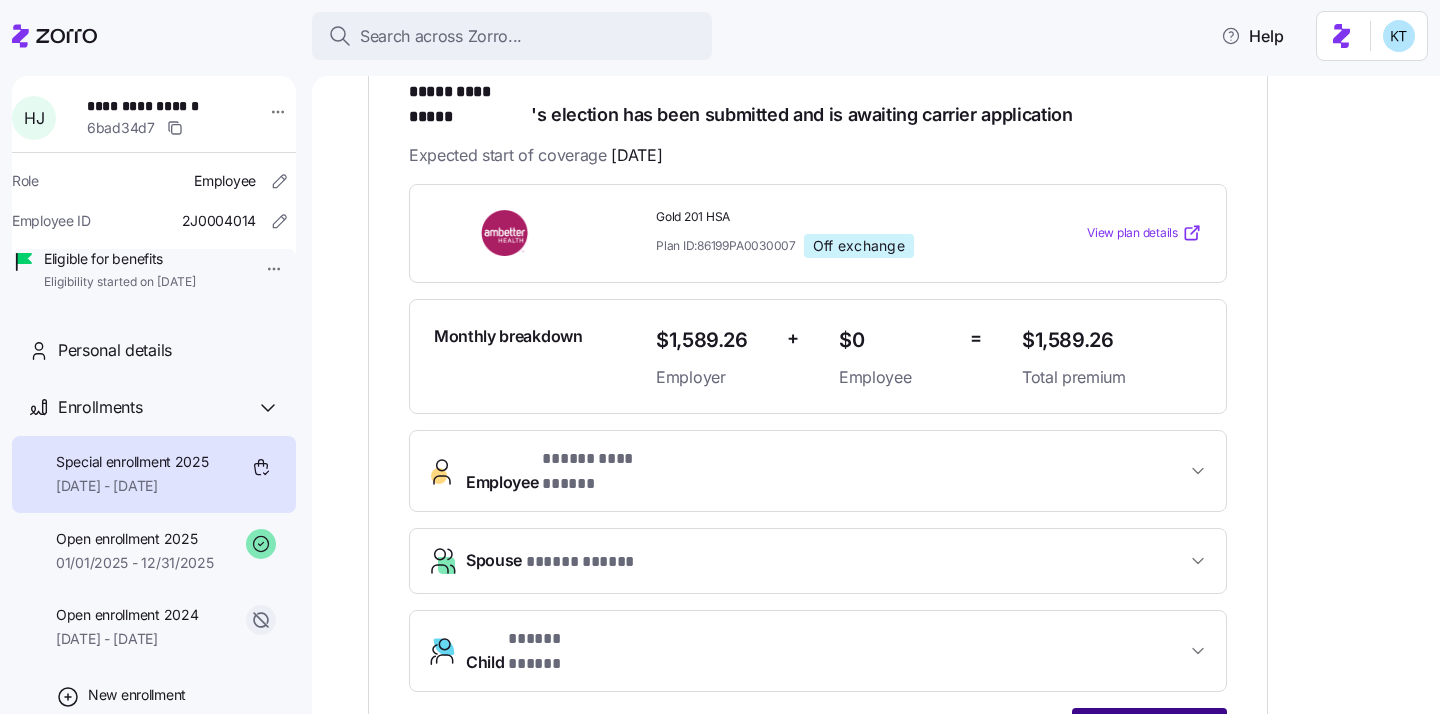 click on "Start application" at bounding box center [1149, 728] 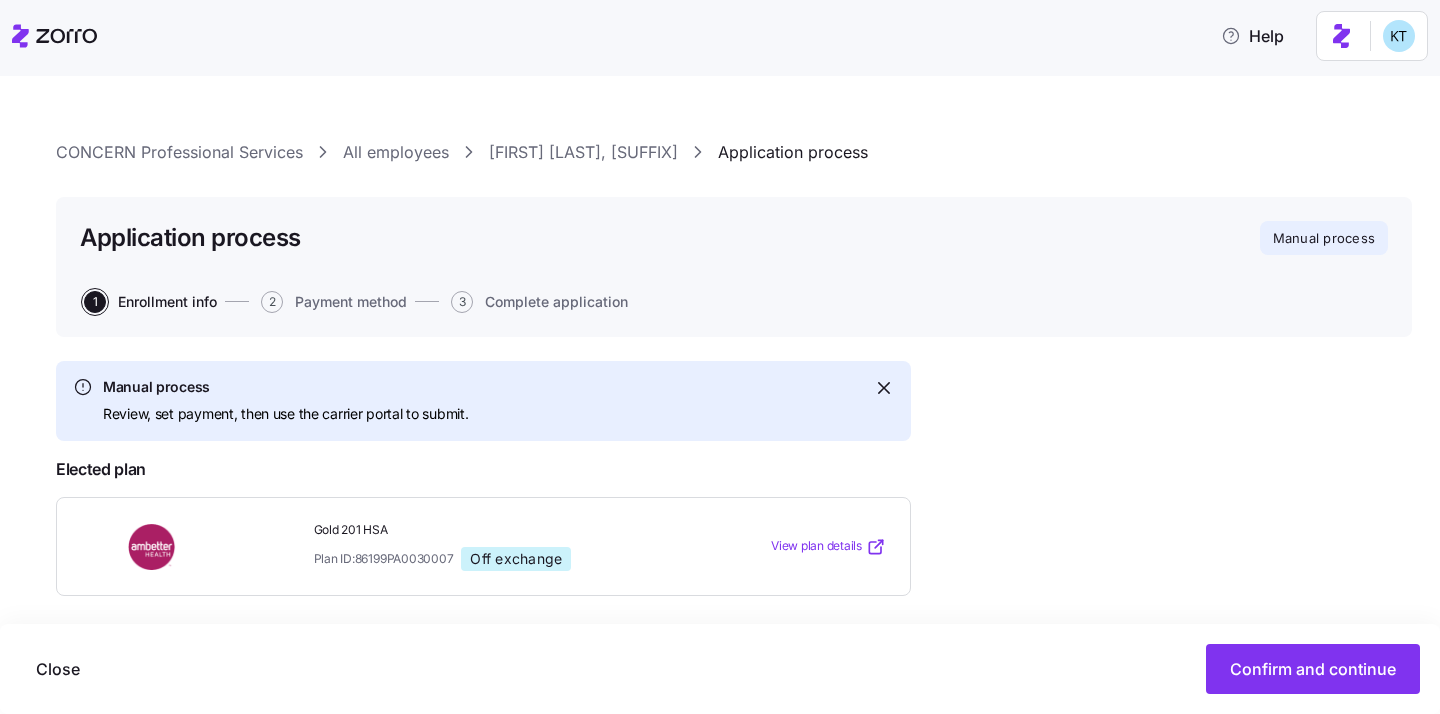 scroll, scrollTop: 226, scrollLeft: 0, axis: vertical 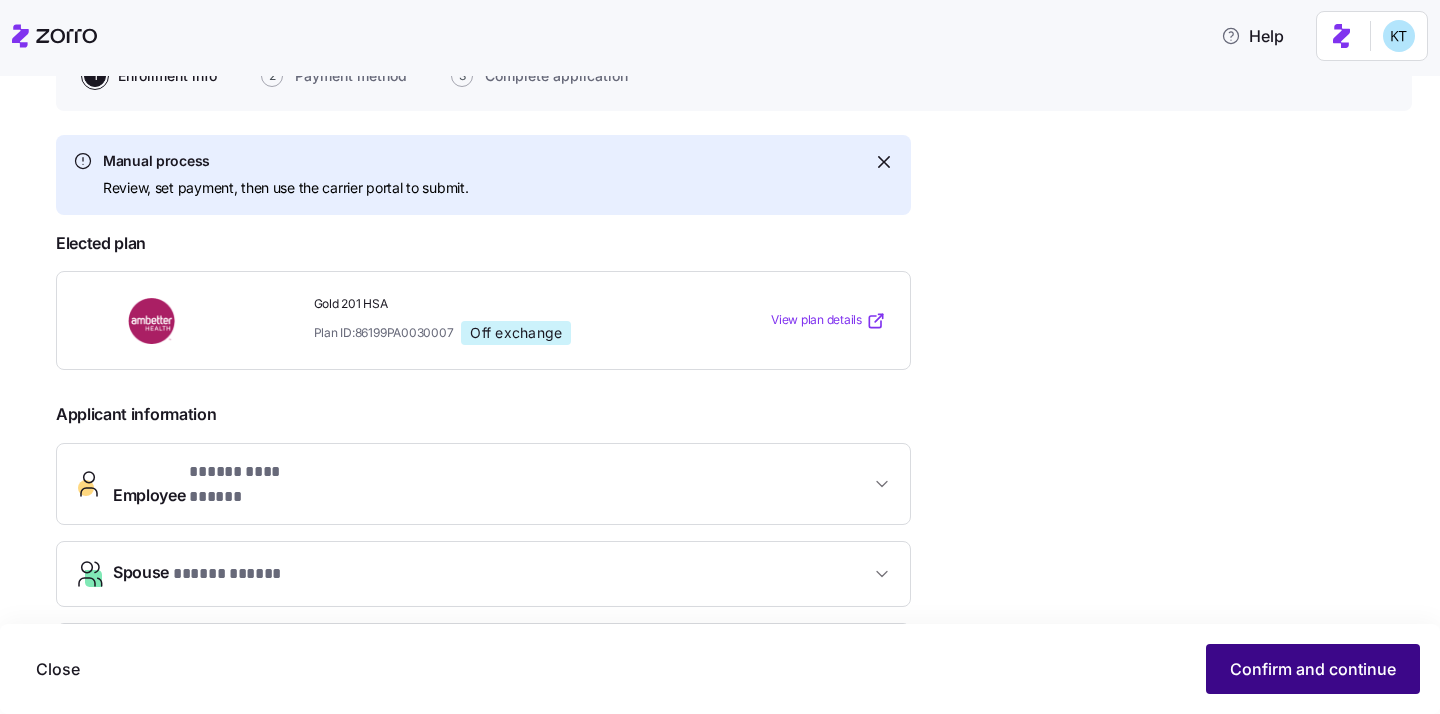 click on "Confirm and continue" at bounding box center (1313, 669) 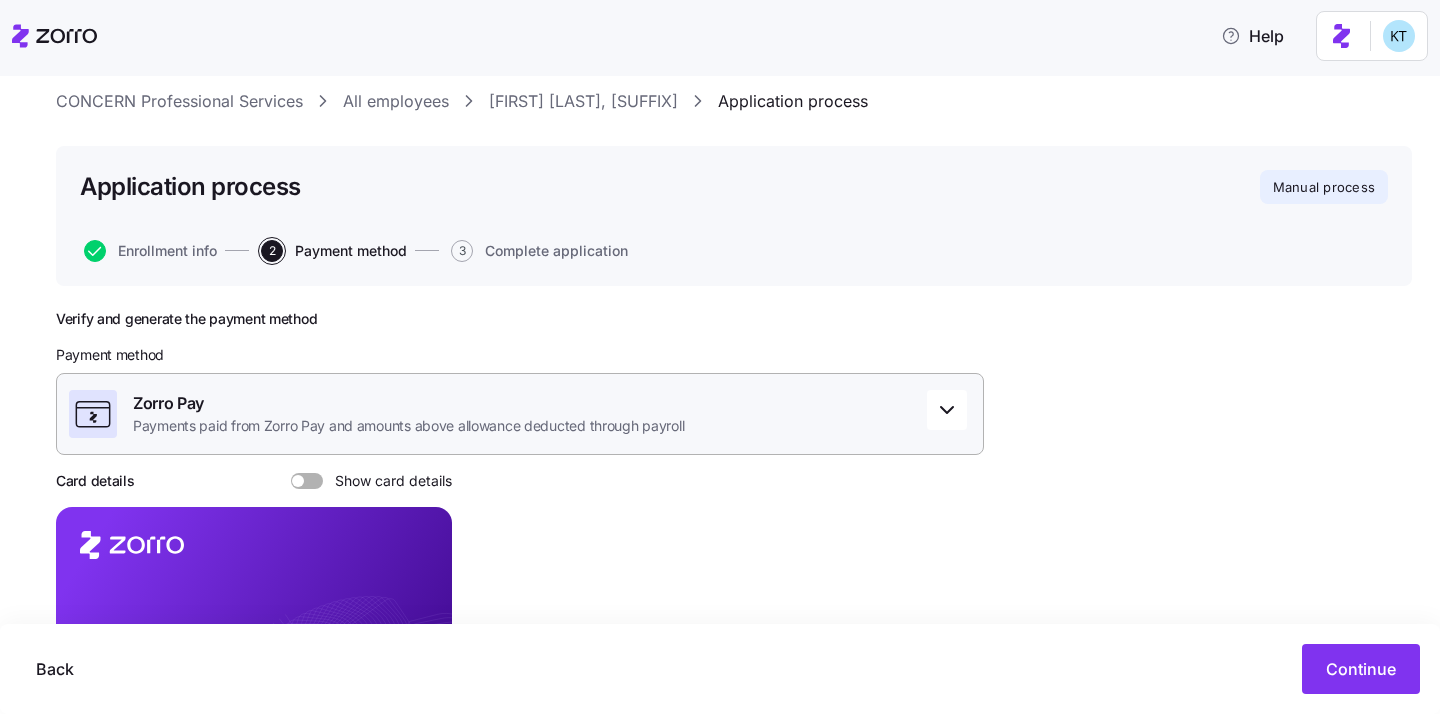 scroll, scrollTop: 119, scrollLeft: 0, axis: vertical 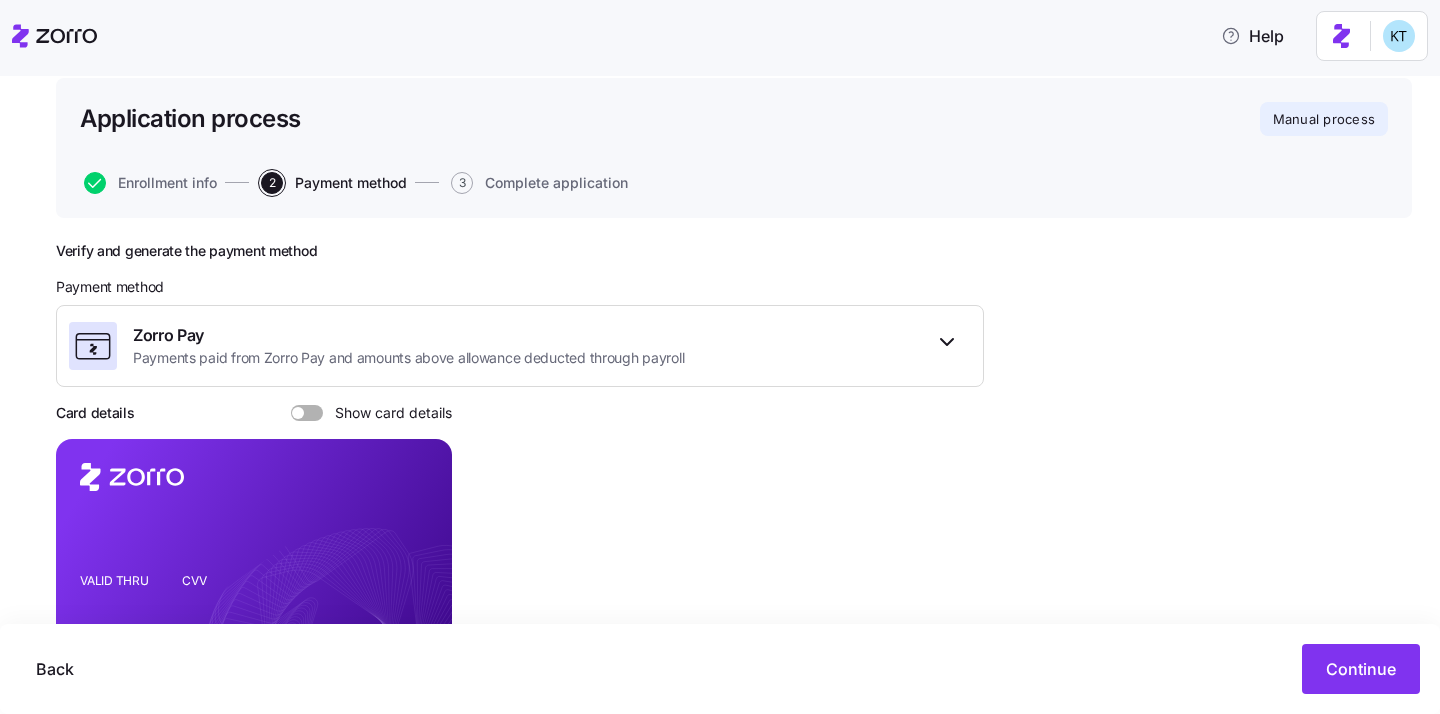 click on "Card details Show card details" at bounding box center (254, 413) 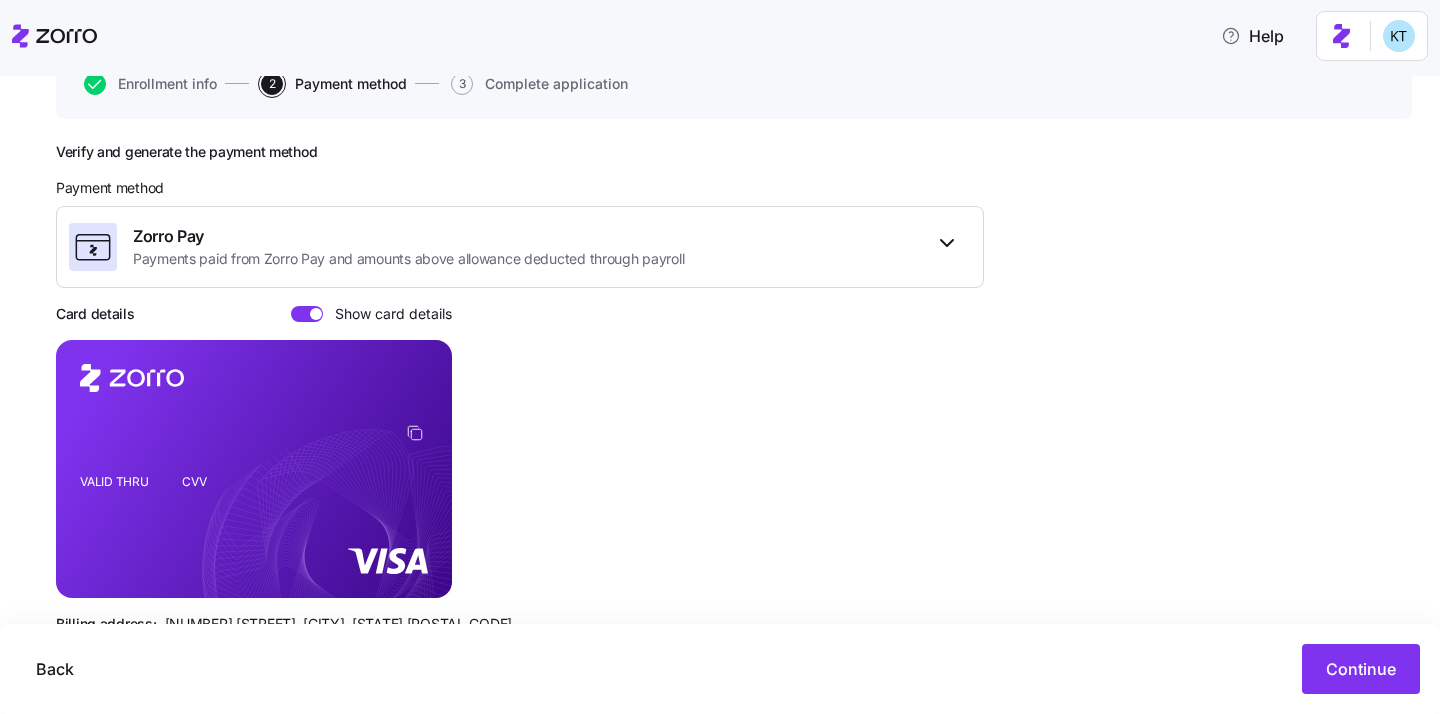 scroll, scrollTop: 318, scrollLeft: 0, axis: vertical 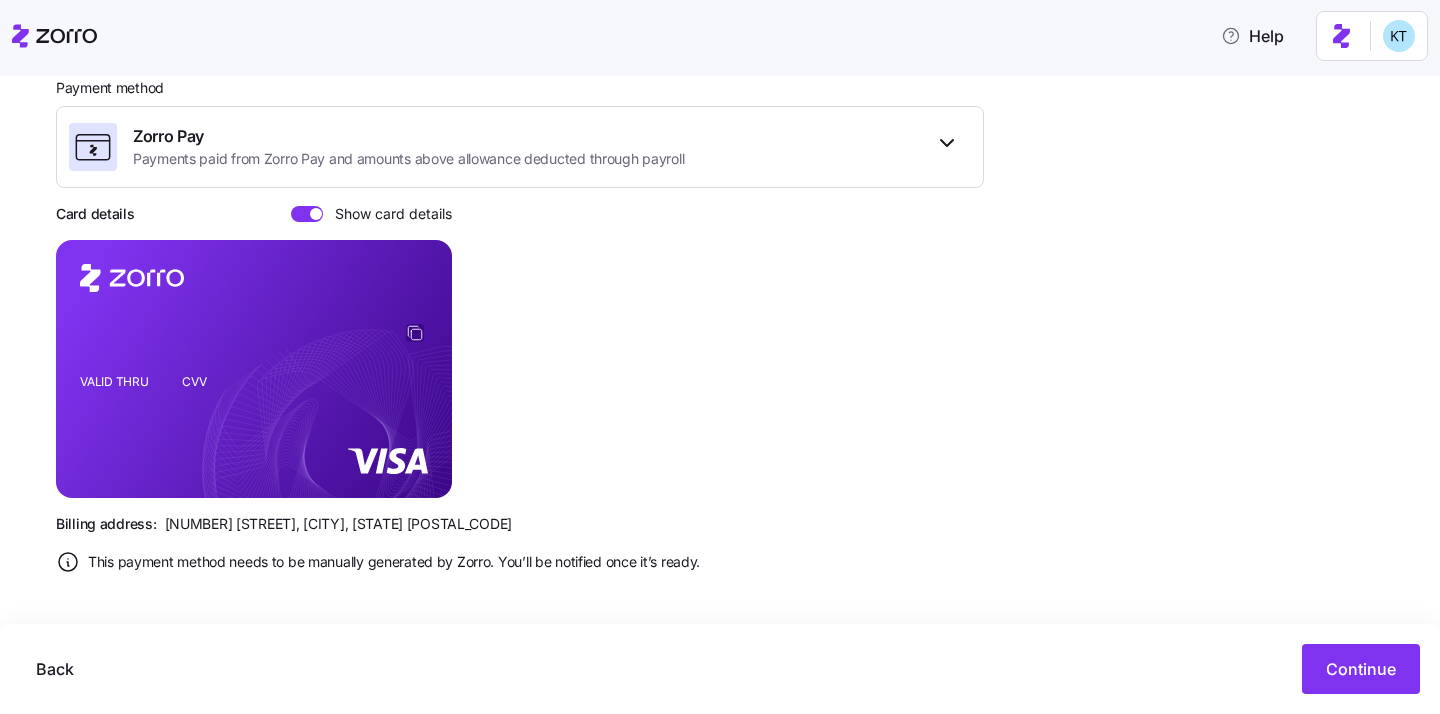 click 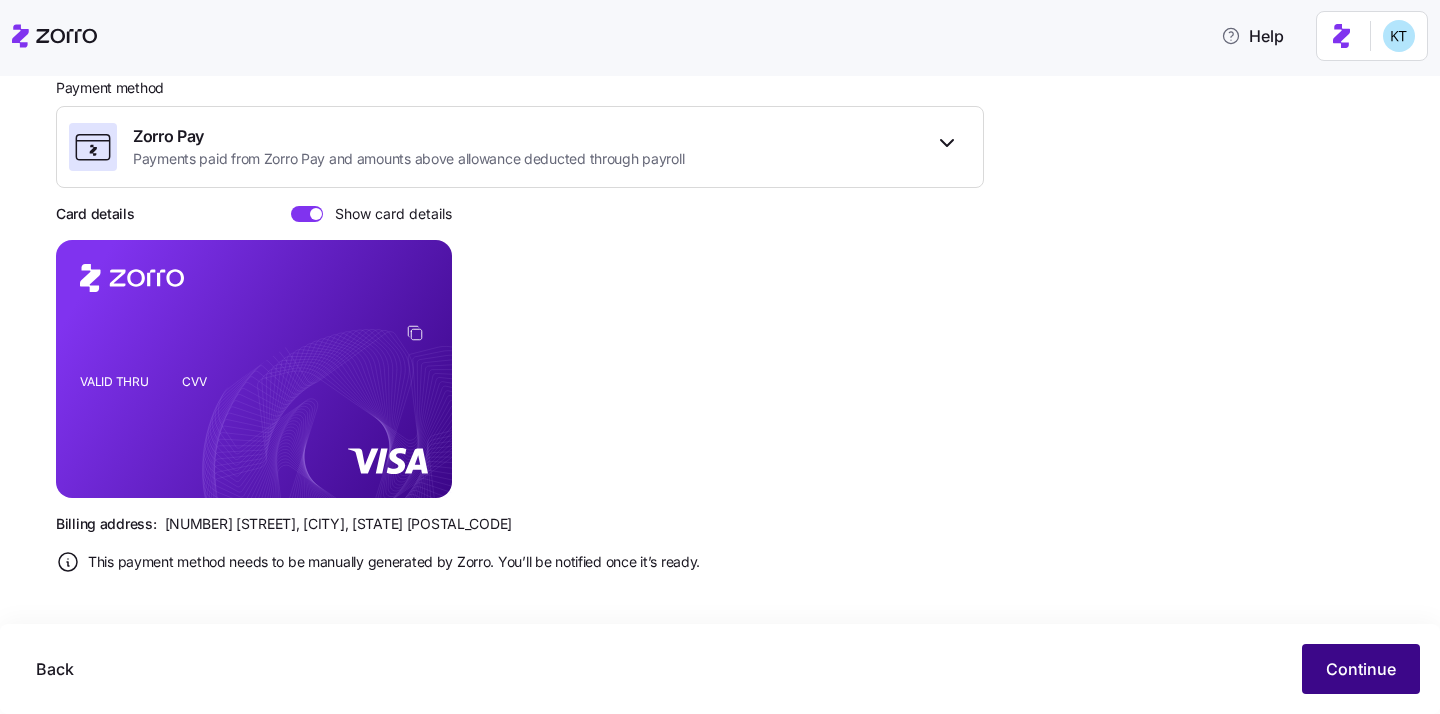 click on "Continue" at bounding box center (1361, 669) 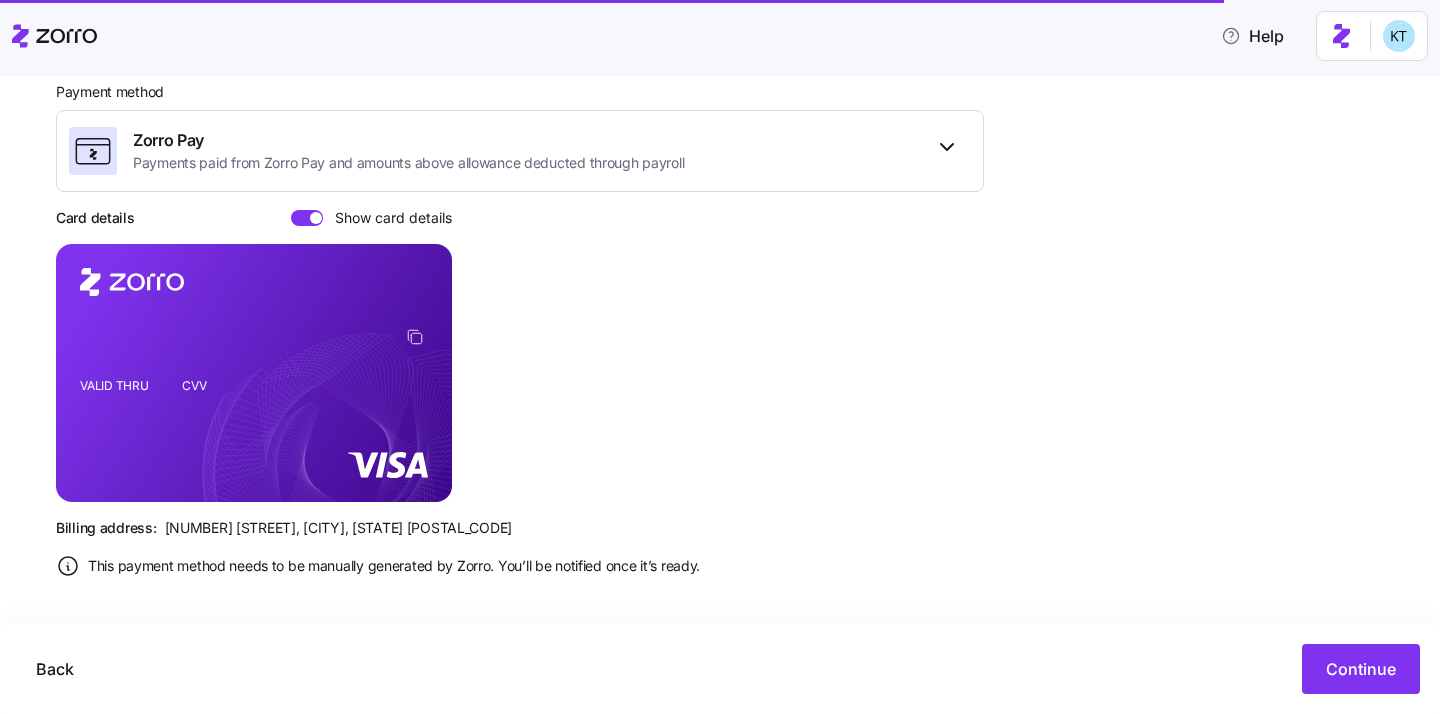 scroll, scrollTop: 314, scrollLeft: 0, axis: vertical 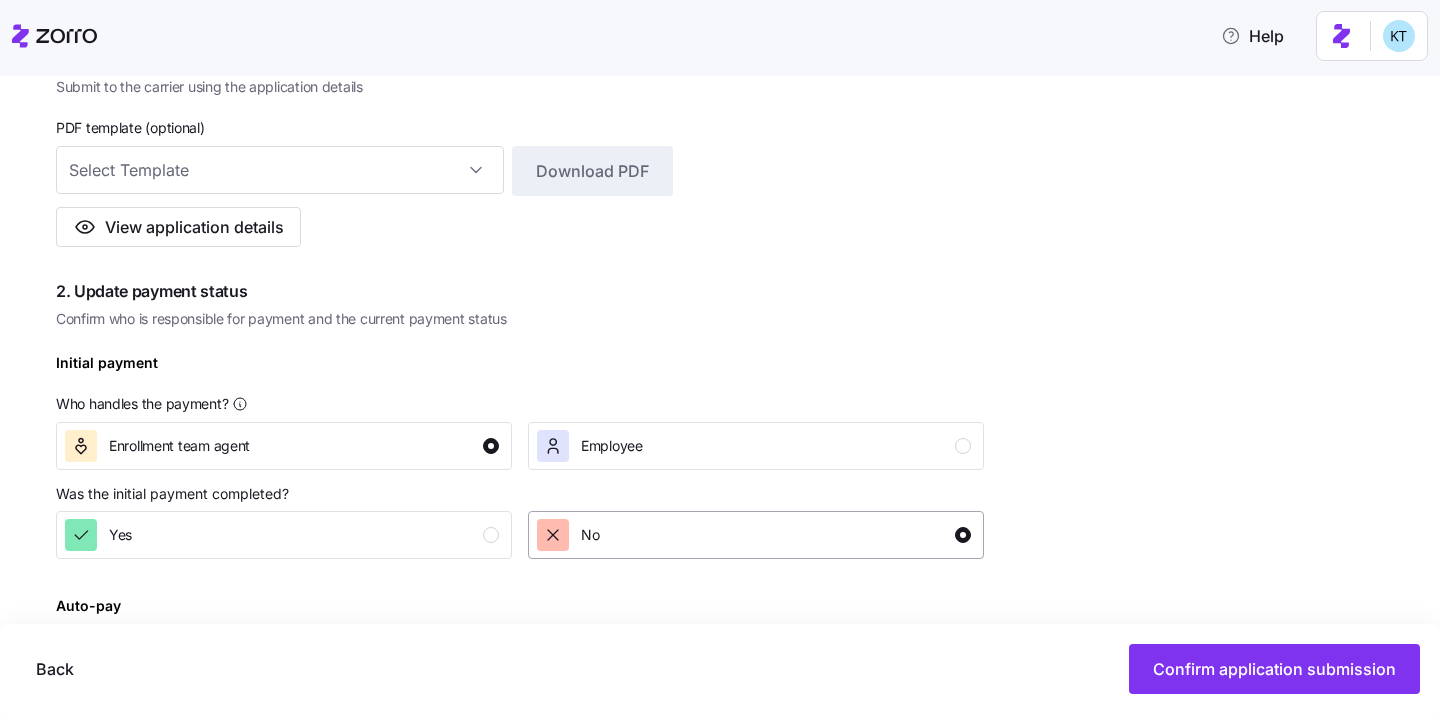 drag, startPoint x: 691, startPoint y: 537, endPoint x: 670, endPoint y: 538, distance: 21.023796 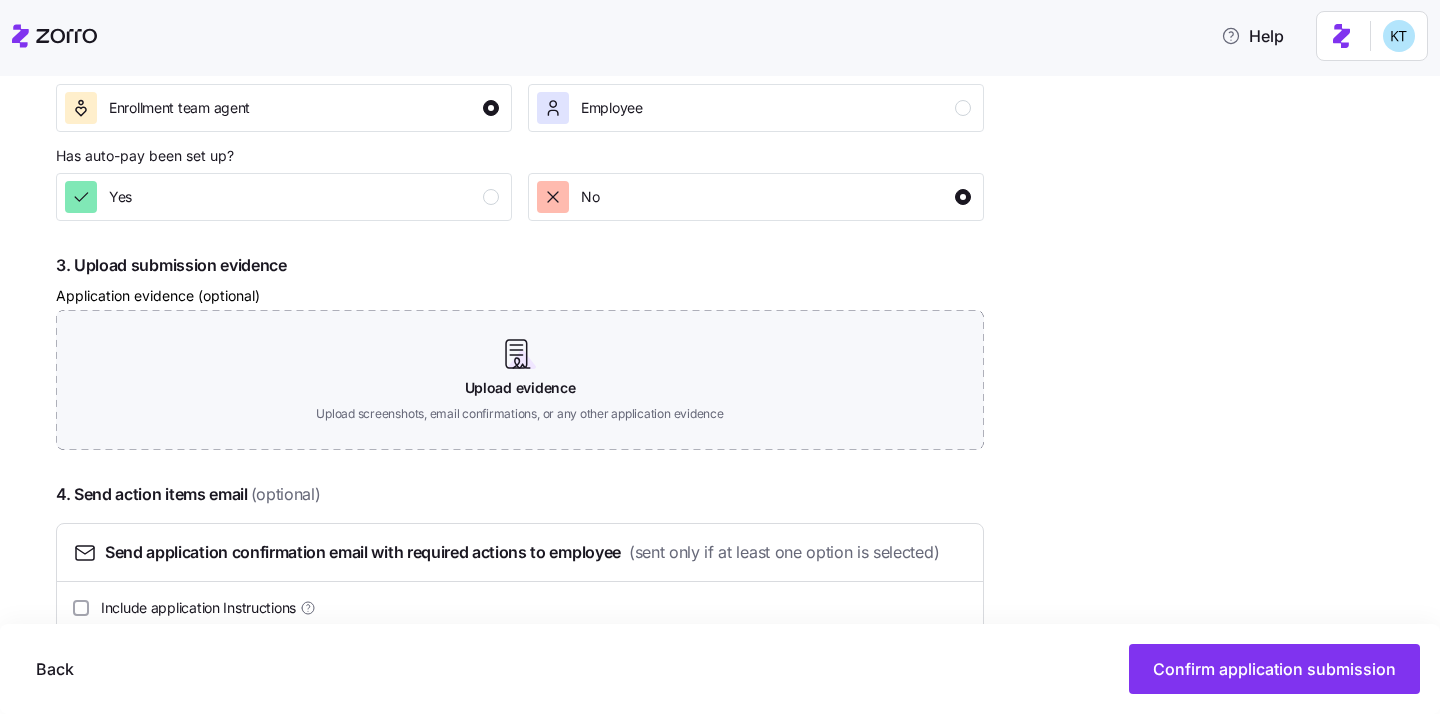 scroll, scrollTop: 997, scrollLeft: 0, axis: vertical 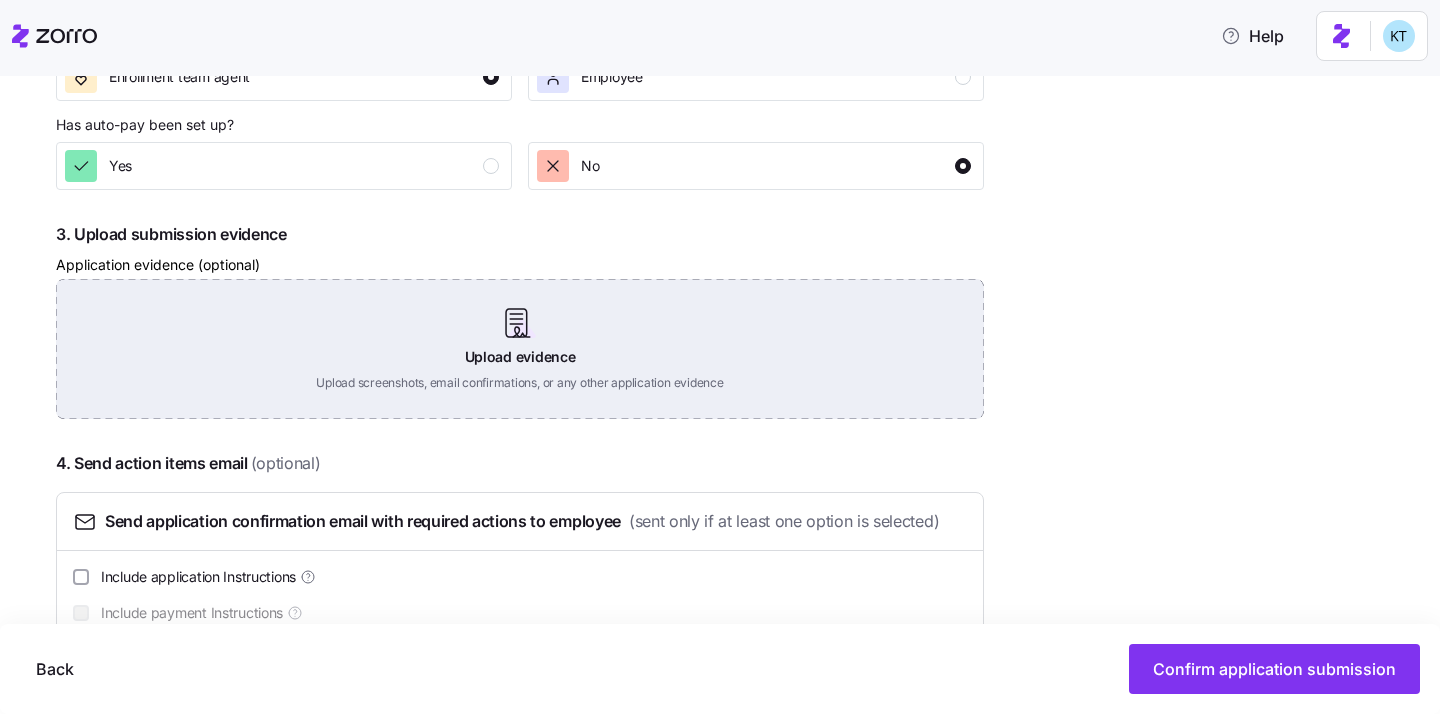 click on "Upload evidence Upload screenshots, email confirmations, or any other application evidence" at bounding box center (520, 349) 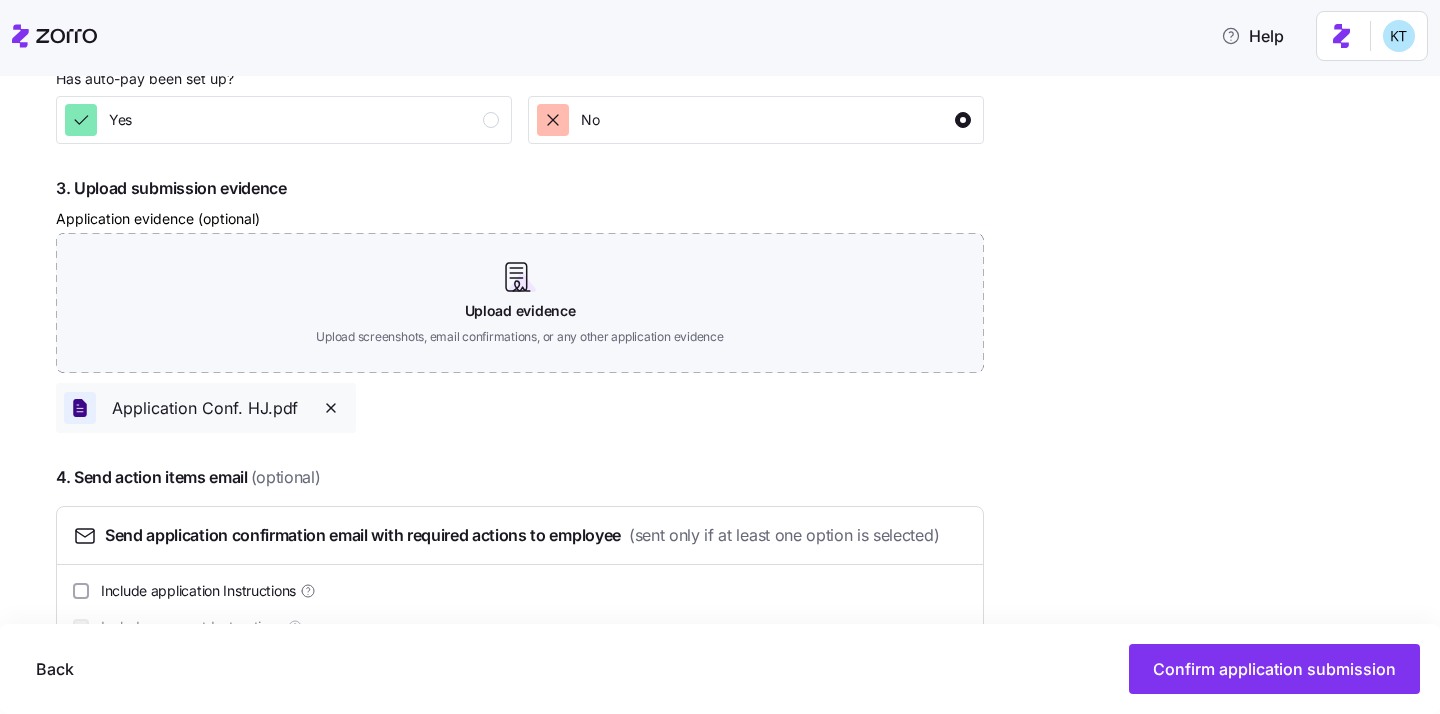scroll, scrollTop: 1065, scrollLeft: 0, axis: vertical 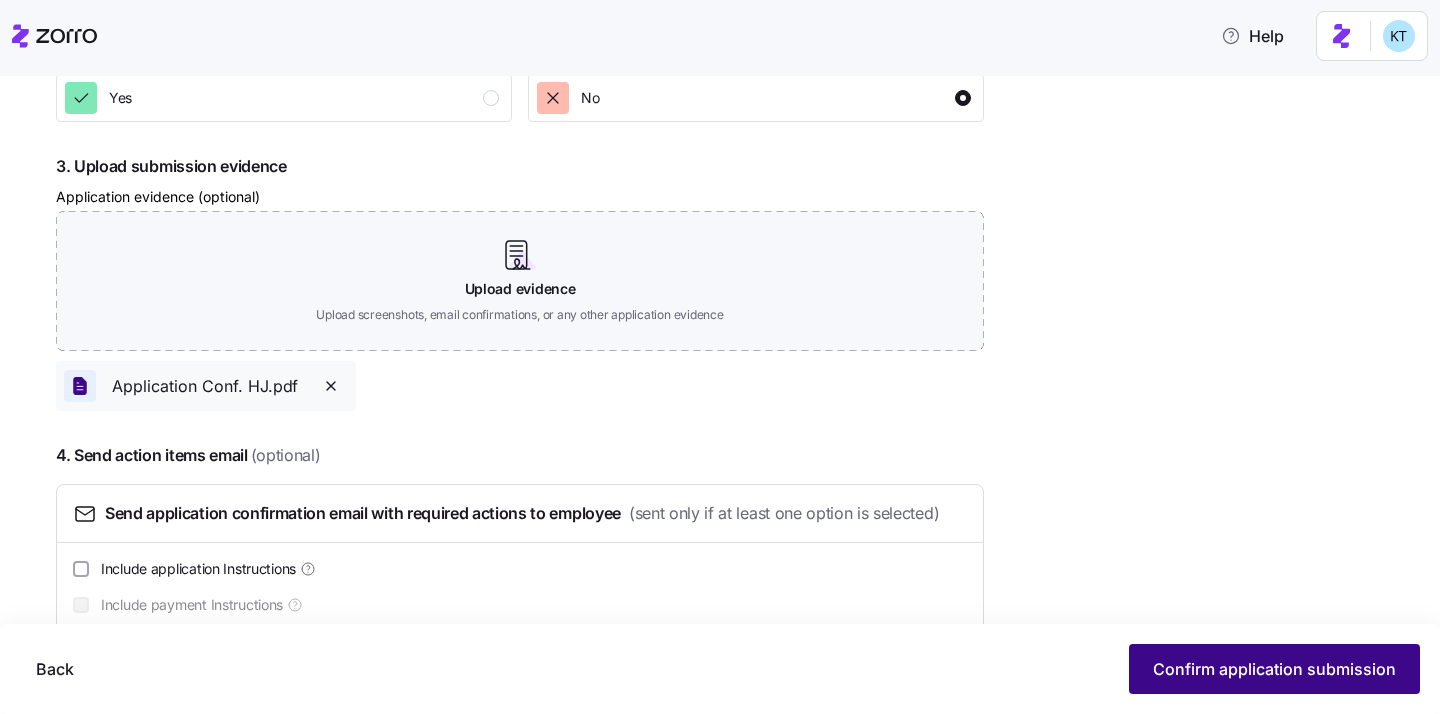 click on "Confirm application submission" at bounding box center [1274, 669] 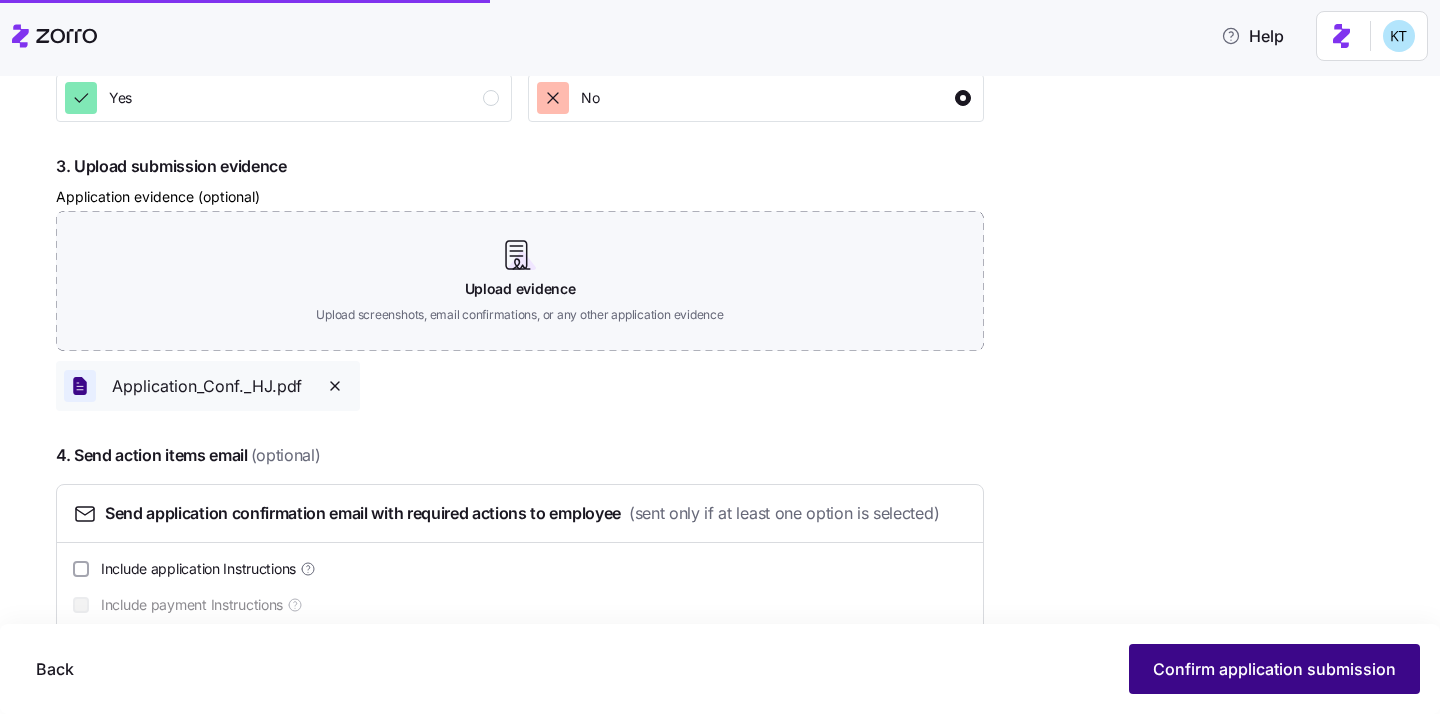 scroll, scrollTop: 0, scrollLeft: 0, axis: both 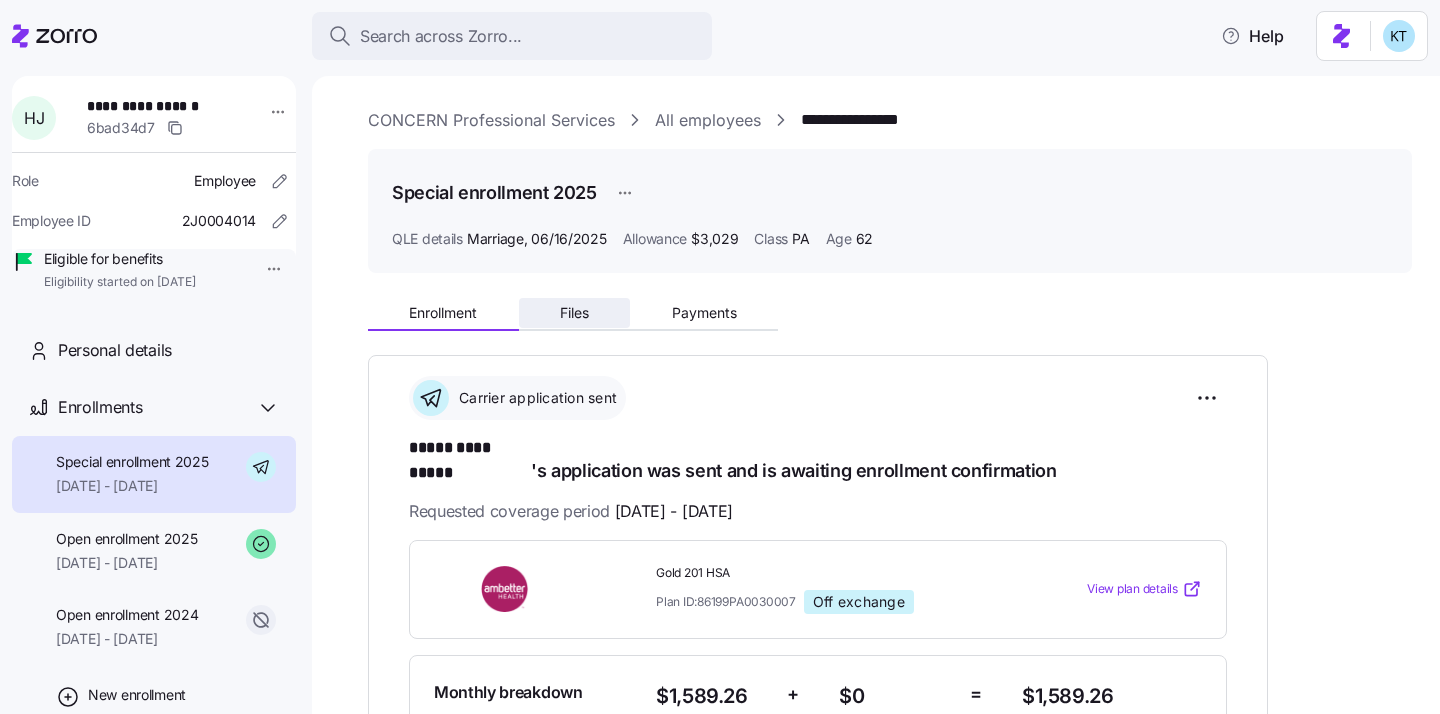 click on "Files" at bounding box center [575, 313] 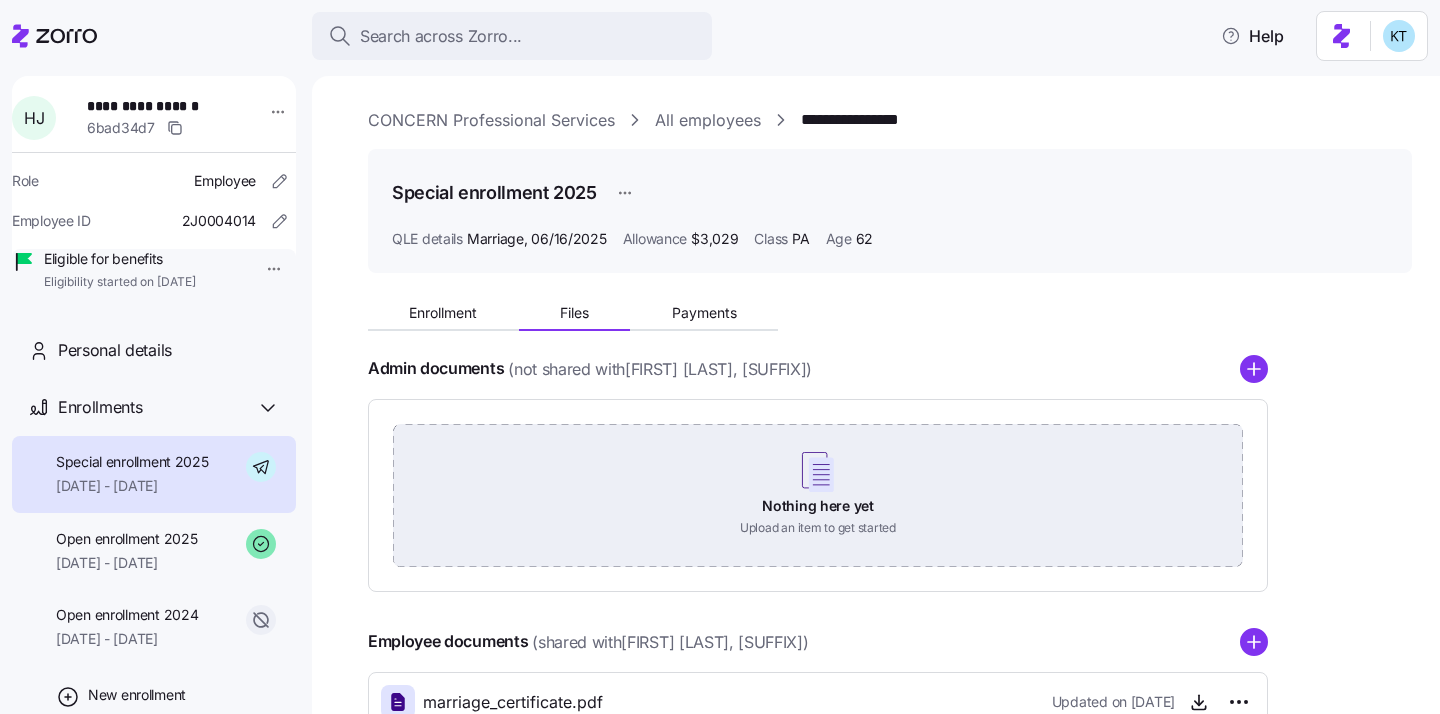 click on "Nothing here yet Upload an item to get started" at bounding box center (818, 494) 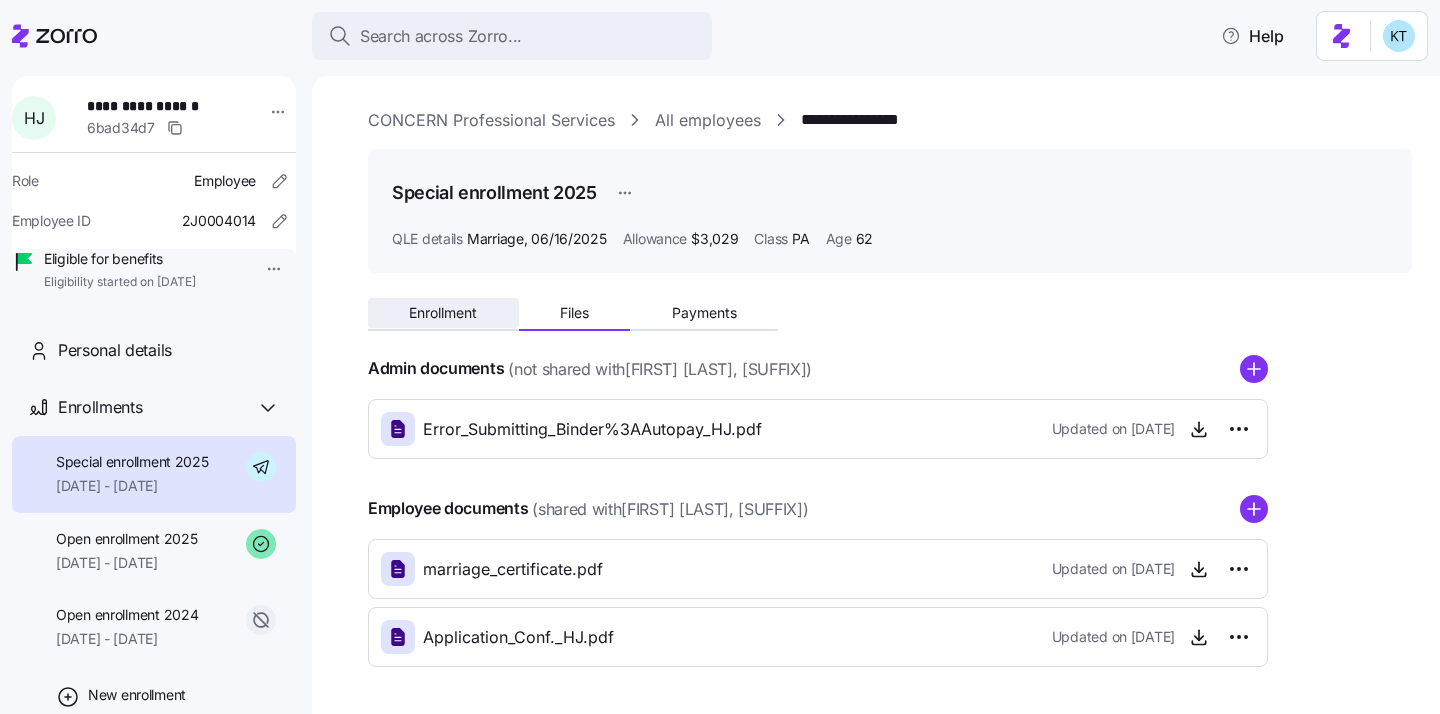 click on "Enrollment" at bounding box center (443, 313) 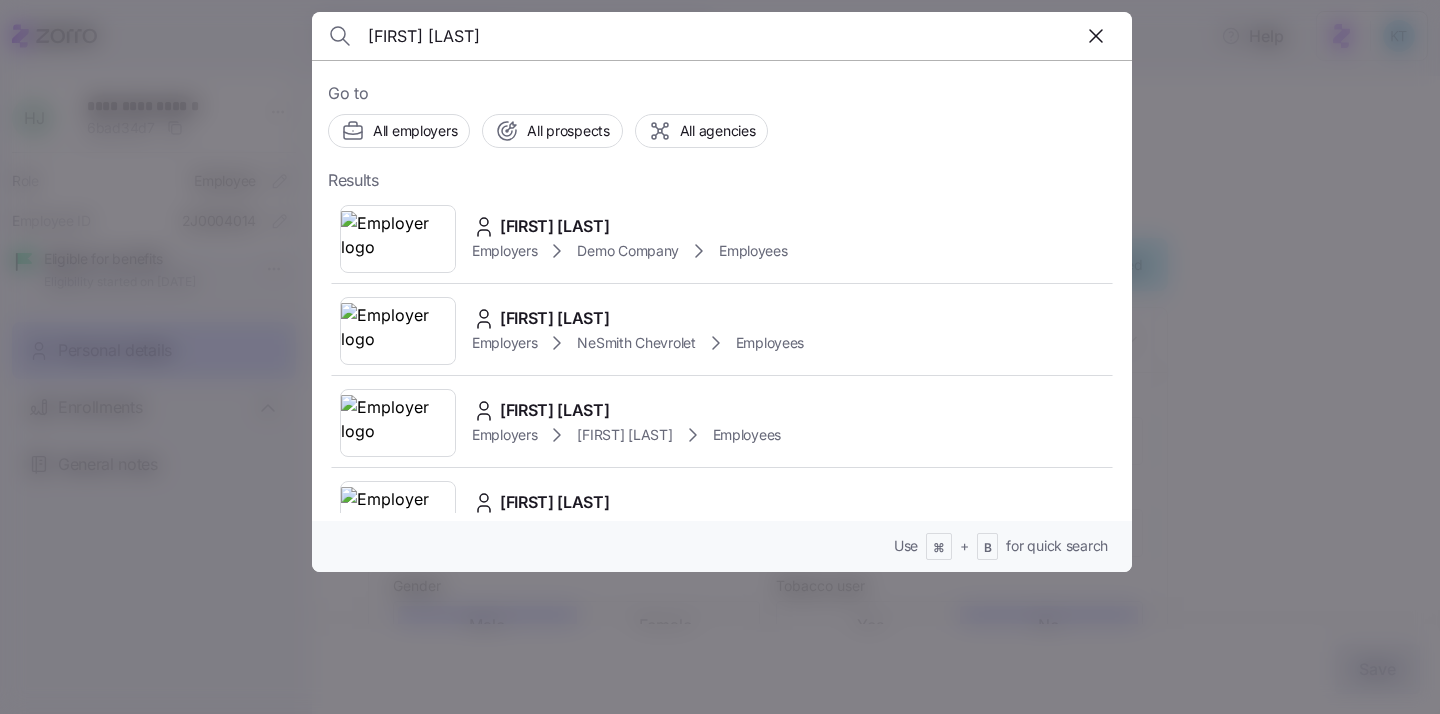 scroll, scrollTop: 0, scrollLeft: 0, axis: both 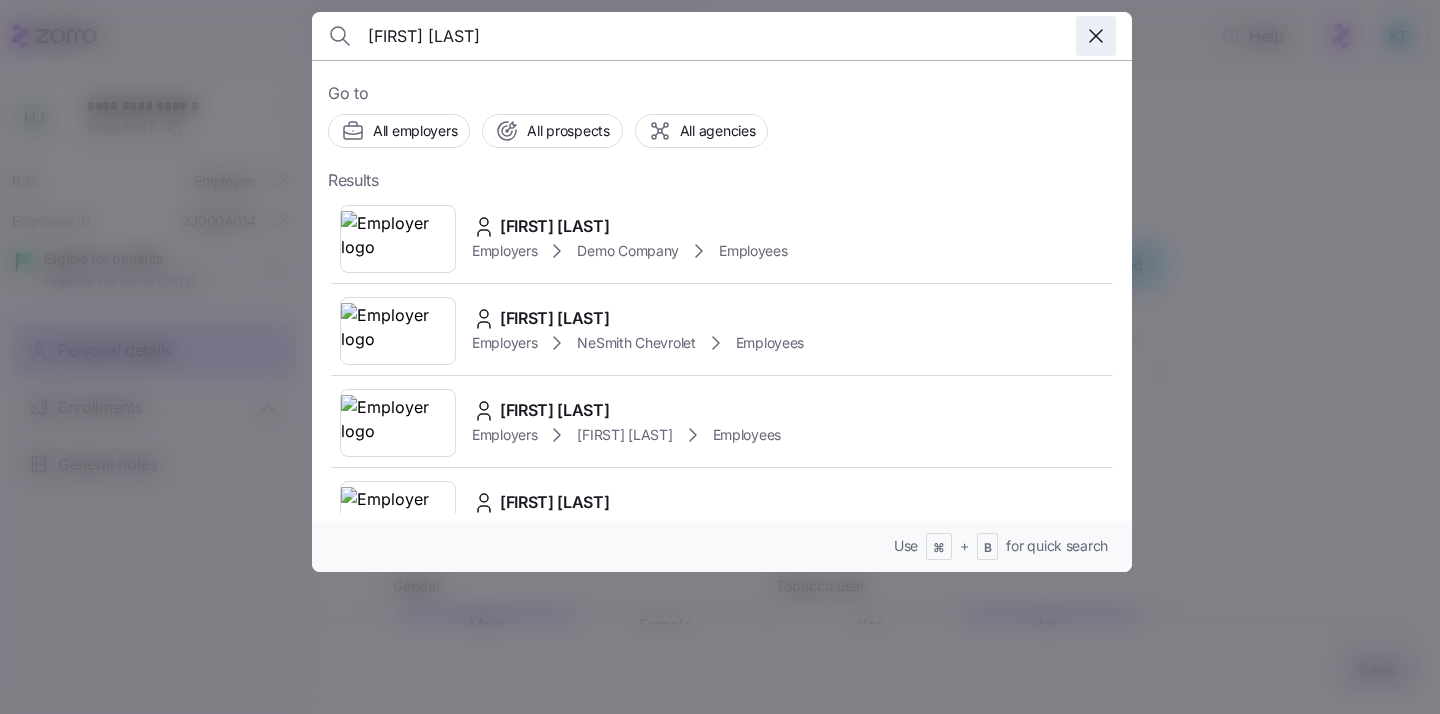 click at bounding box center (1096, 36) 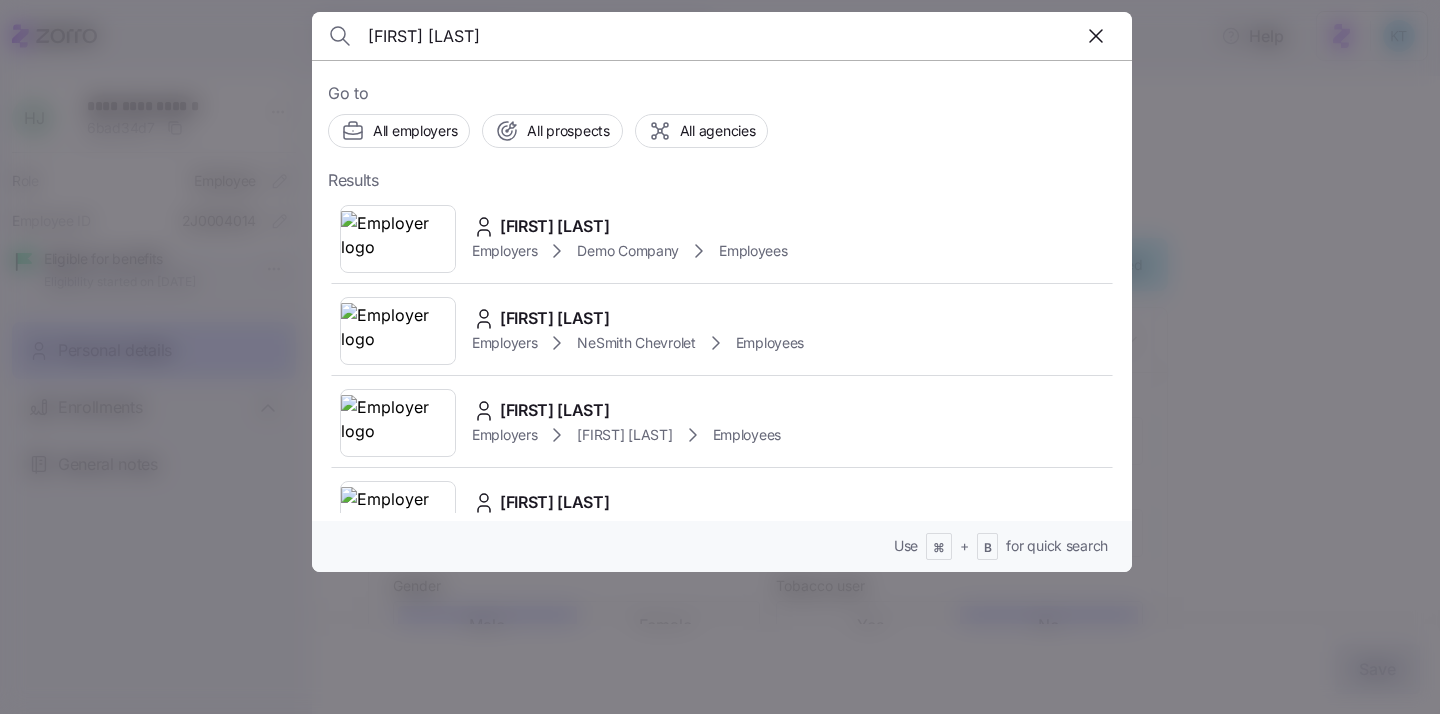 type 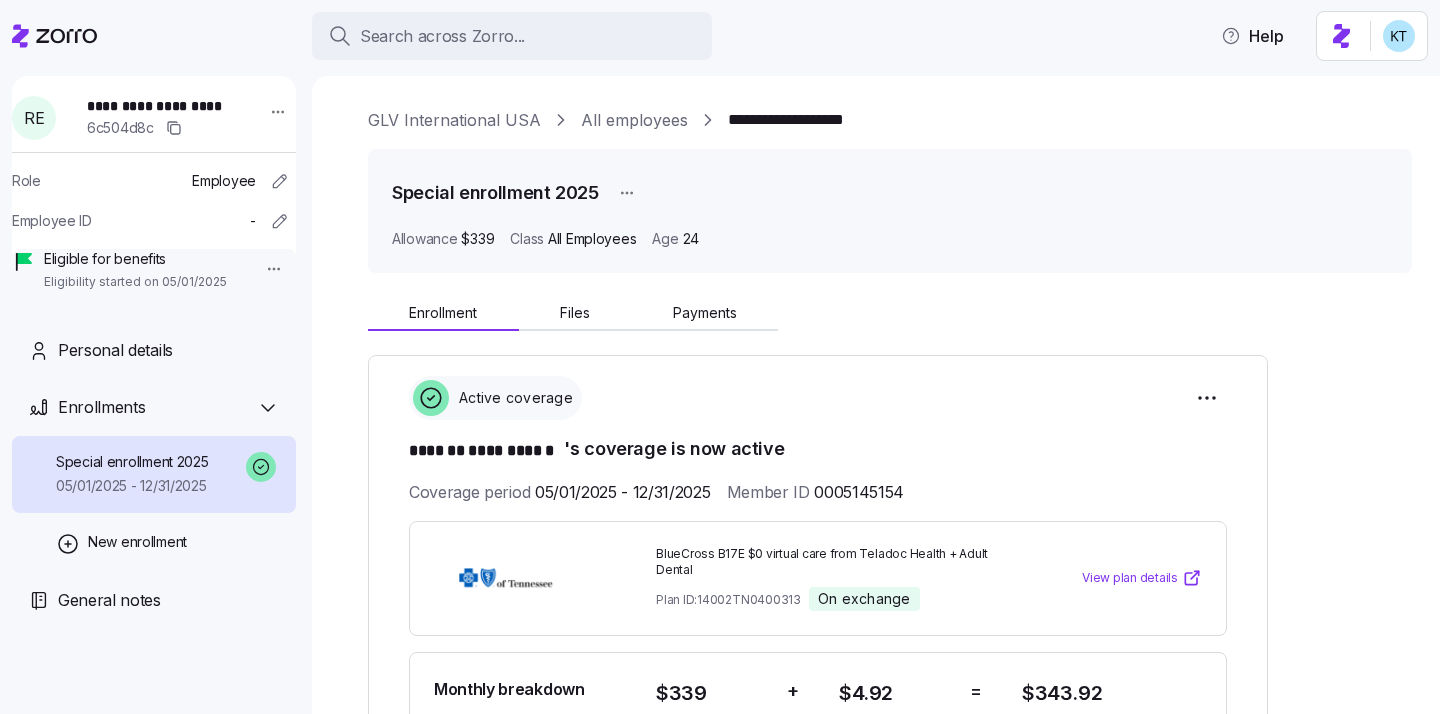 scroll, scrollTop: 0, scrollLeft: 0, axis: both 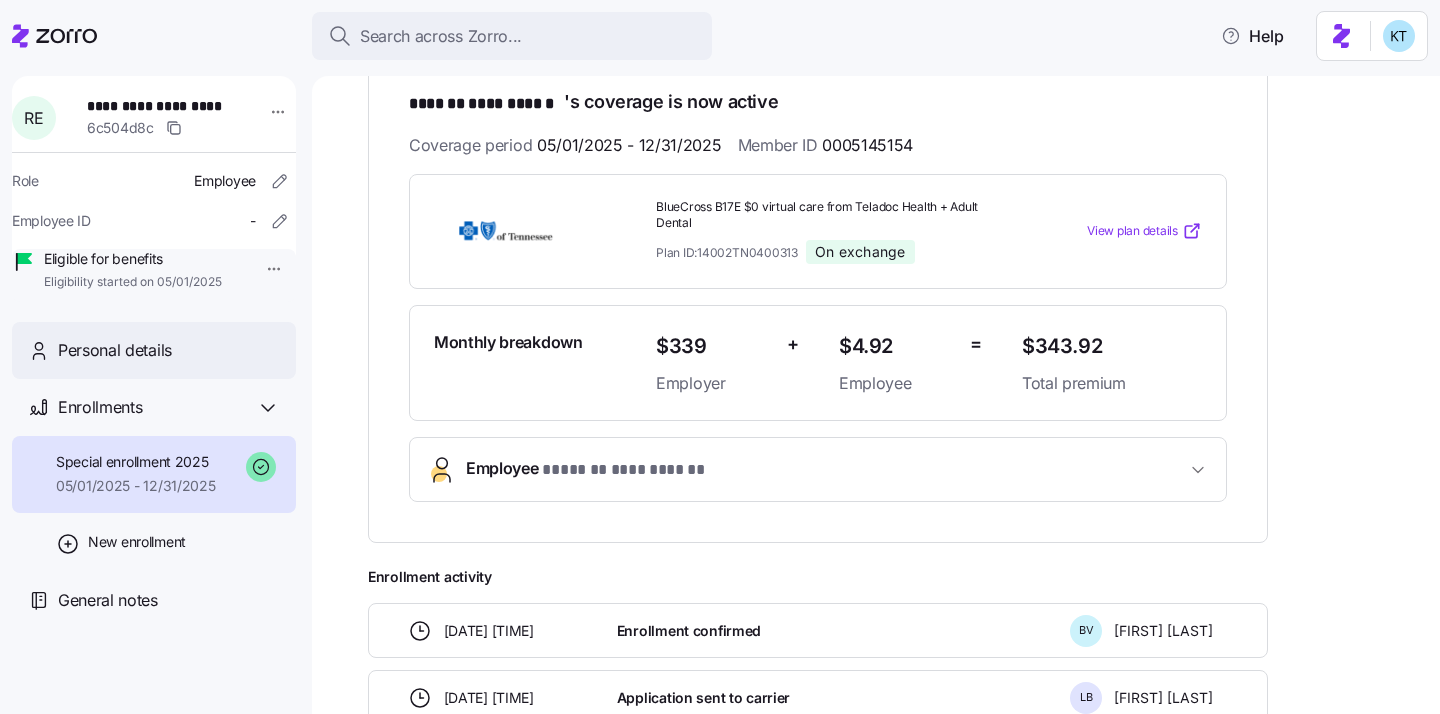 click on "Personal details" at bounding box center [115, 350] 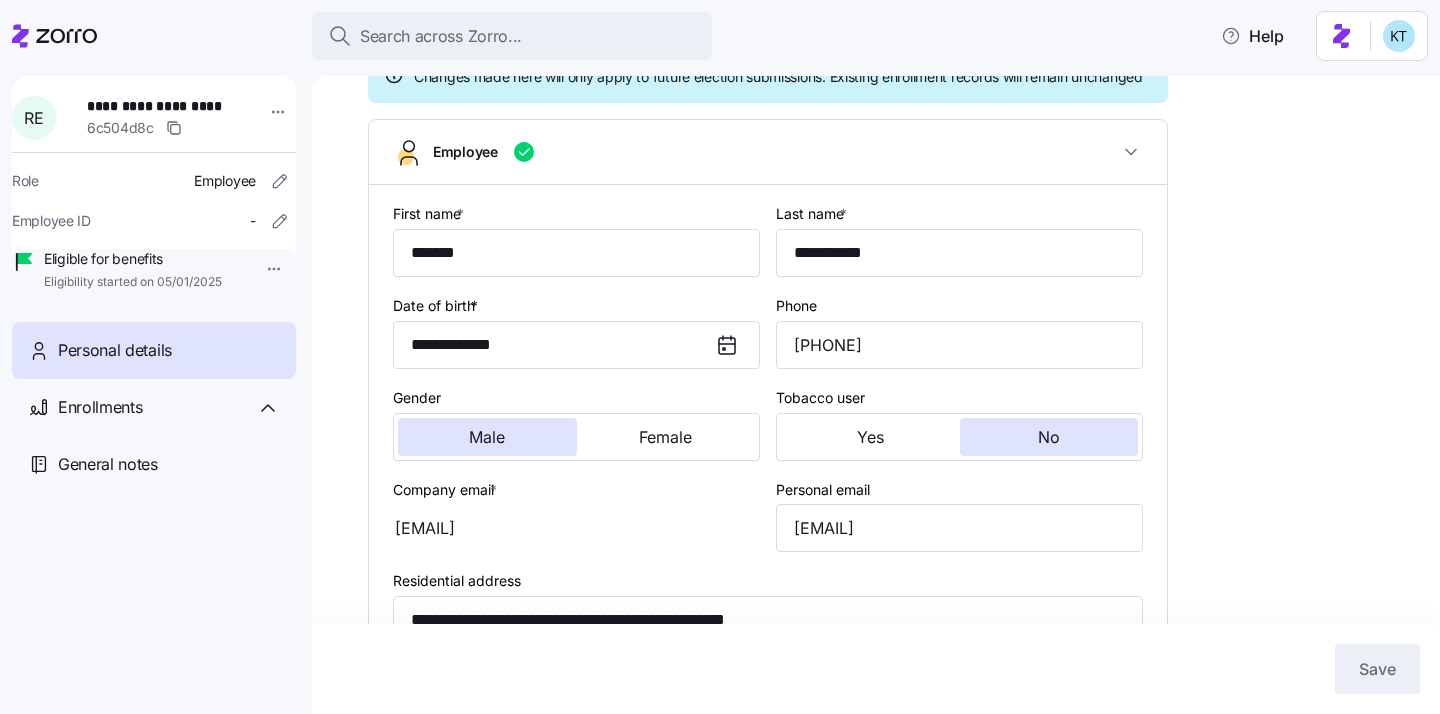 type on "All Employees" 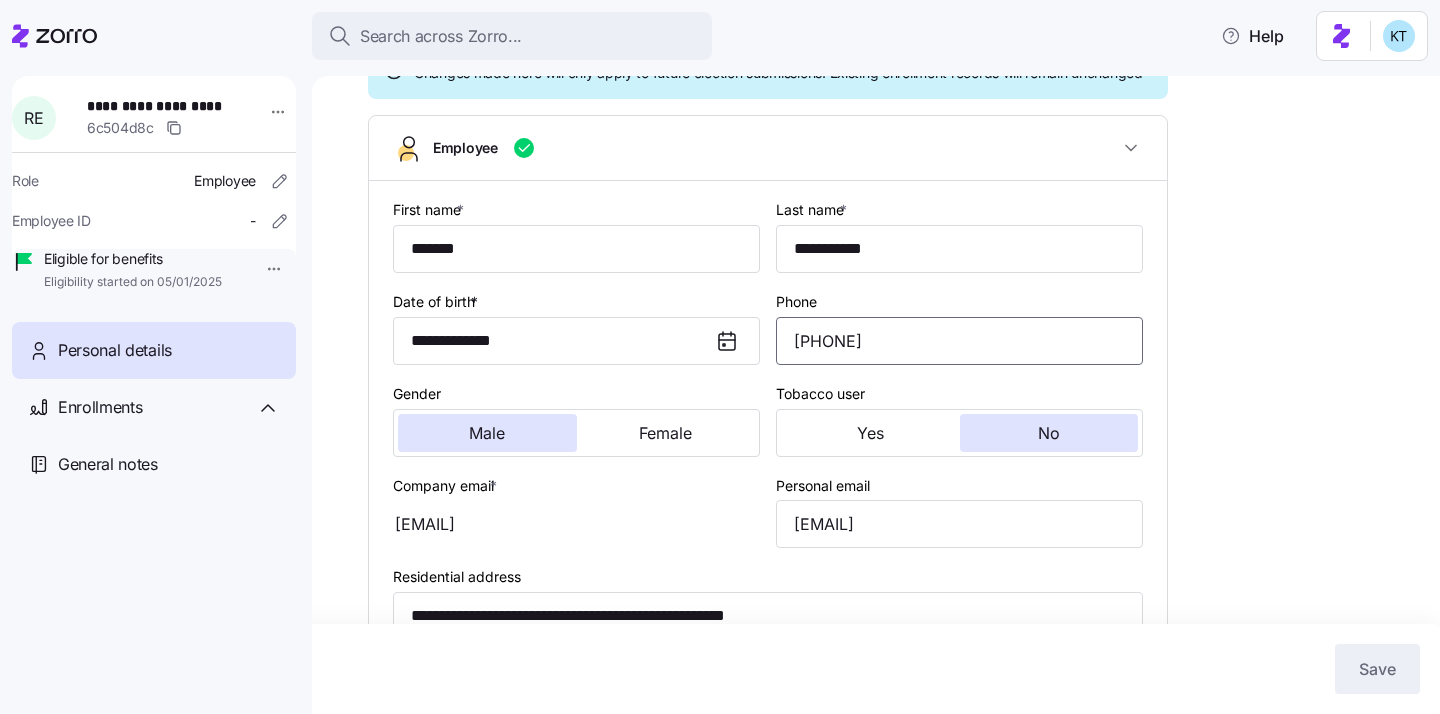 click on "[PHONE]" at bounding box center [959, 341] 